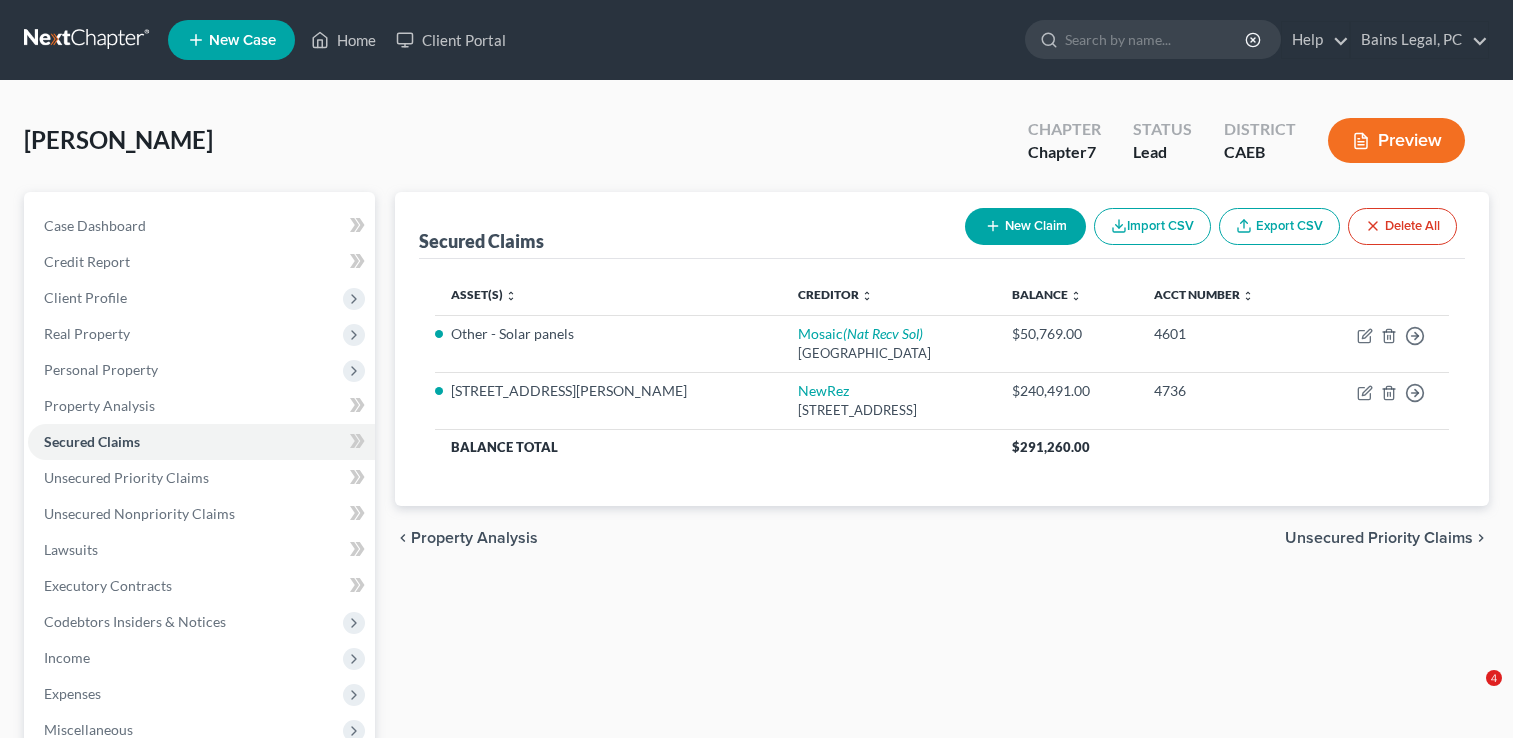 scroll, scrollTop: 40, scrollLeft: 0, axis: vertical 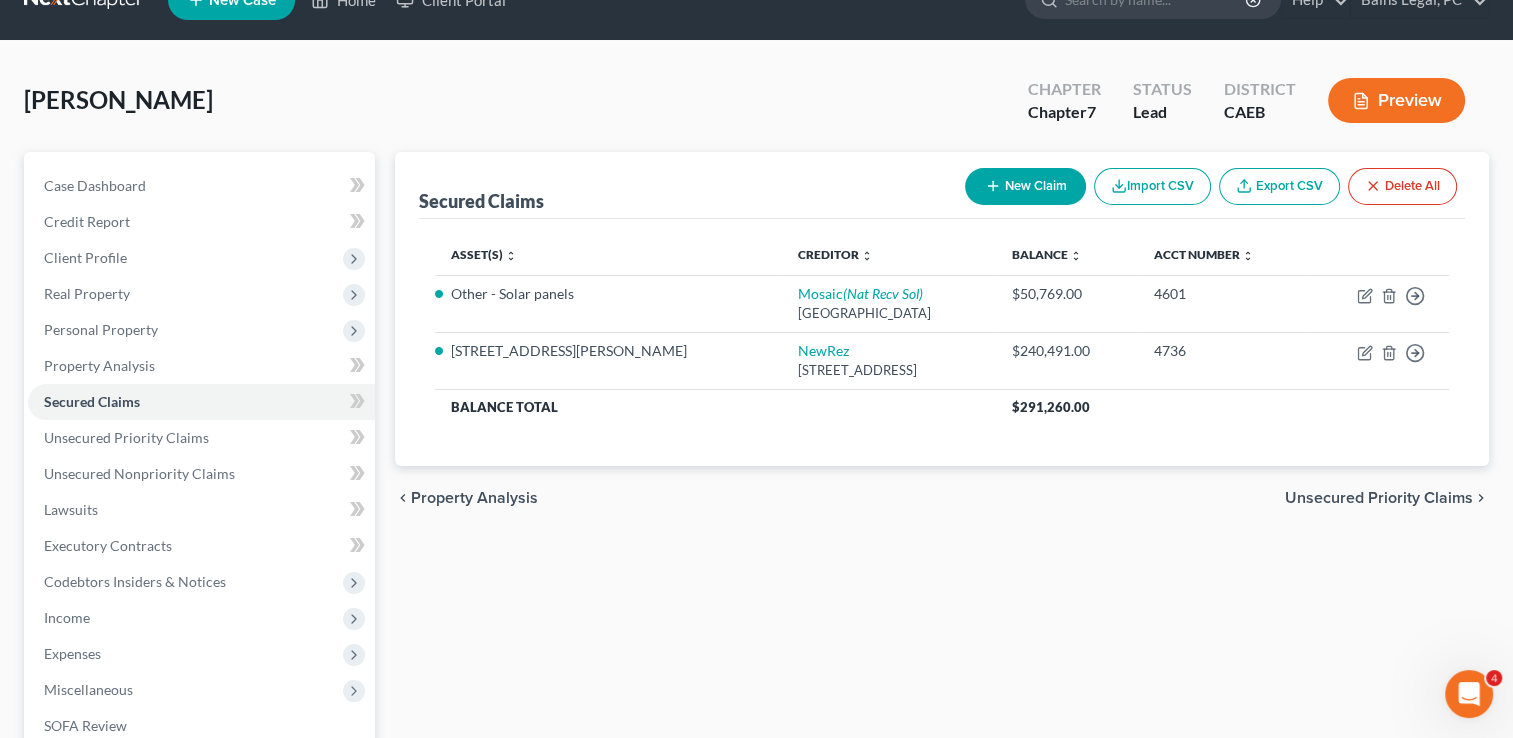 click on "Secured Claims New Claim
Import CSV
Export CSV Delete All
Asset(s)  expand_more   expand_less   unfold_more Creditor  expand_more   expand_less   unfold_more Balance  expand_more   expand_less   unfold_more Acct Number  expand_more   expand_less   unfold_more Other - Solar panels Mosaic  (Nat Recv Sol) PO [GEOGRAPHIC_DATA] $50,769.00 4601 Move to E Move to F Move to G Move to Notice Only [STREET_ADDRESS][GEOGRAPHIC_DATA][PERSON_NAME] $240,491.00 4736 Move to E Move to F Move to G Move to Notice Only Balance Total $291,260.00
Previous
1
Next
chevron_left
Property Analysis
Unsecured Priority Claims
chevron_right" at bounding box center [942, 549] 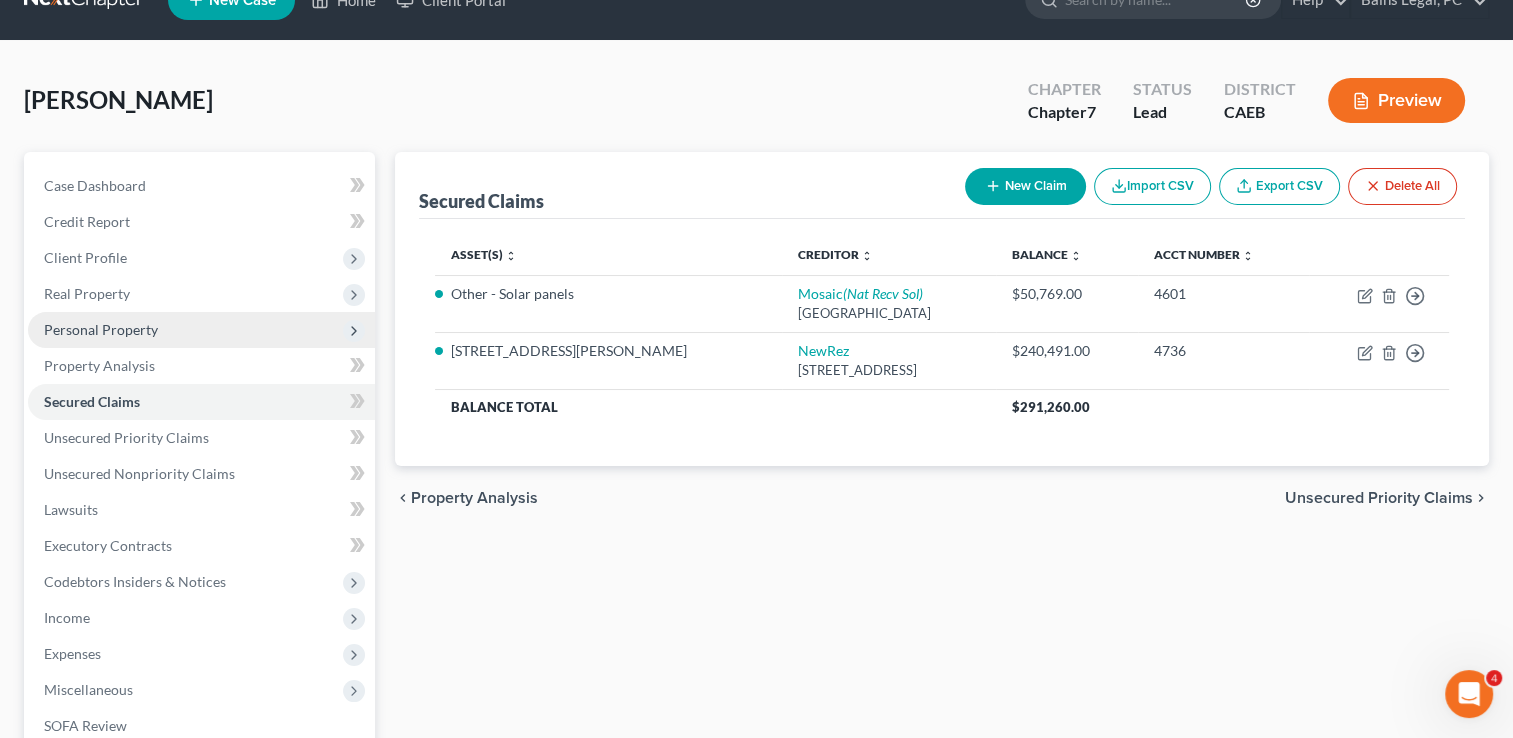 click on "Personal Property" at bounding box center [201, 330] 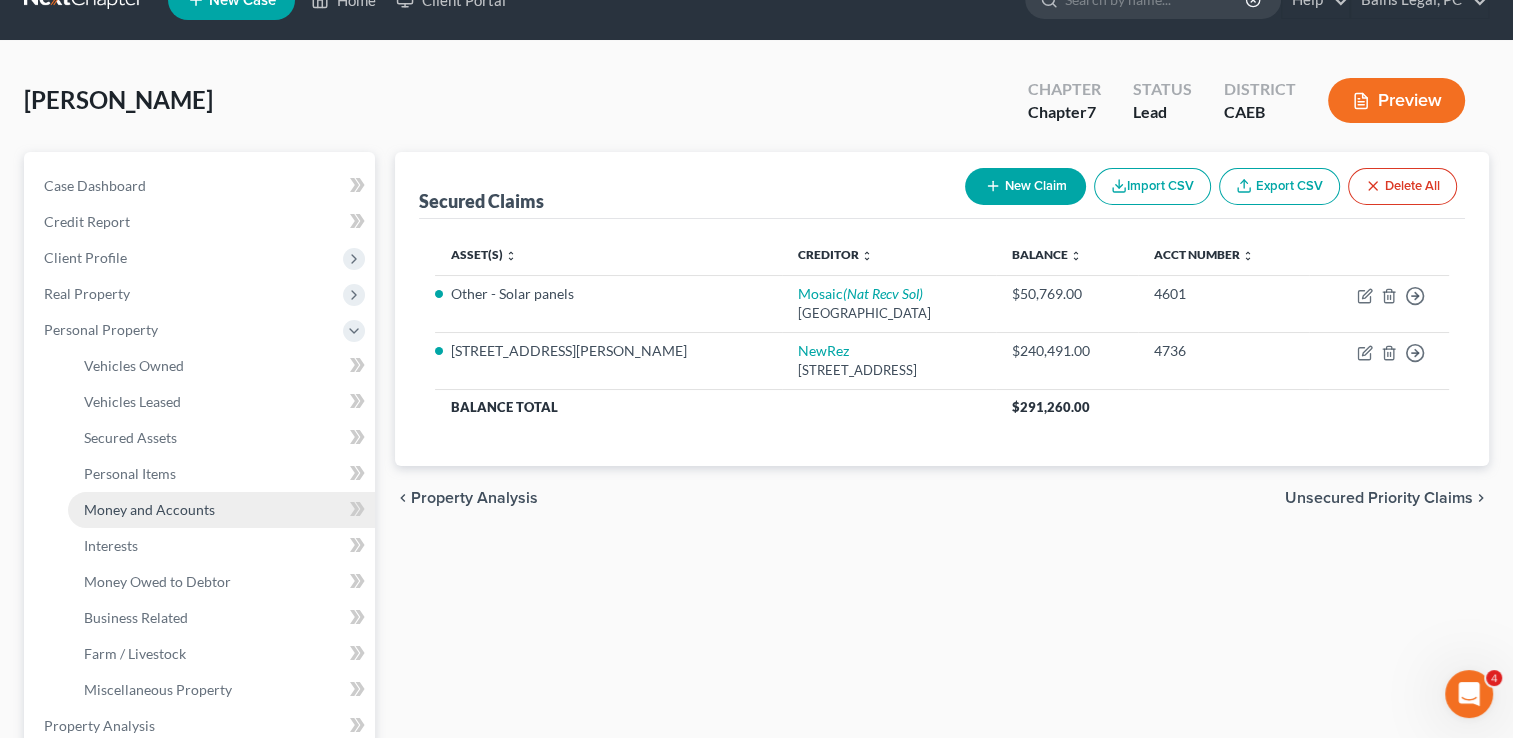 click on "Money and Accounts" at bounding box center [149, 509] 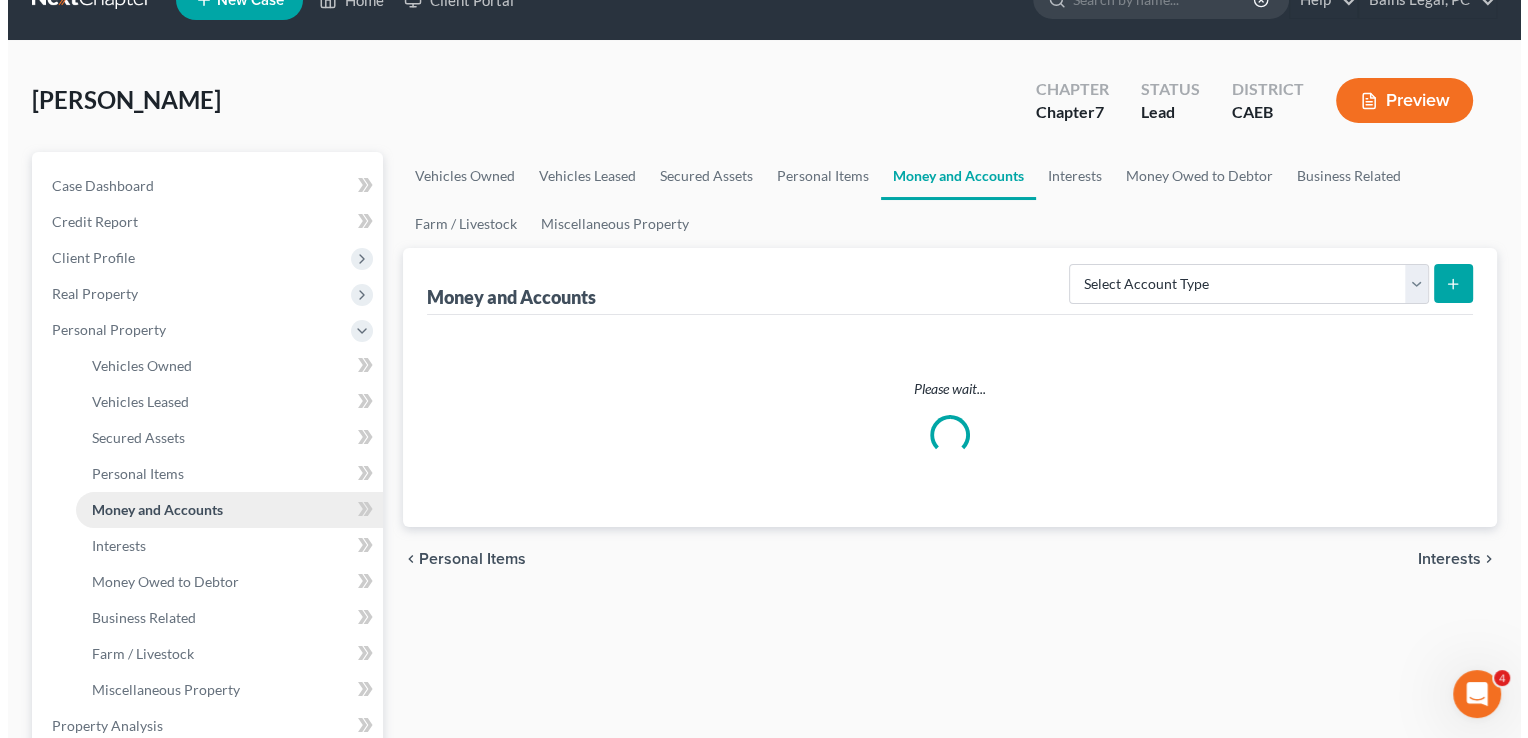 scroll, scrollTop: 0, scrollLeft: 0, axis: both 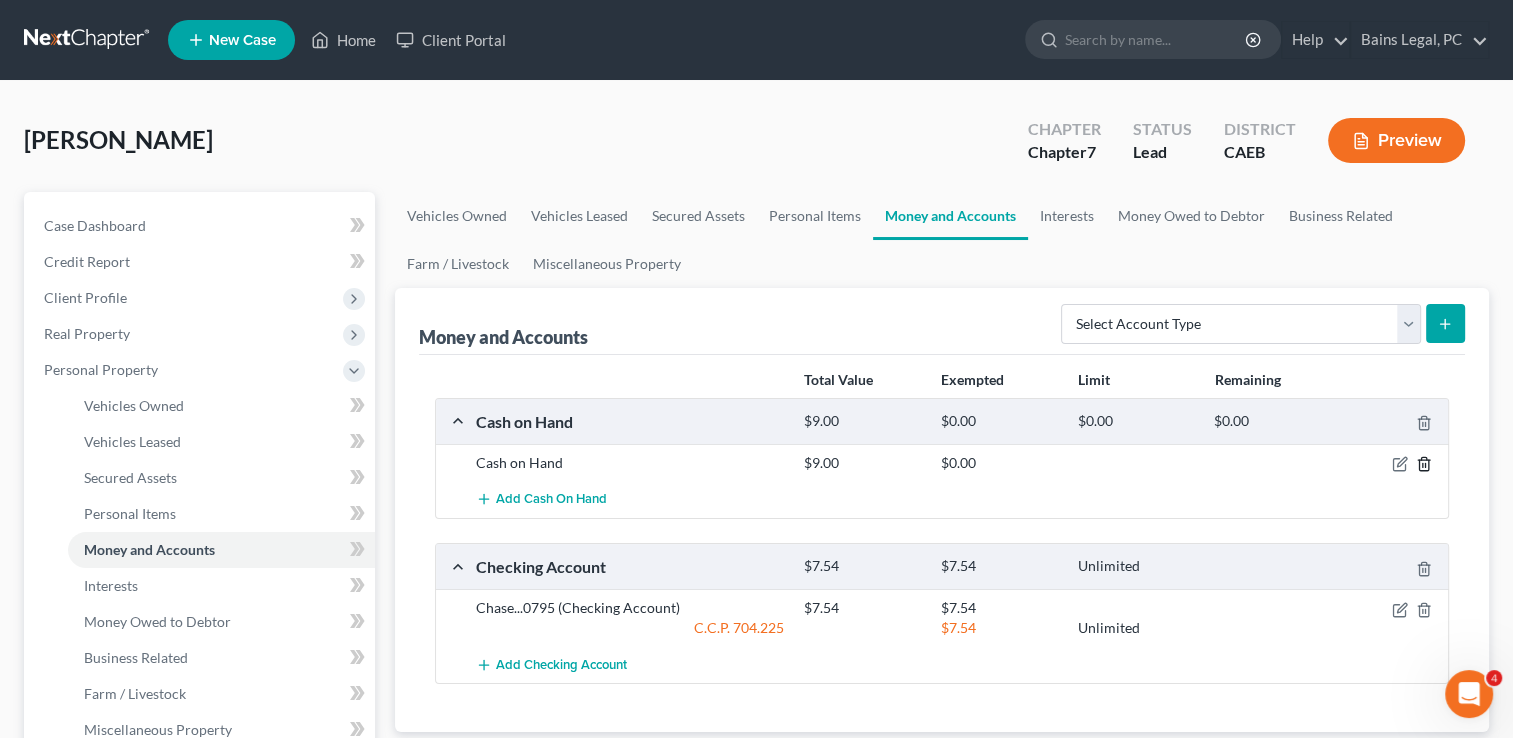 click 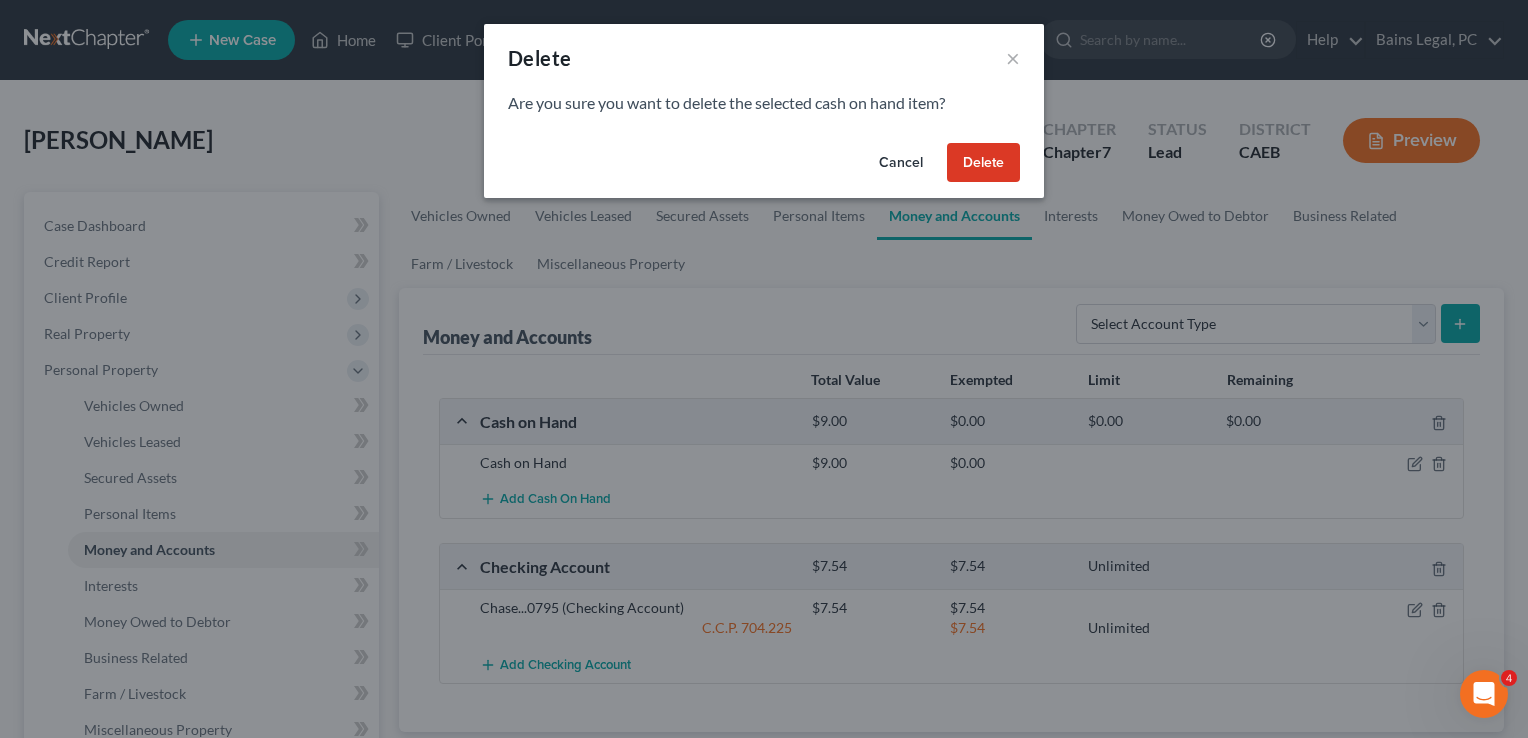 click on "Delete" at bounding box center (983, 163) 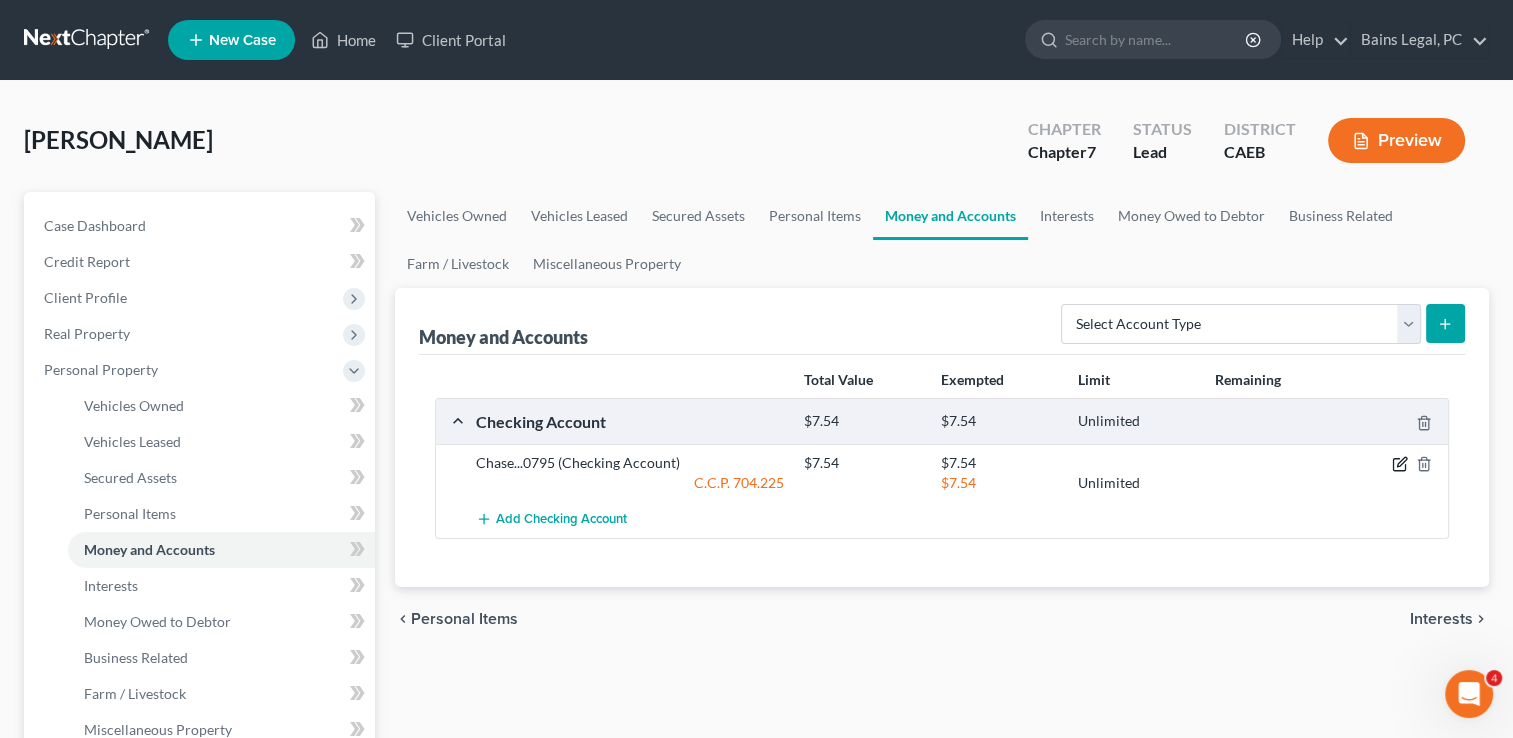 click 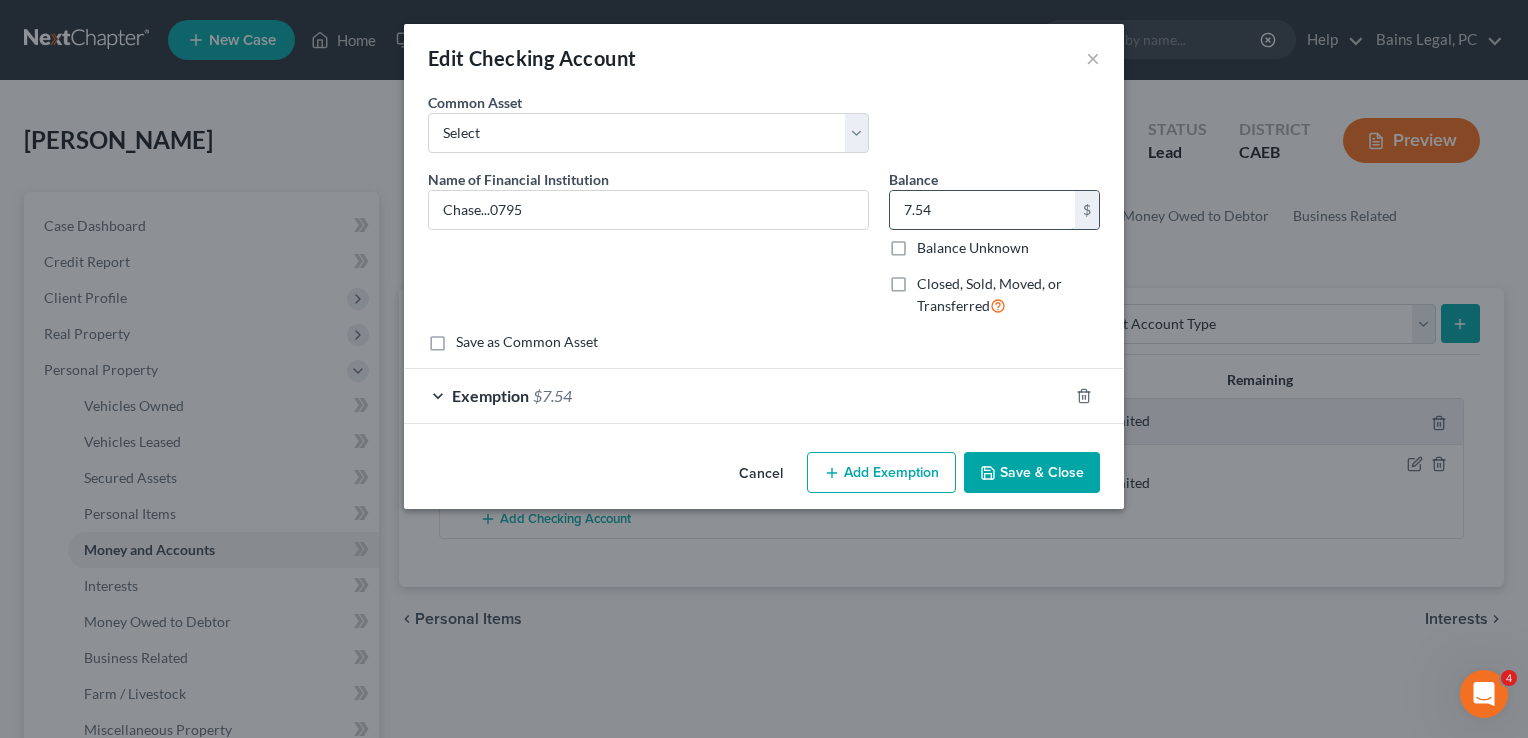 type 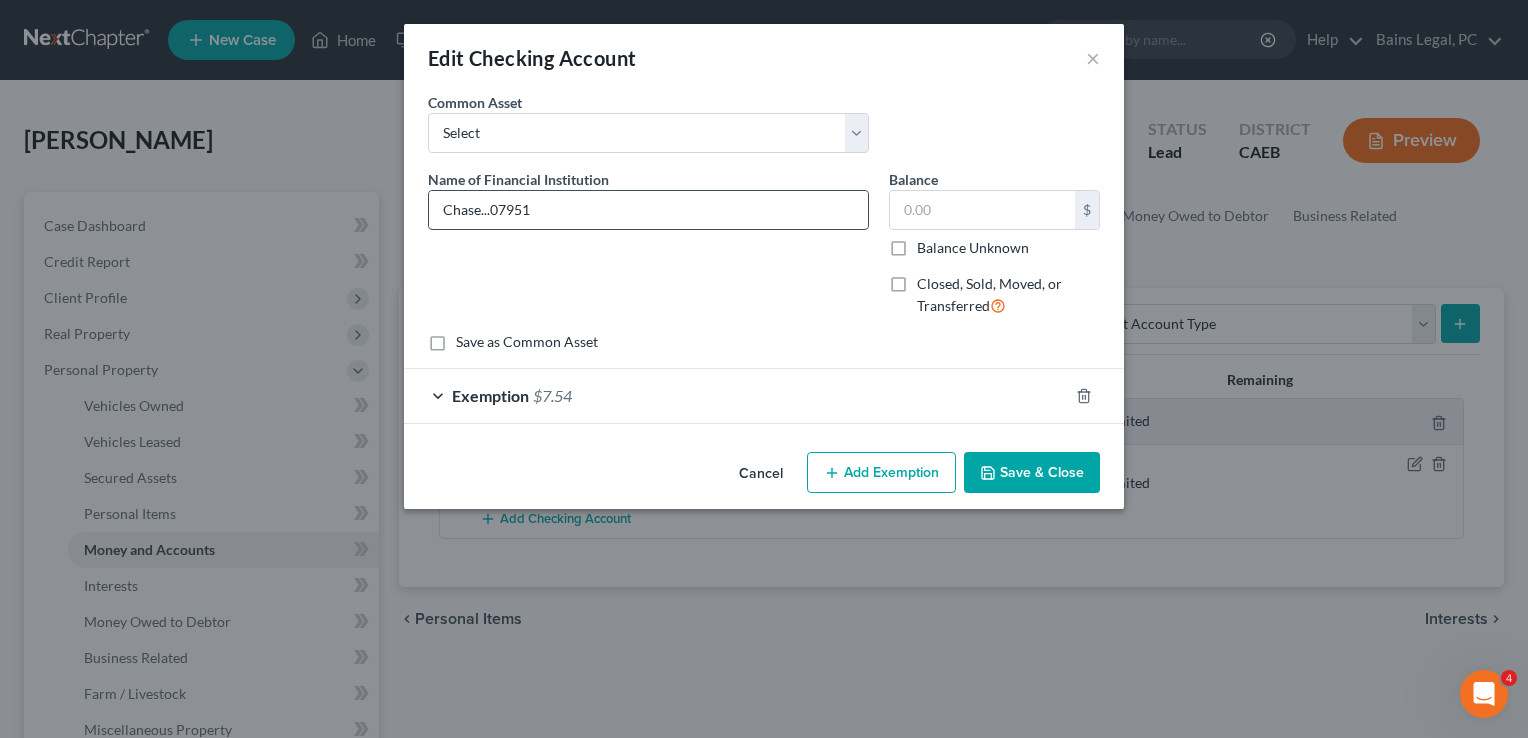 type on "Chase...0795" 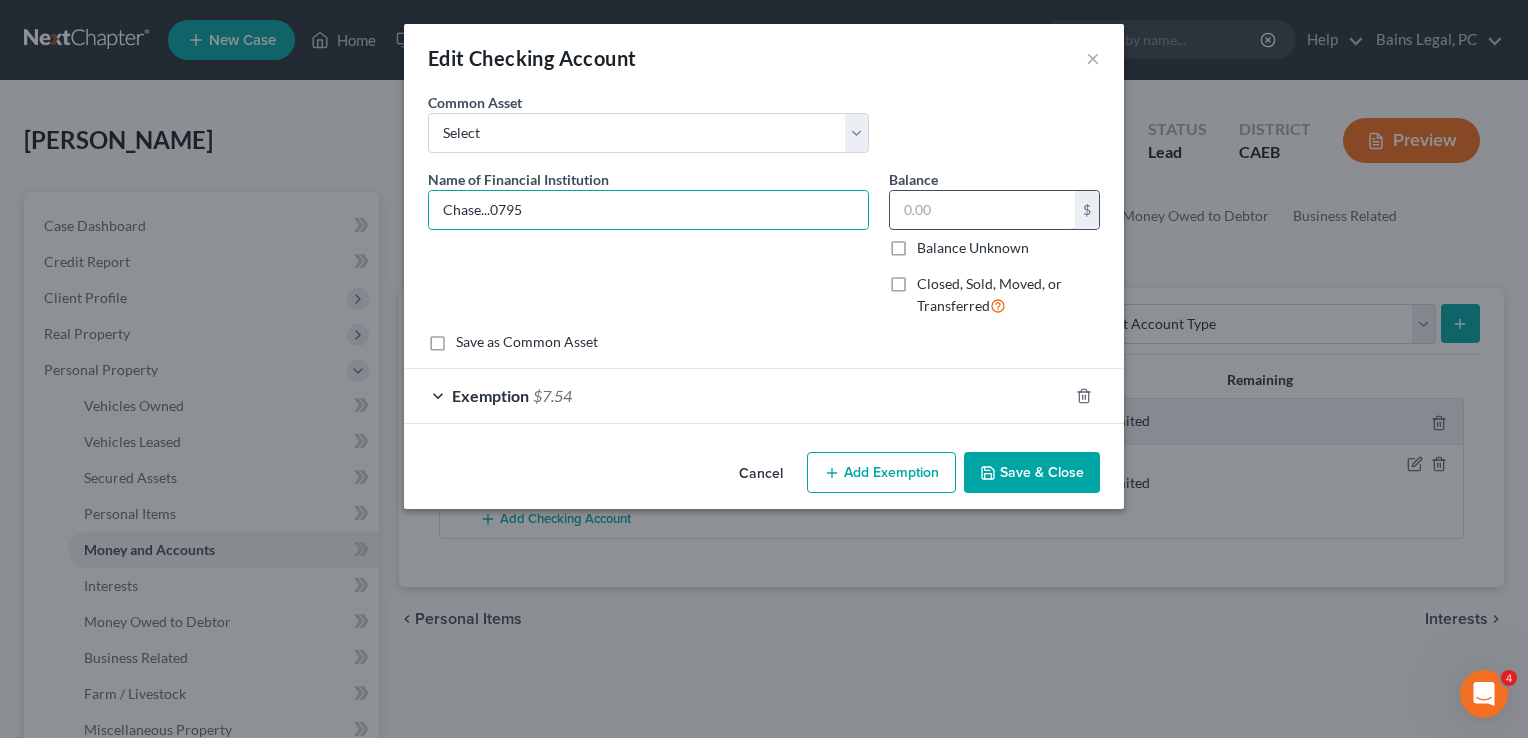 click at bounding box center [982, 210] 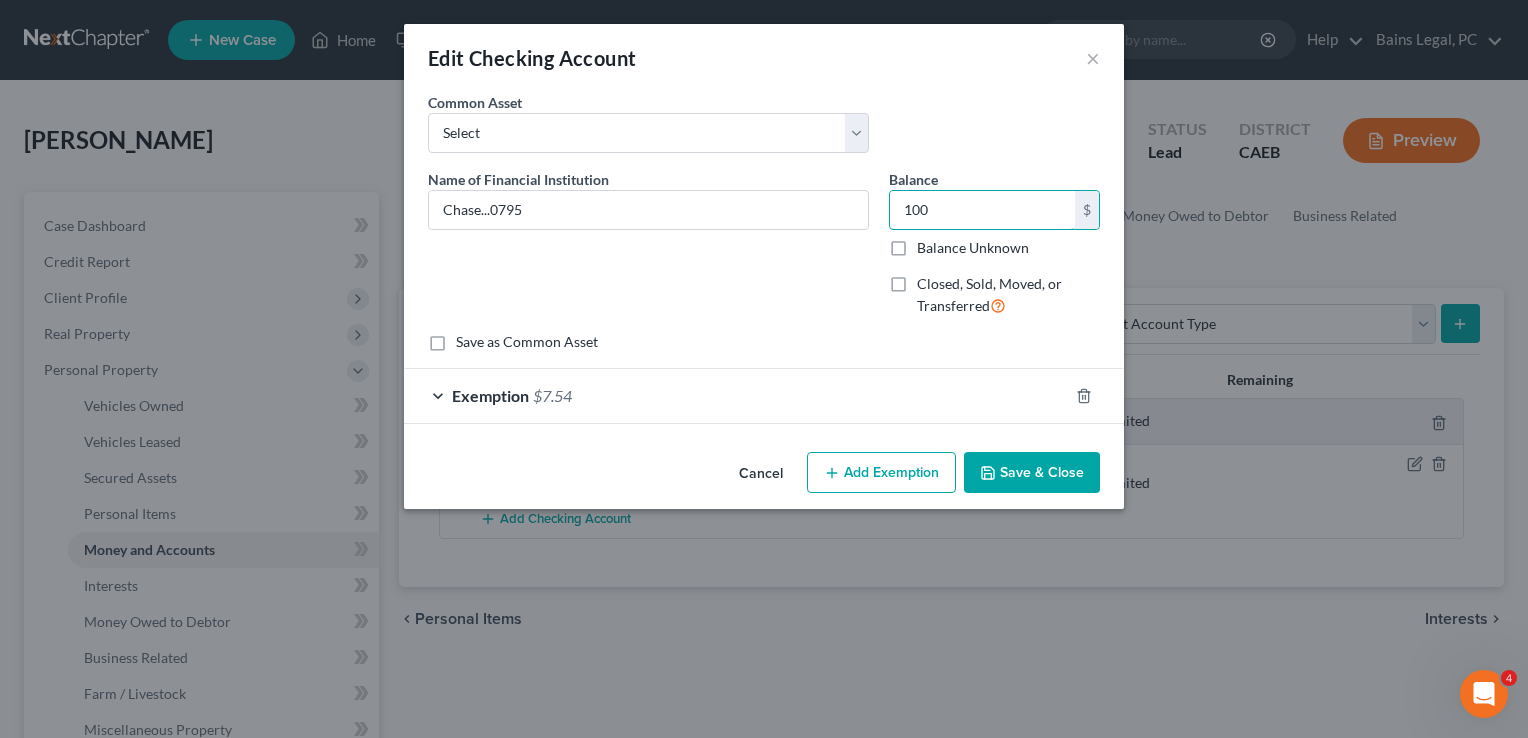 type on "100" 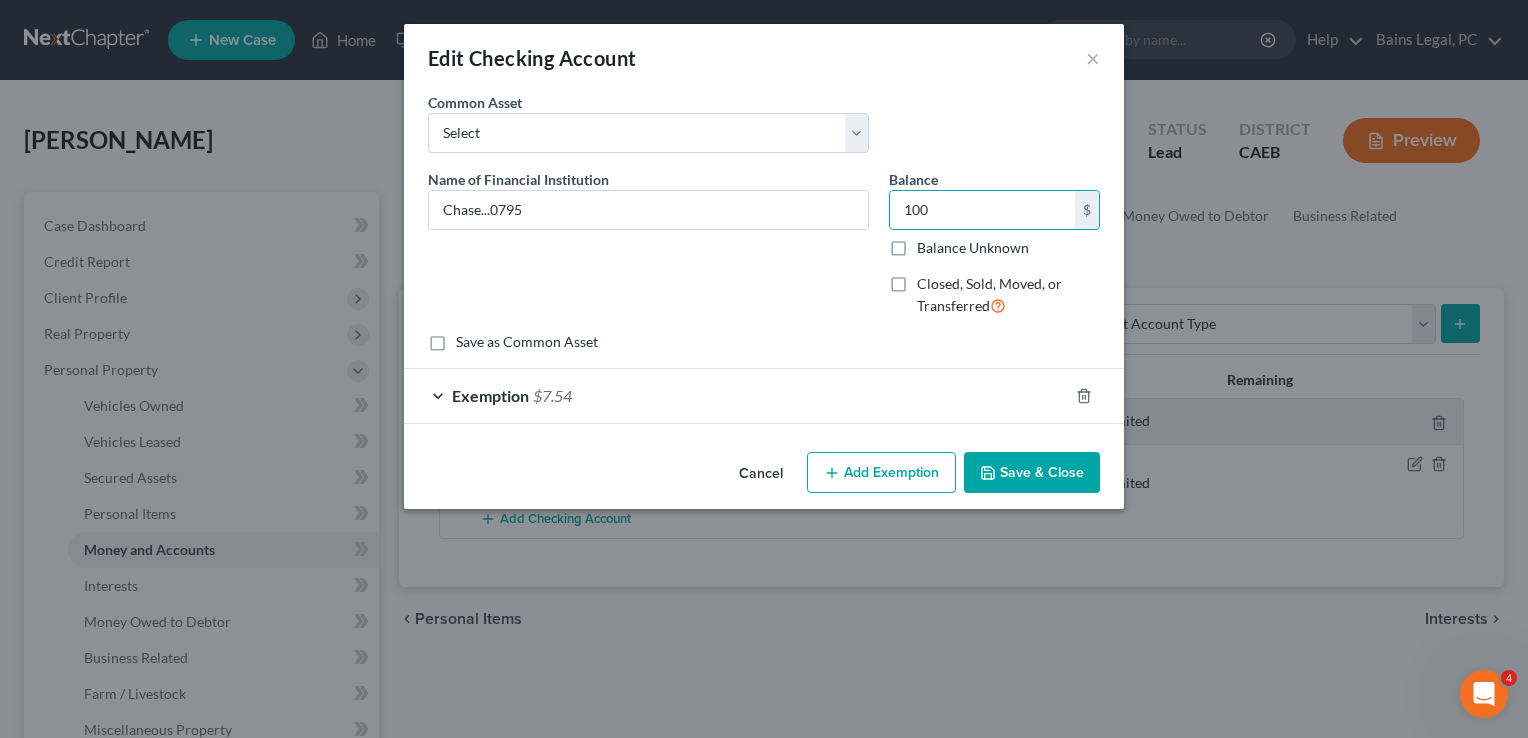 click on "Exemption $7.54" at bounding box center [736, 395] 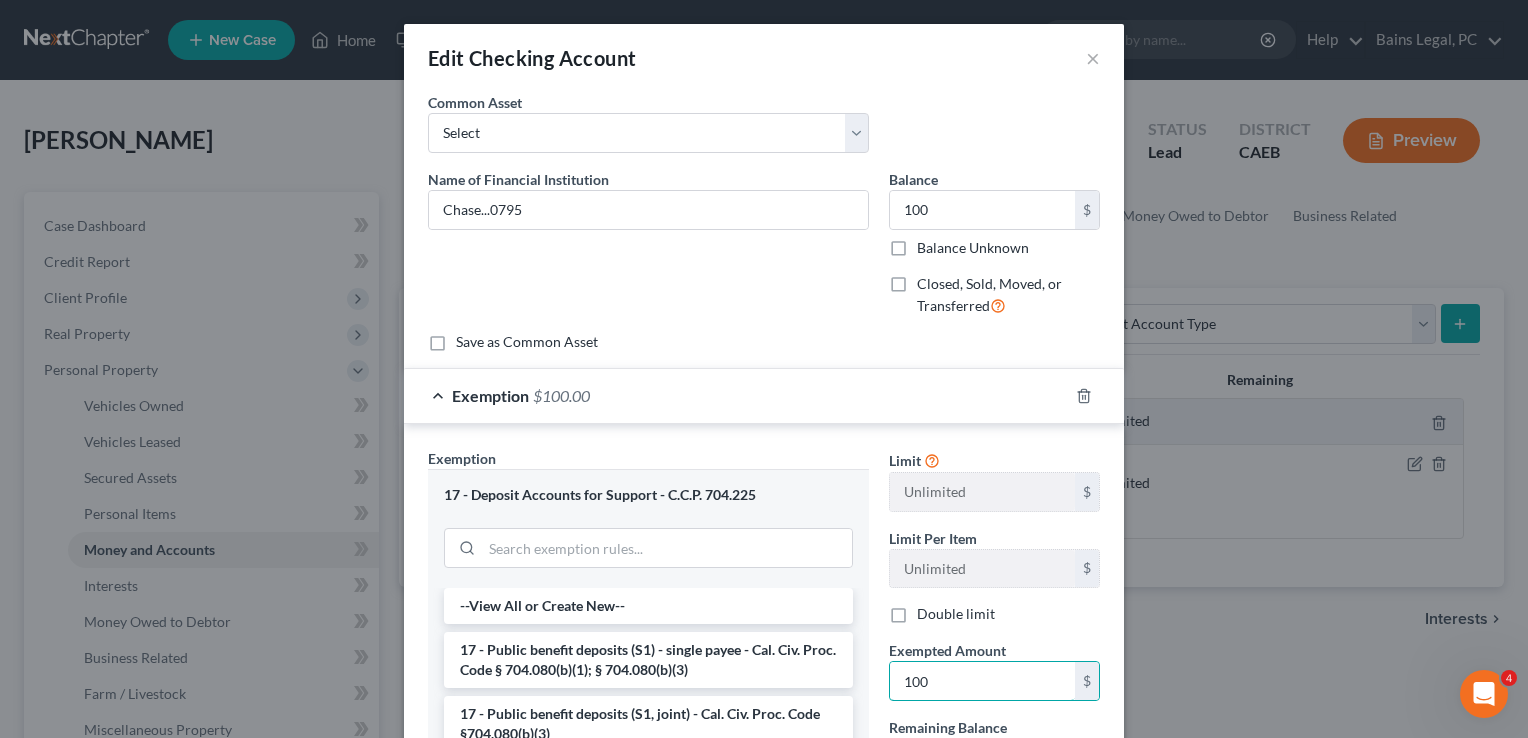 type on "100" 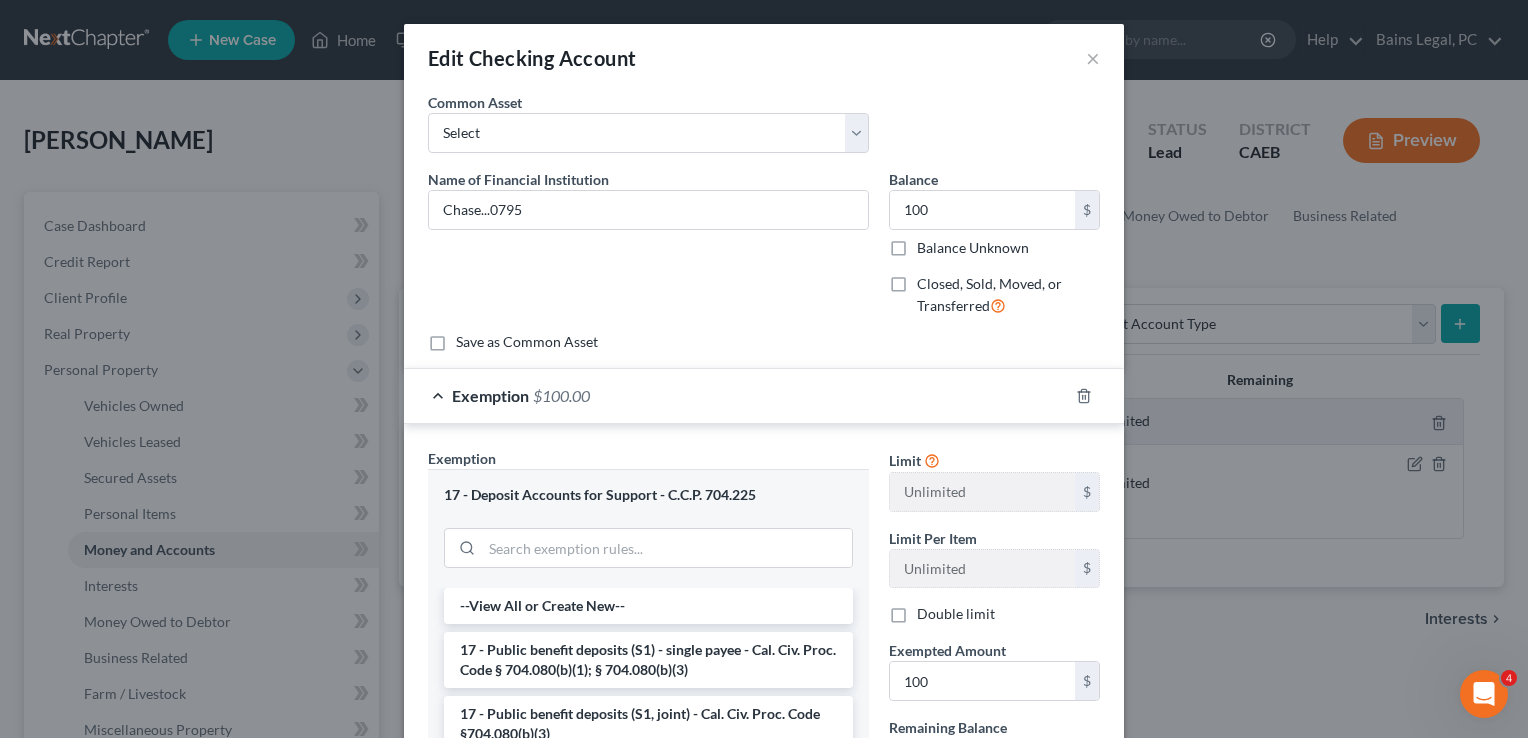 scroll, scrollTop: 310, scrollLeft: 0, axis: vertical 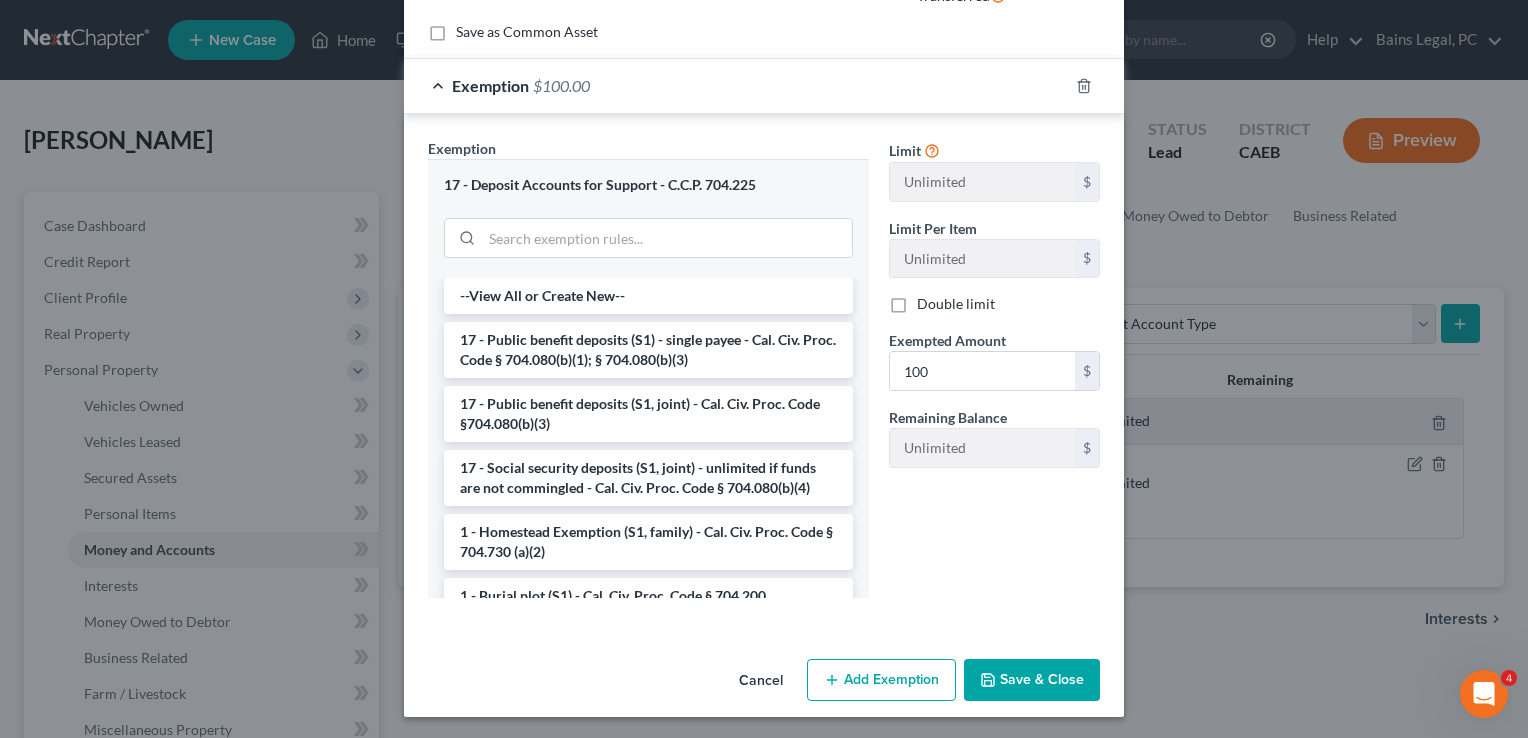 click on "Save & Close" at bounding box center (1032, 680) 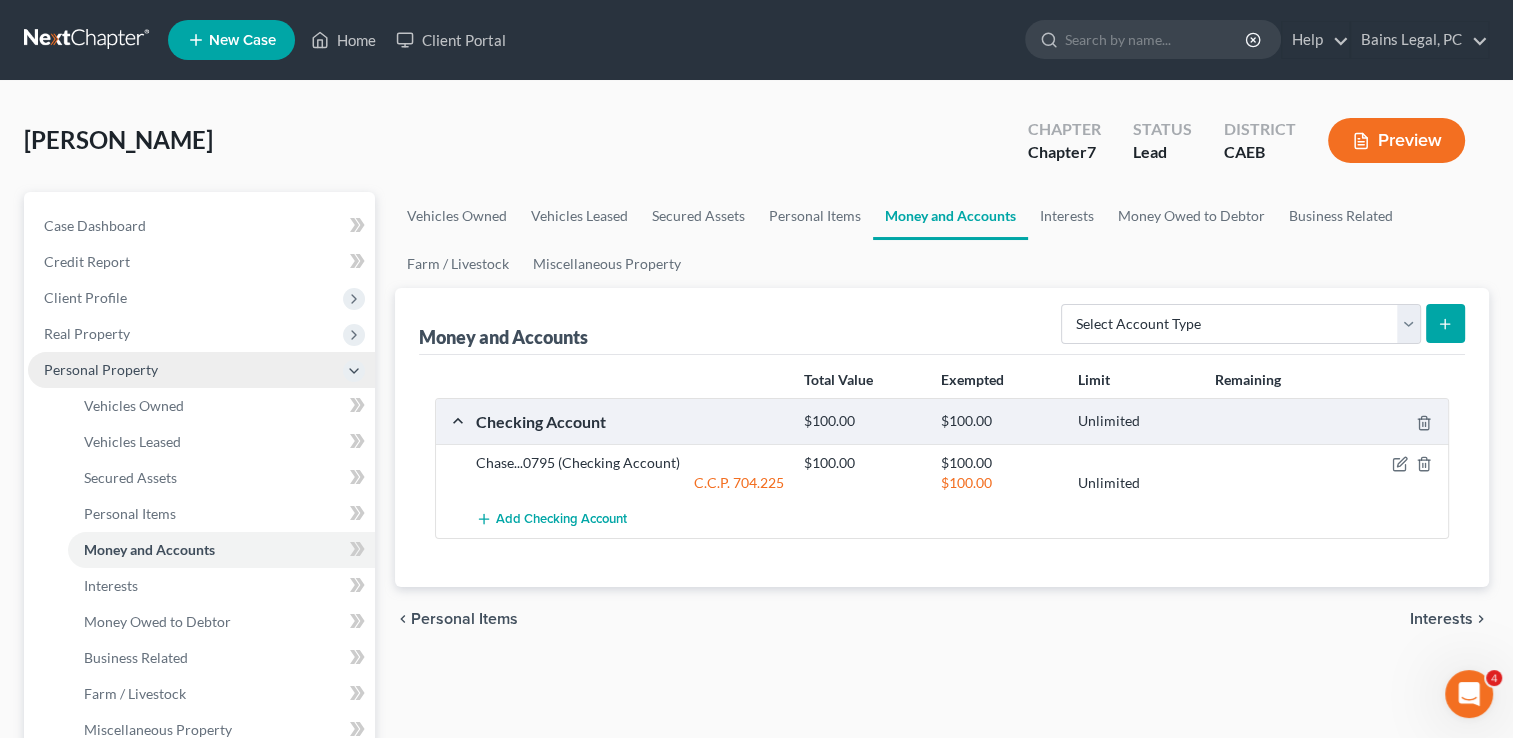 click on "Personal Property" at bounding box center [101, 369] 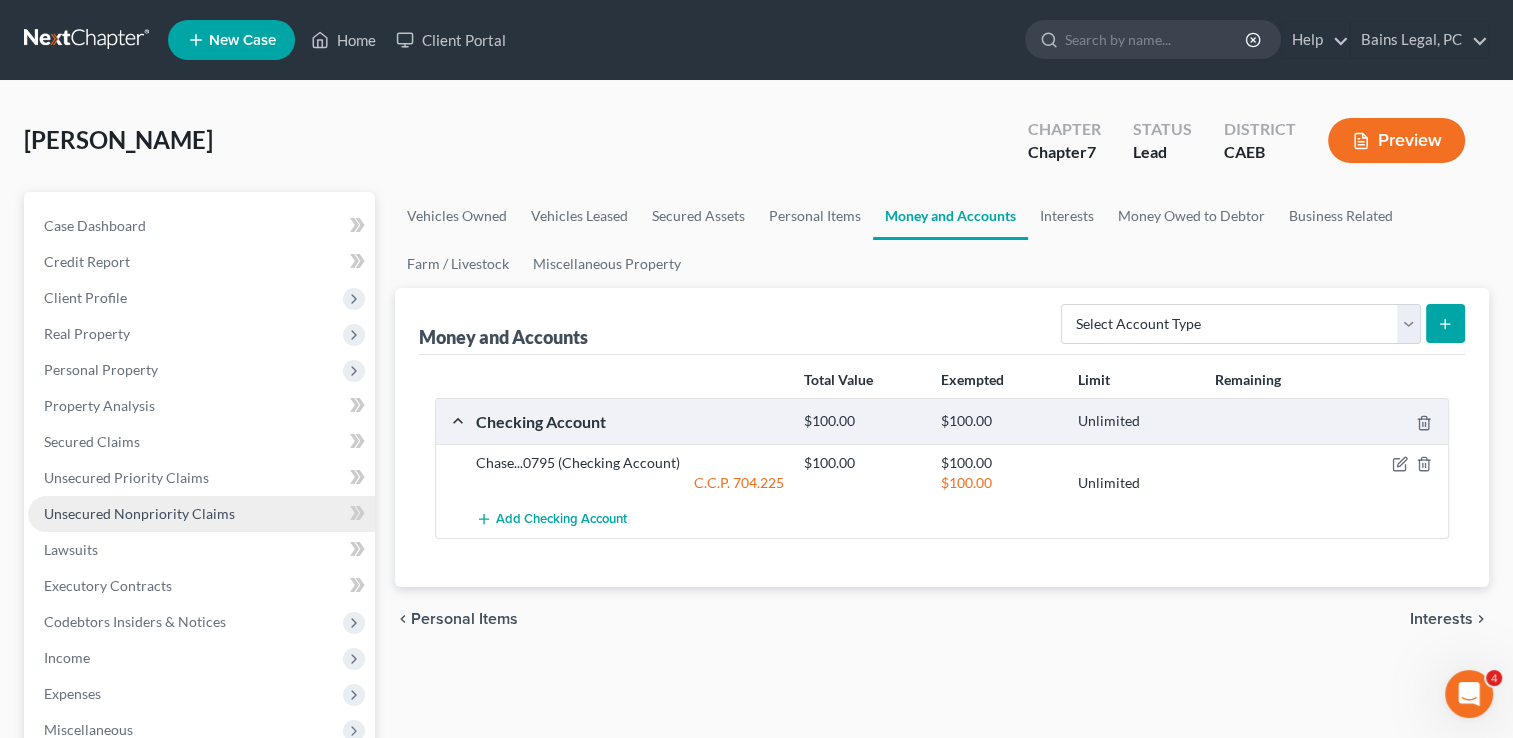 click on "Unsecured Nonpriority Claims" at bounding box center (139, 513) 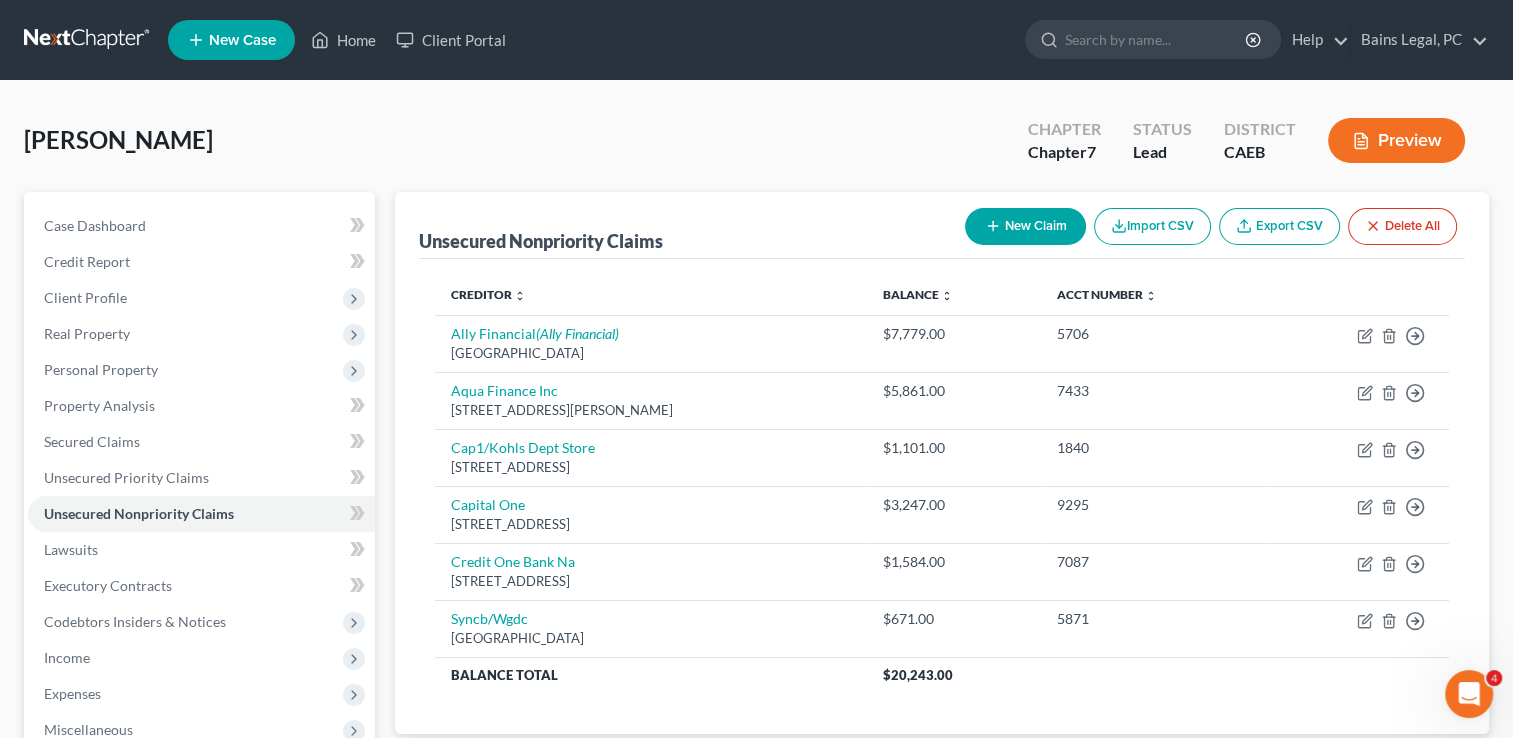 click on "New Claim" at bounding box center [1025, 226] 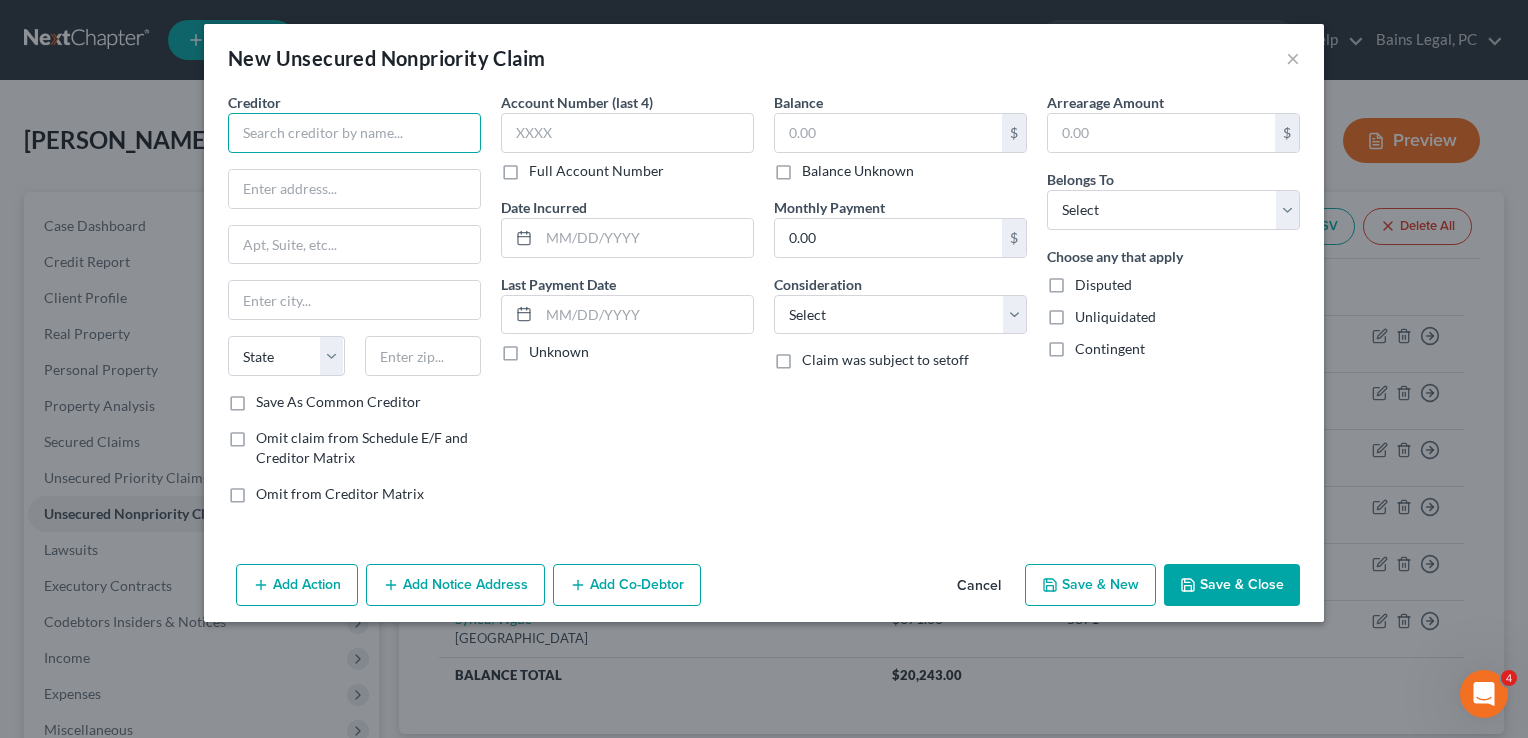 click at bounding box center [354, 133] 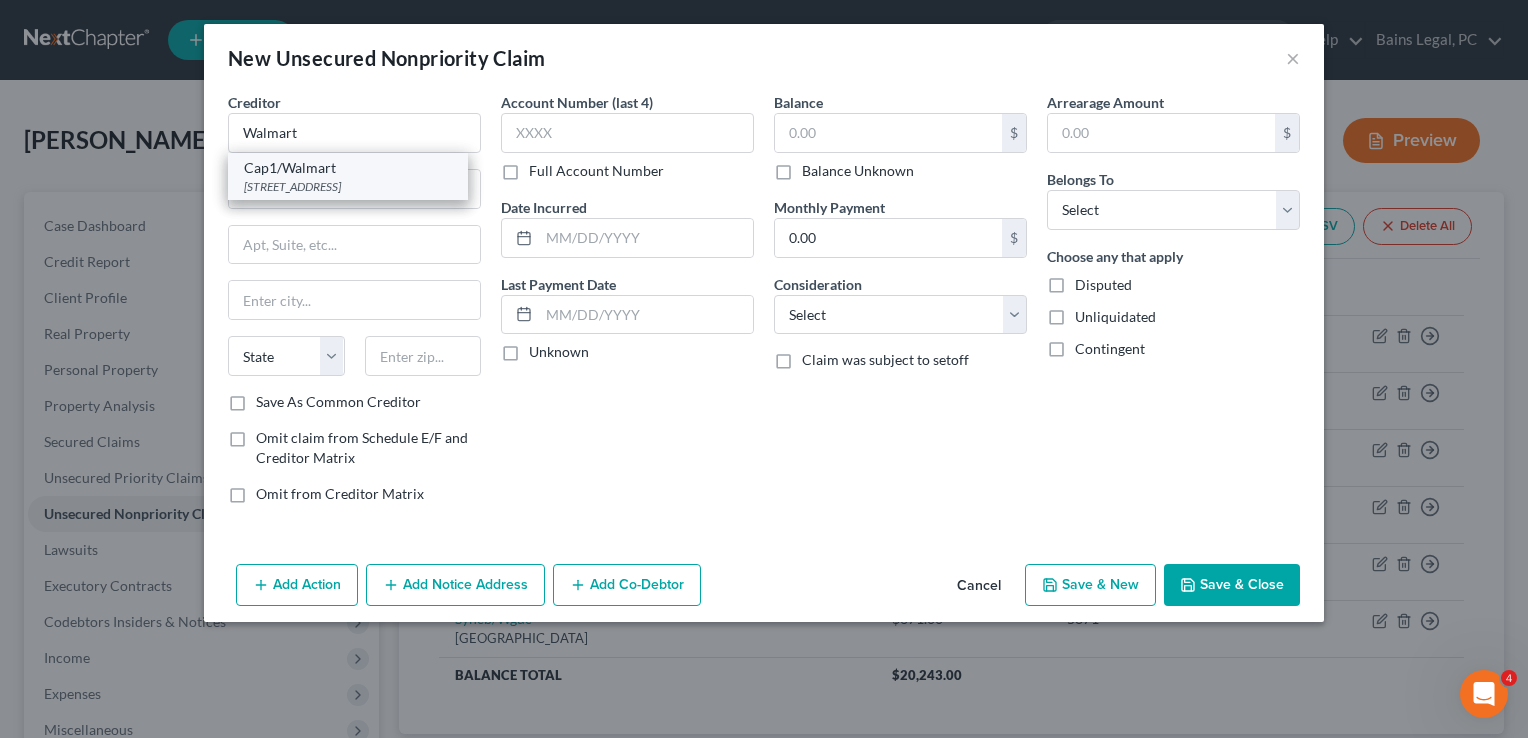 click on "[STREET_ADDRESS]" at bounding box center [348, 186] 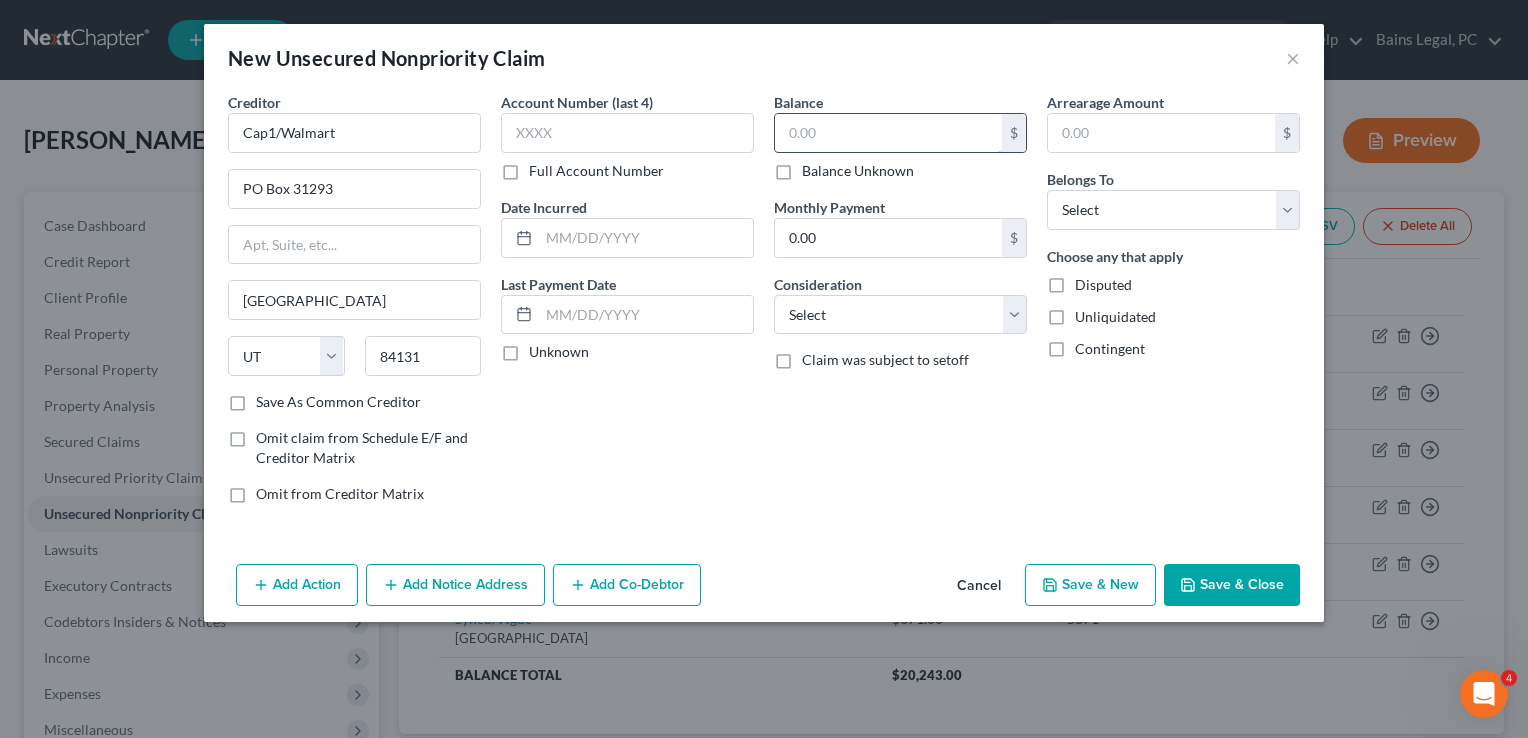 click at bounding box center (888, 133) 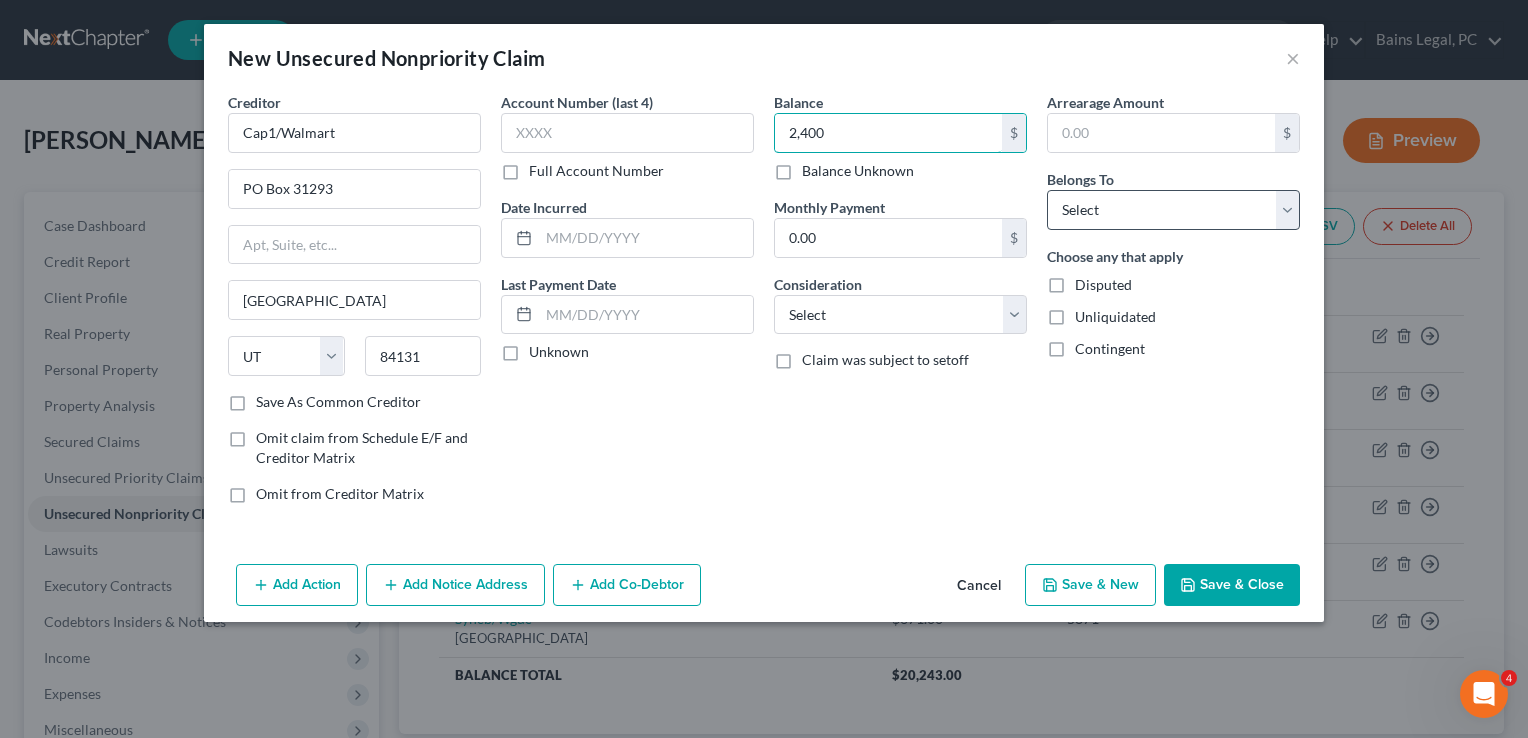 type on "2,400" 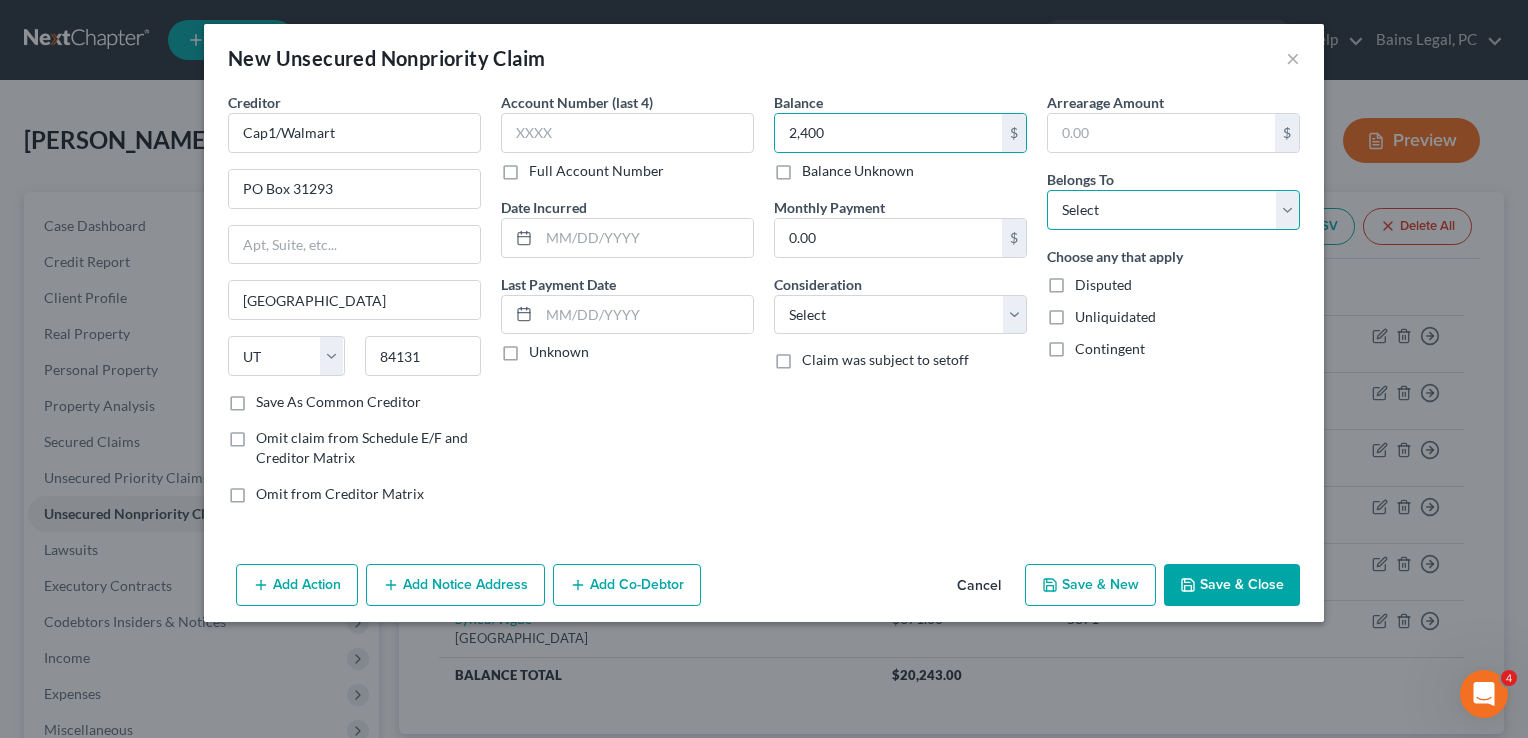 click on "Select Debtor 1 Only Debtor 2 Only Debtor 1 And Debtor 2 Only At Least One Of The Debtors And Another Community Property" at bounding box center [1173, 210] 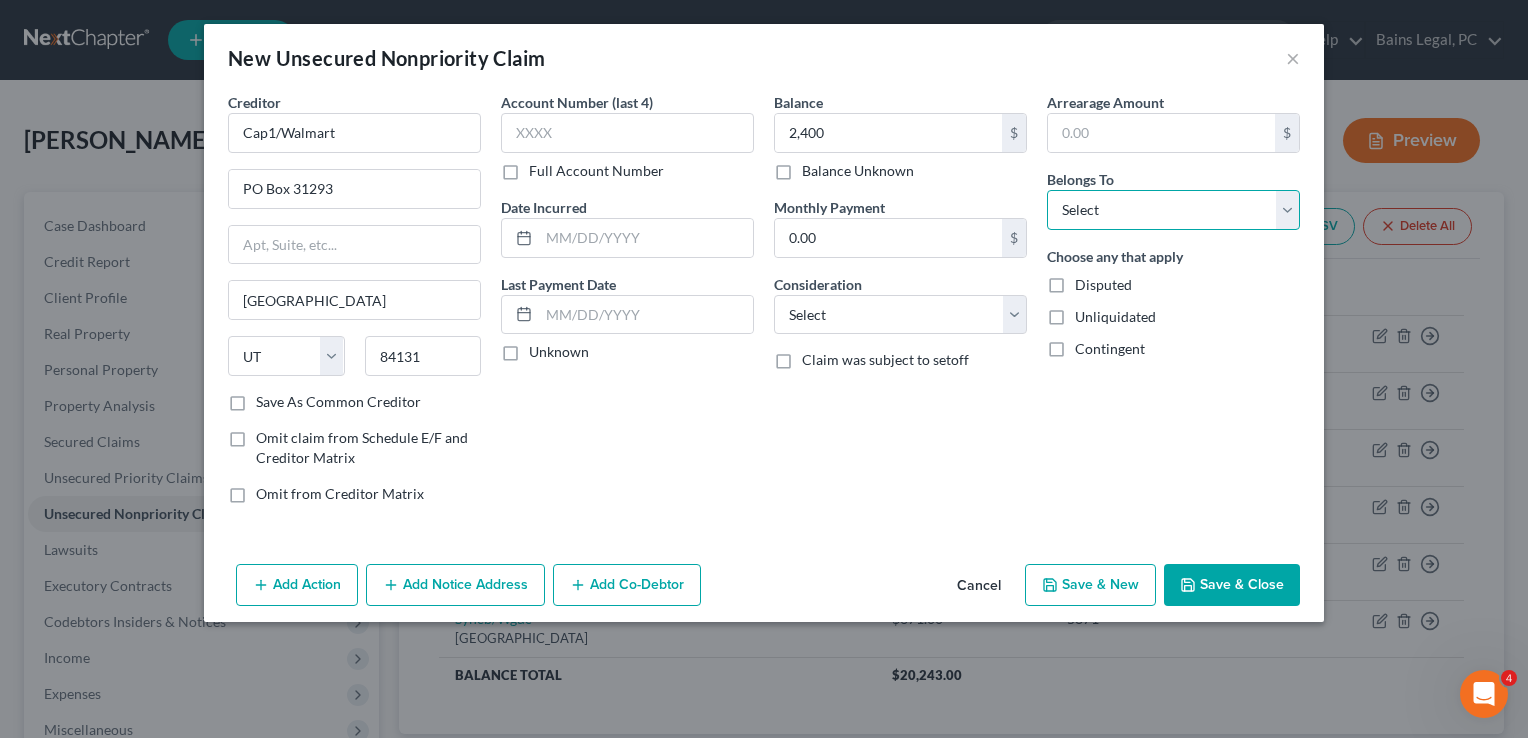 select on "0" 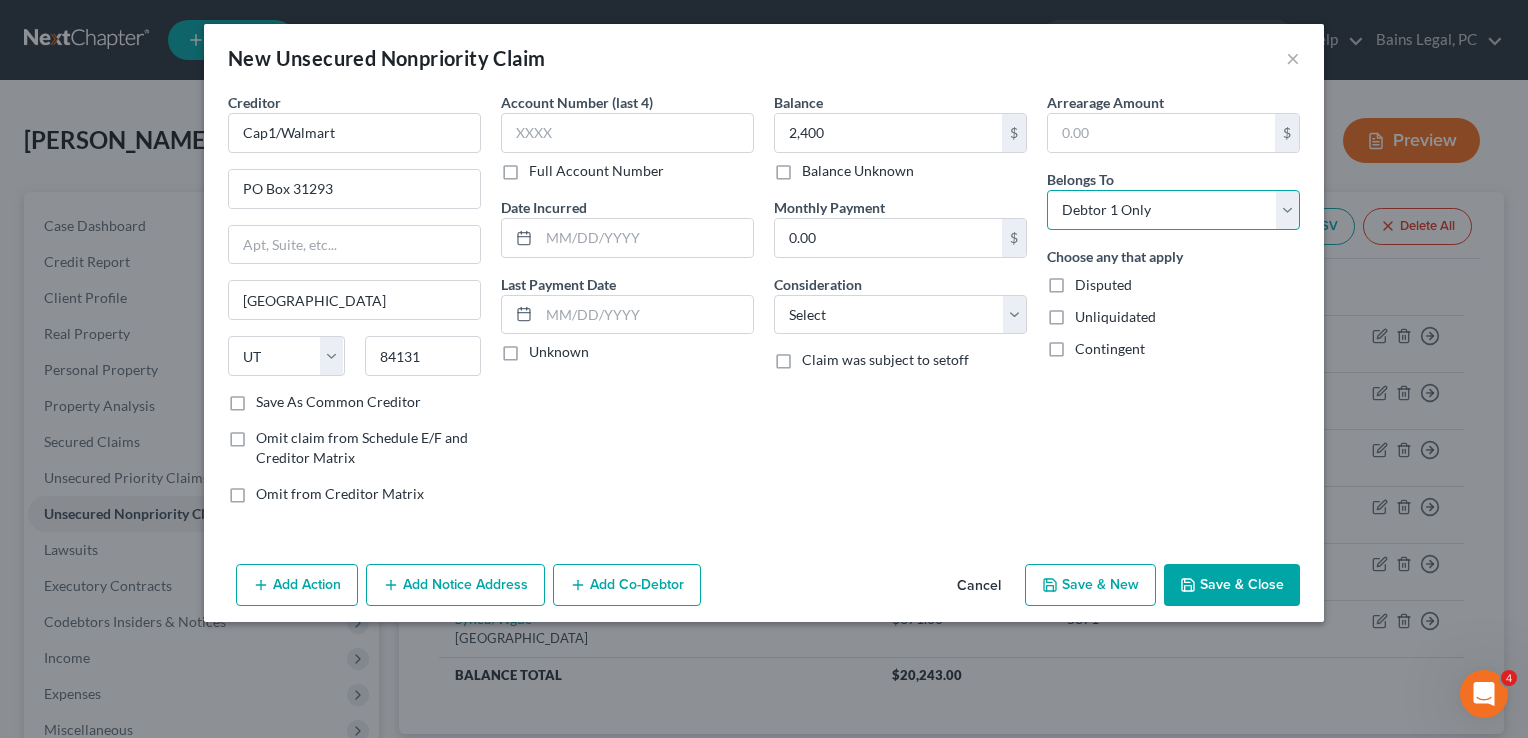 click on "Select Debtor 1 Only Debtor 2 Only Debtor 1 And Debtor 2 Only At Least One Of The Debtors And Another Community Property" at bounding box center [1173, 210] 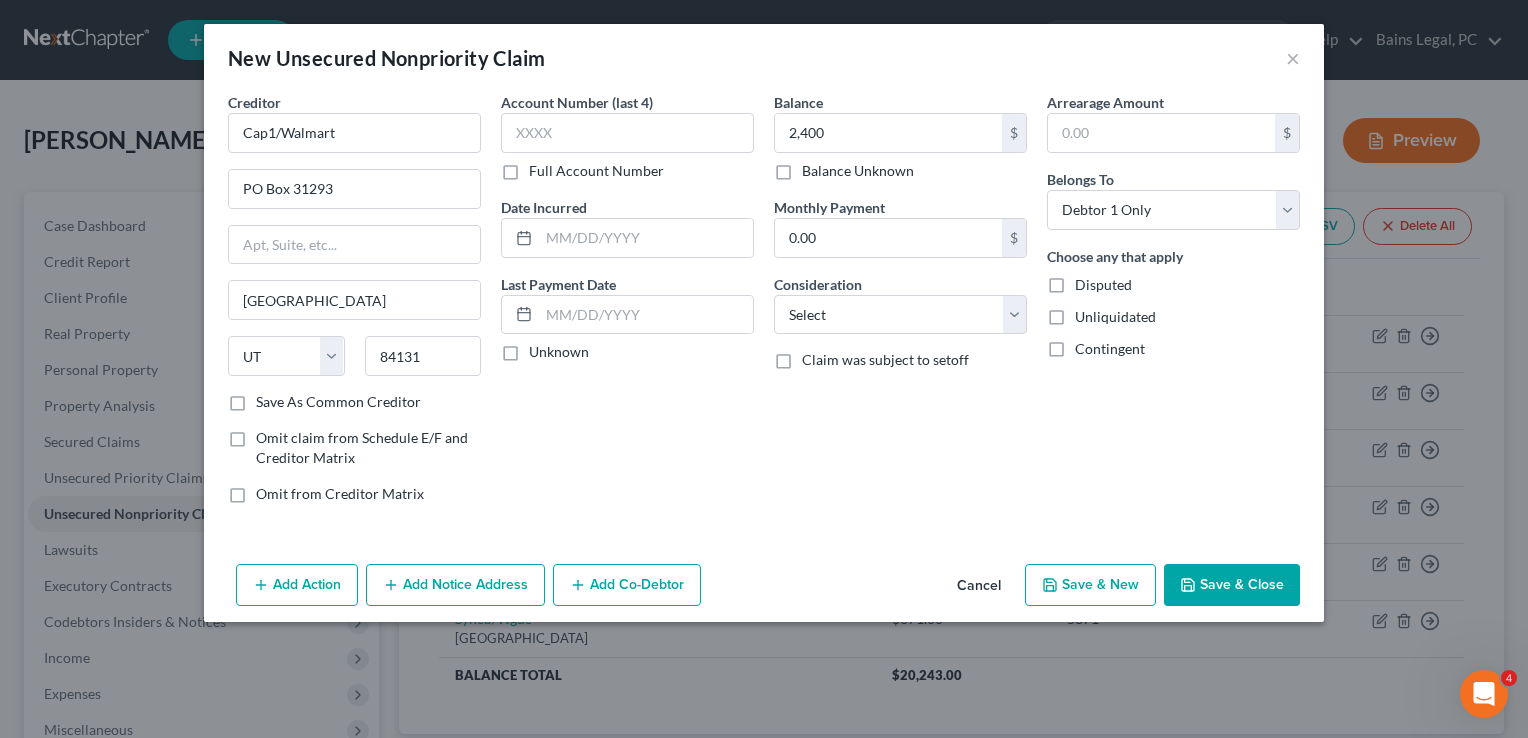click on "Save & Close" at bounding box center (1232, 585) 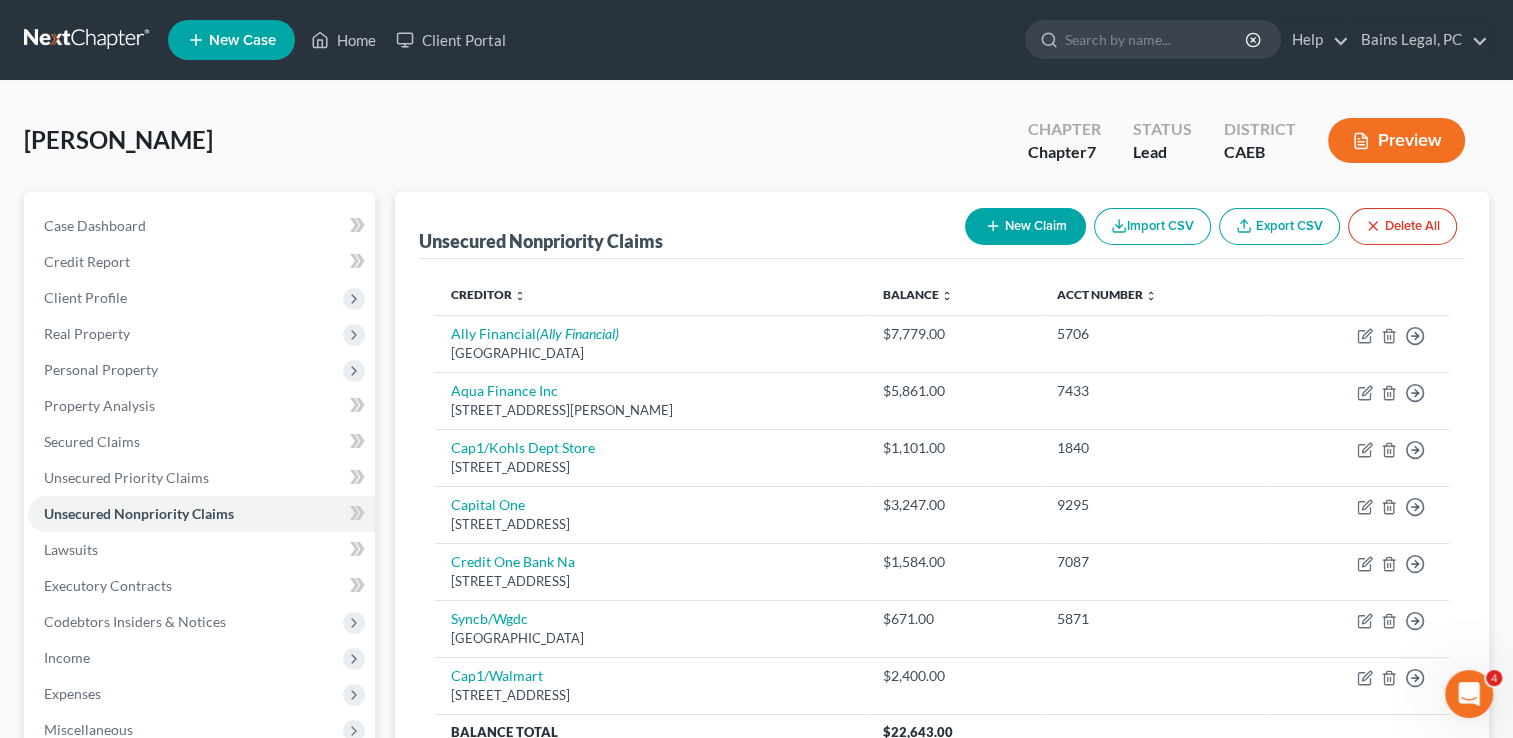 click on "New Claim" at bounding box center [1025, 226] 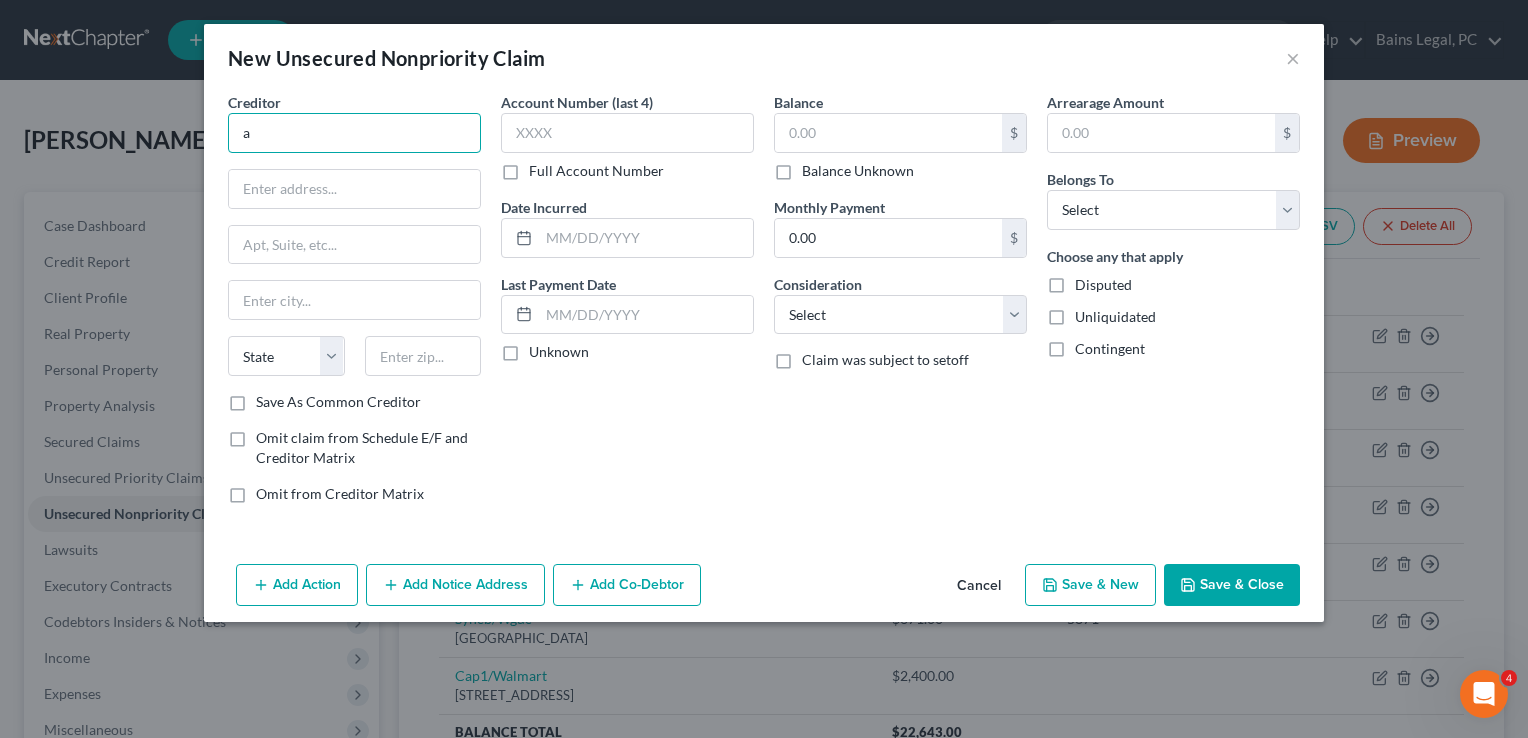 click on "a" at bounding box center (354, 133) 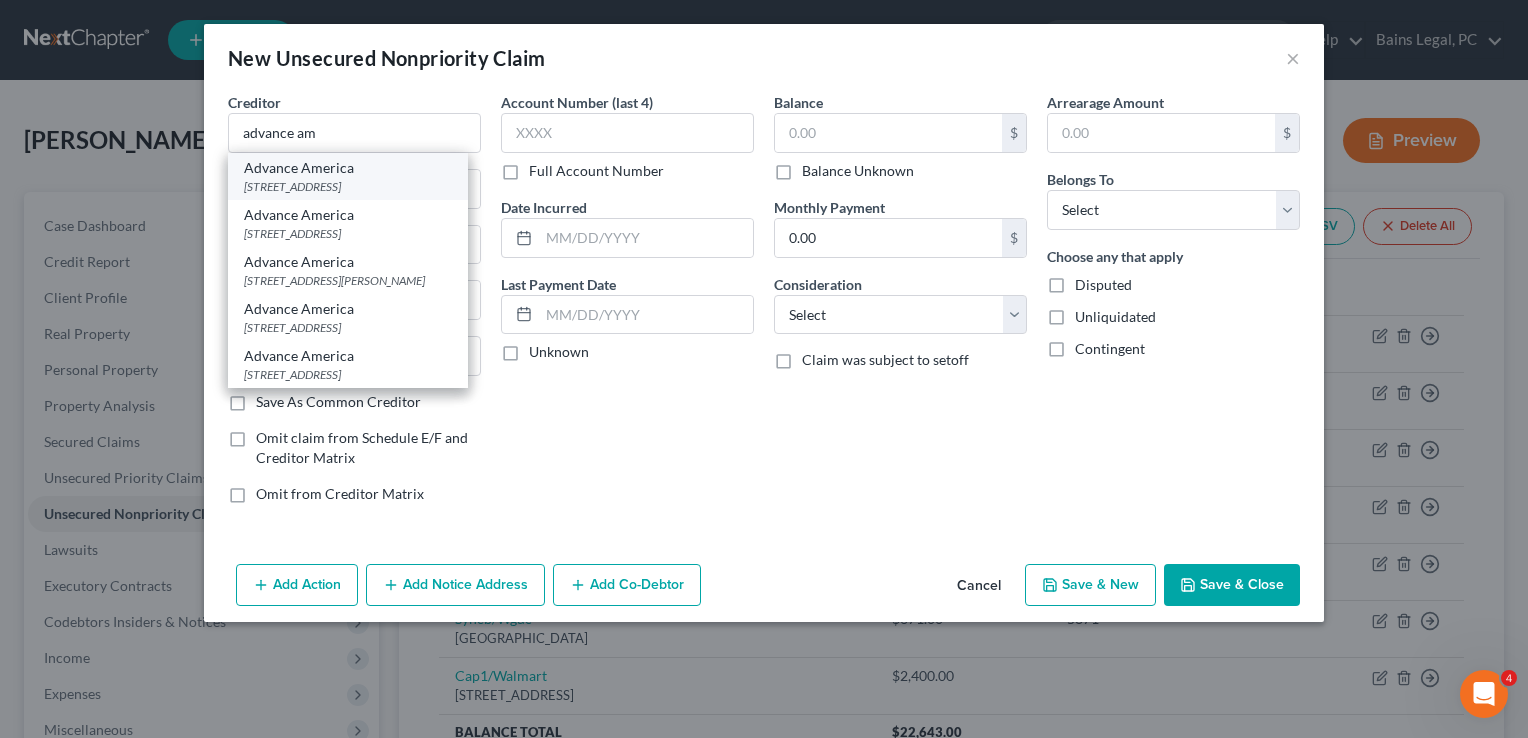 click on "[STREET_ADDRESS]" at bounding box center (348, 186) 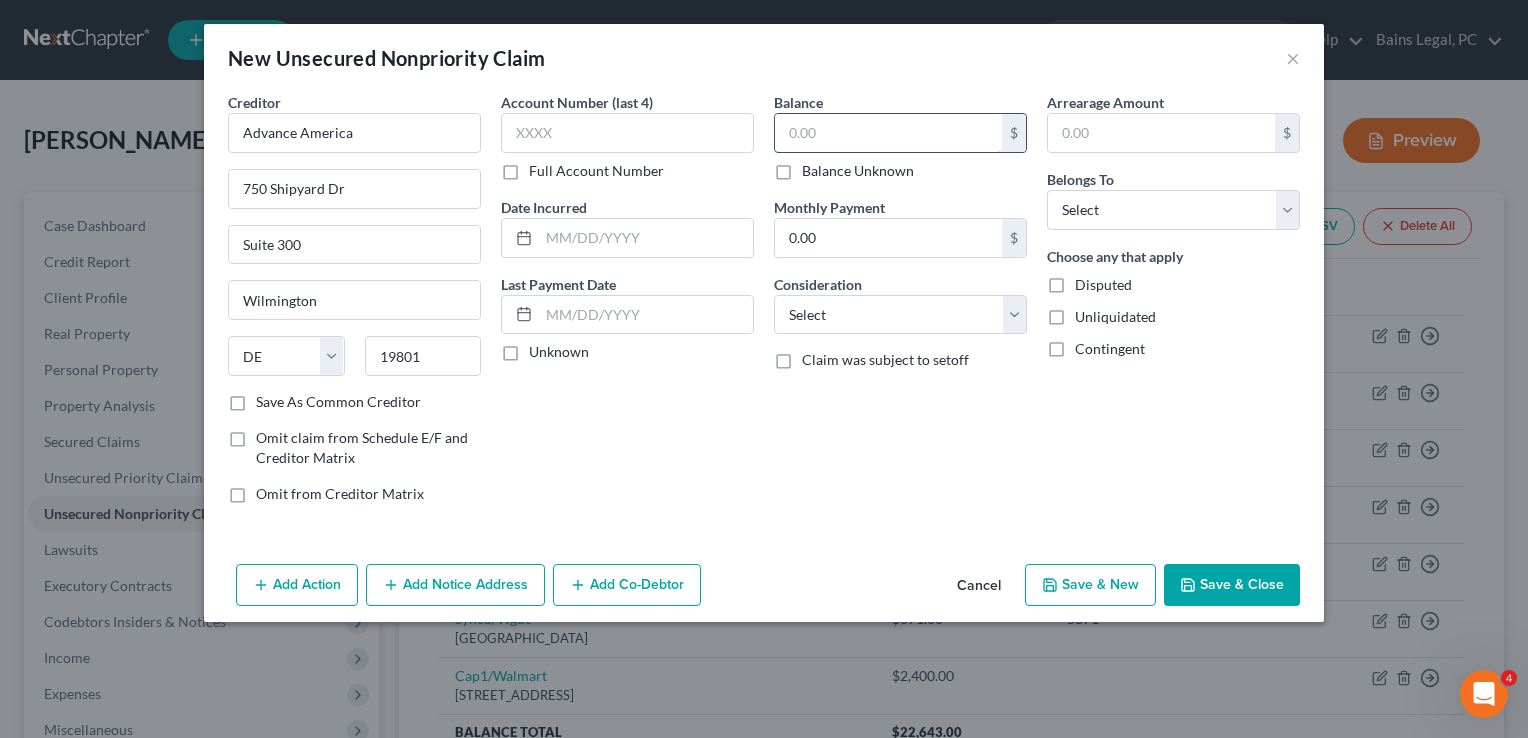 click at bounding box center [888, 133] 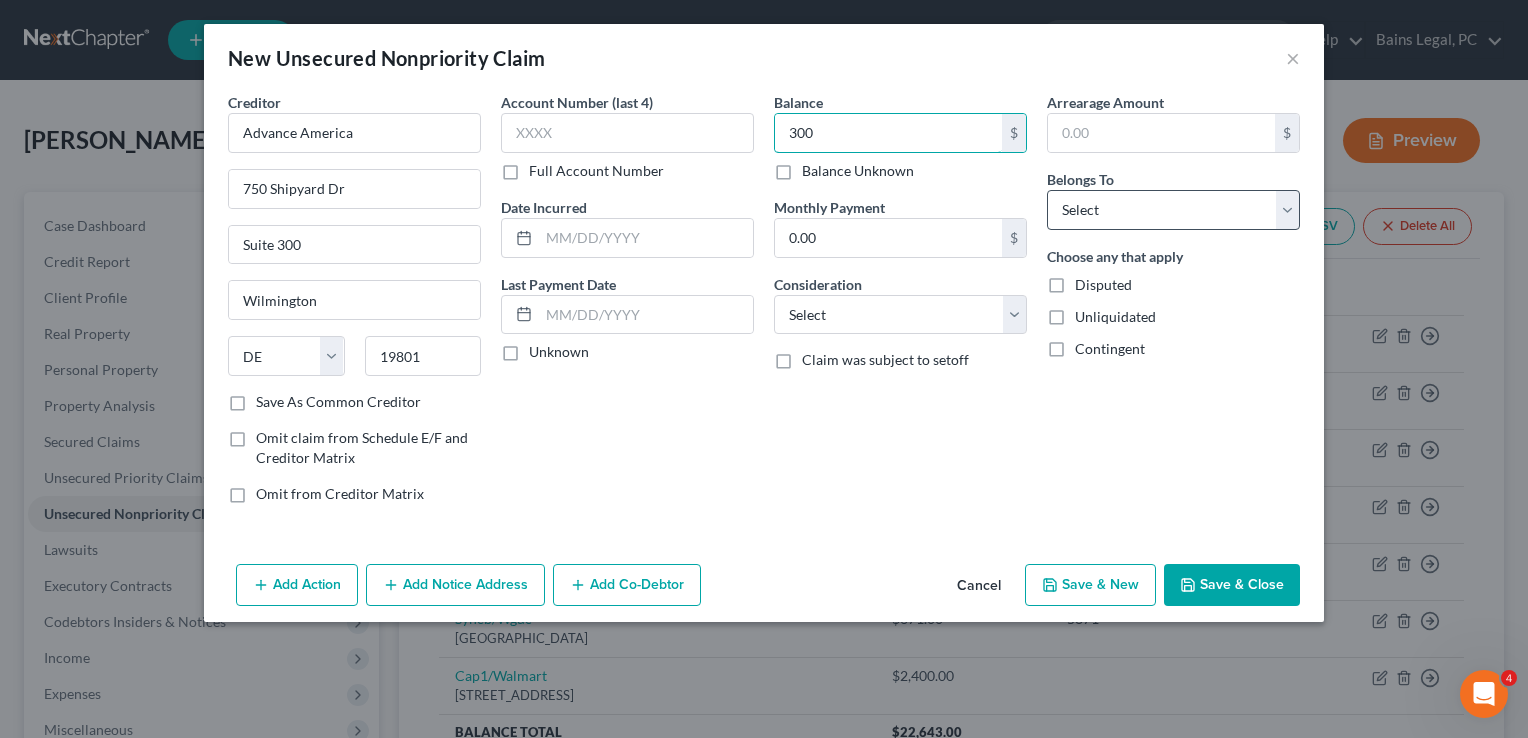 type on "300" 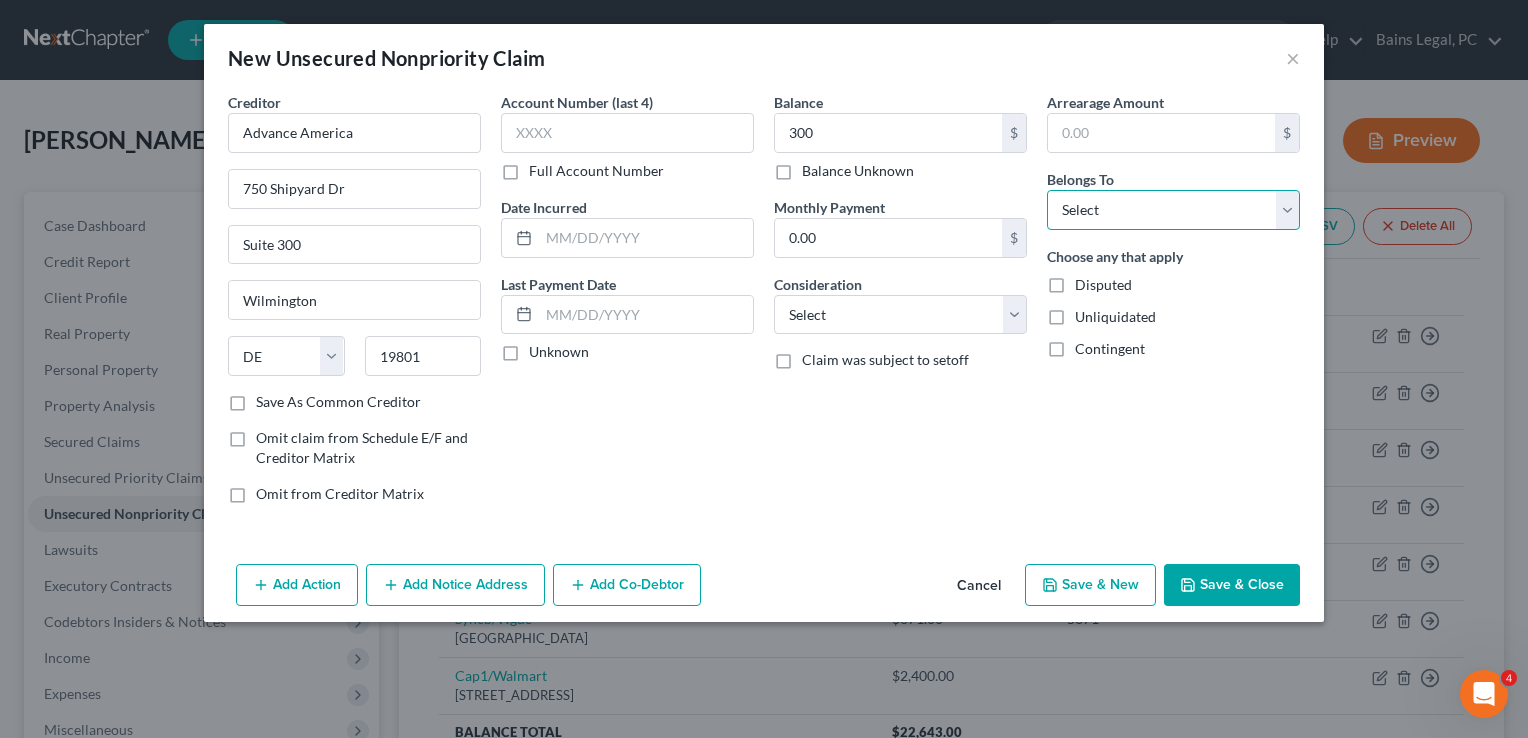 click on "Select Debtor 1 Only Debtor 2 Only Debtor 1 And Debtor 2 Only At Least One Of The Debtors And Another Community Property" at bounding box center [1173, 210] 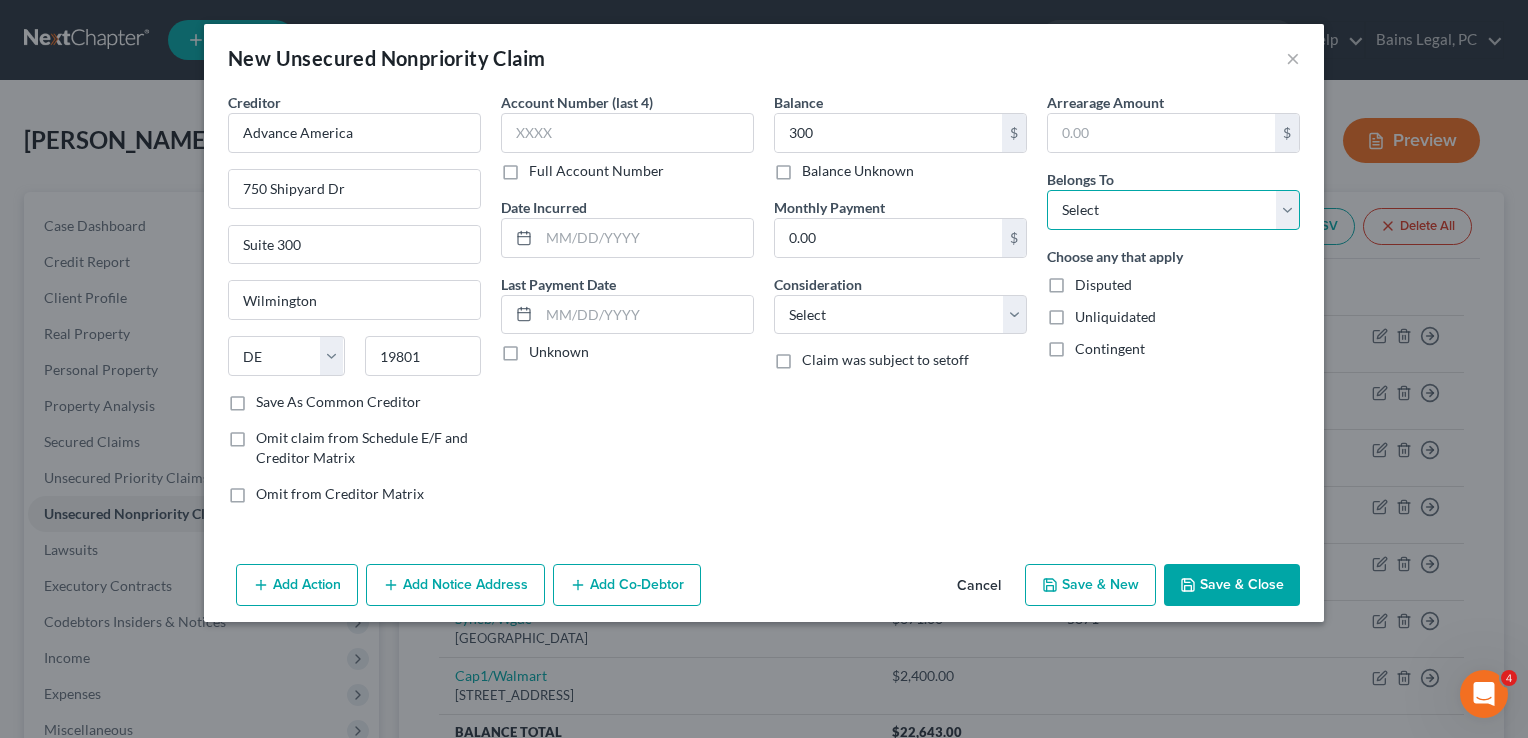 select on "0" 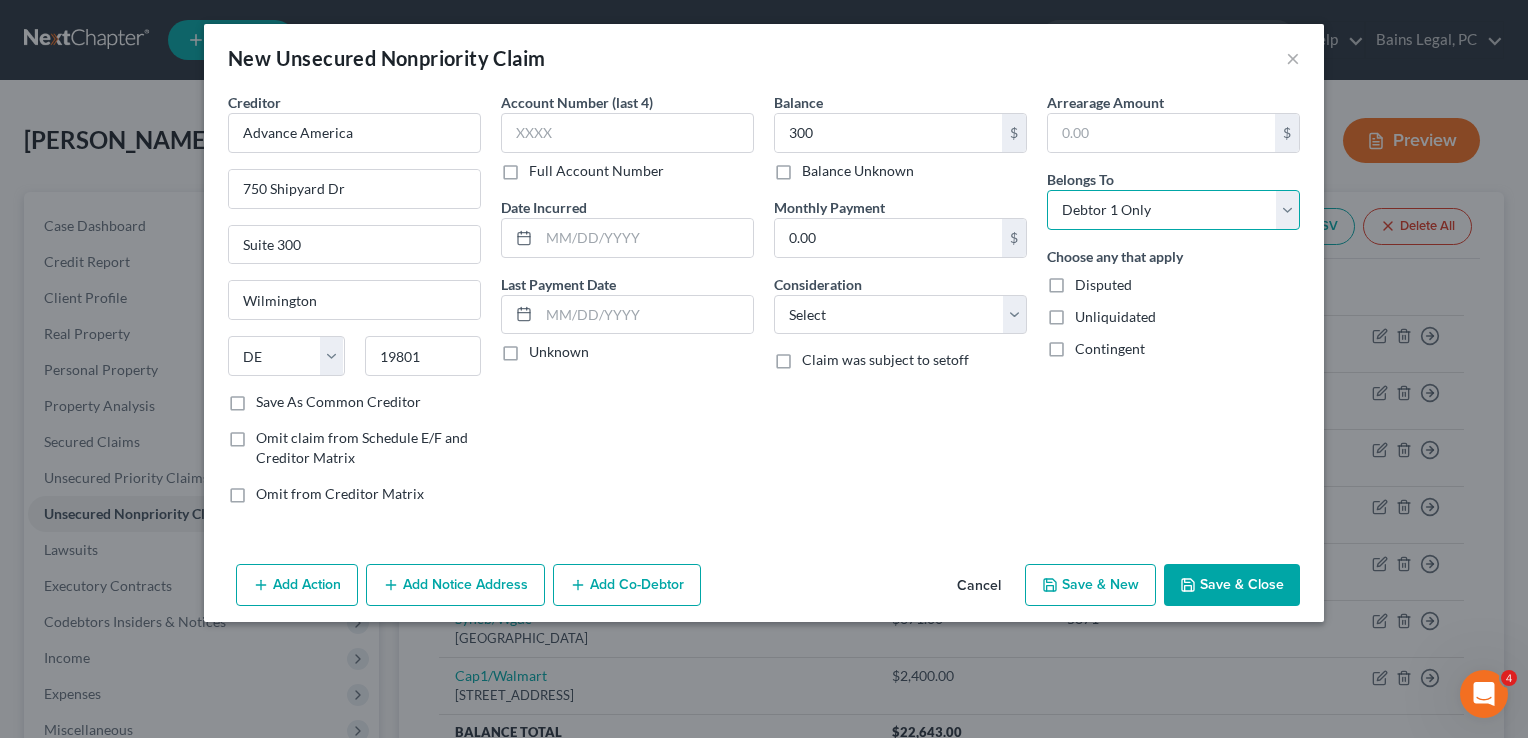 click on "Select Debtor 1 Only Debtor 2 Only Debtor 1 And Debtor 2 Only At Least One Of The Debtors And Another Community Property" at bounding box center [1173, 210] 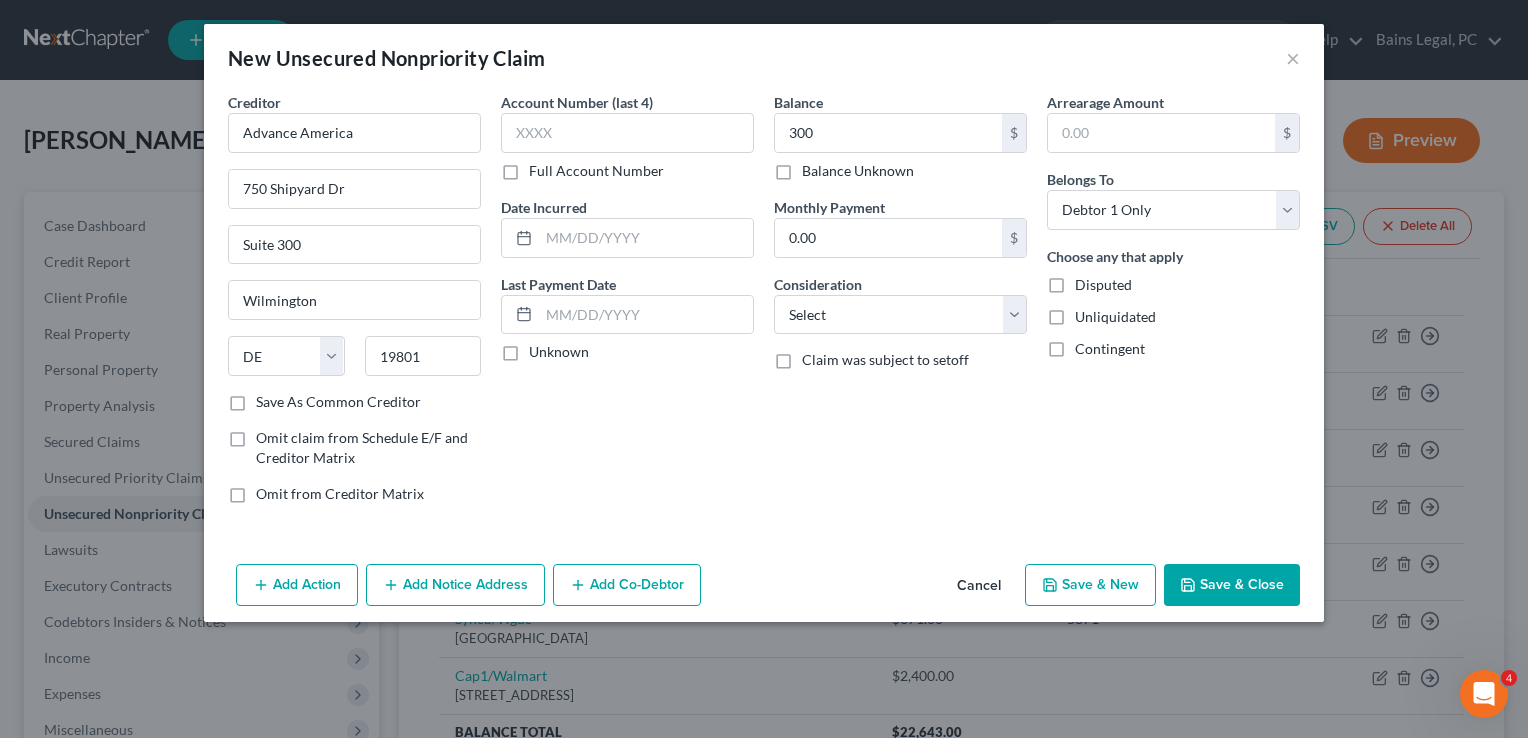 click on "Add Notice Address" at bounding box center (455, 585) 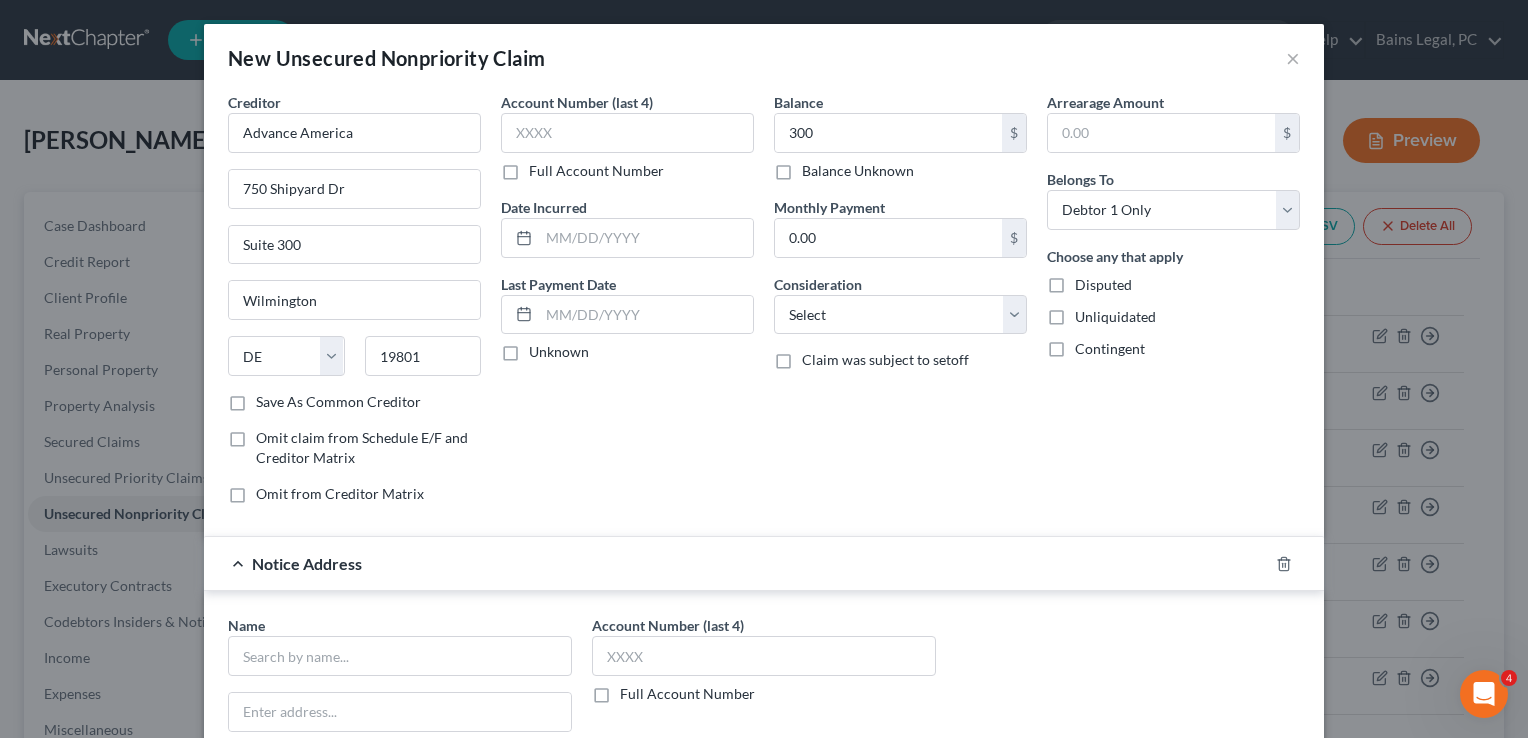 click on "Account Number (last 4)
Full Account Number
Date Incurred         Last Payment Date         Unknown" at bounding box center [627, 306] 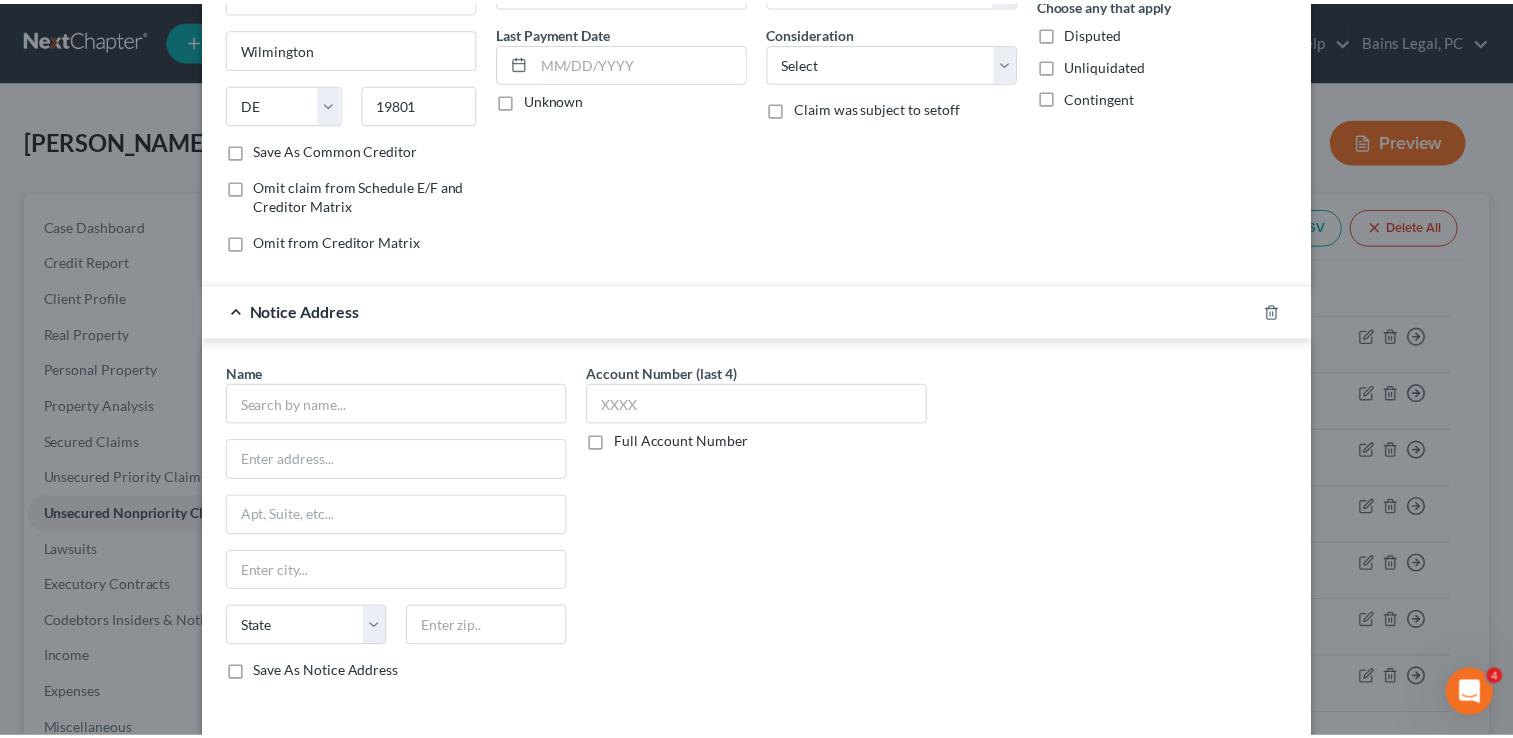 scroll, scrollTop: 334, scrollLeft: 0, axis: vertical 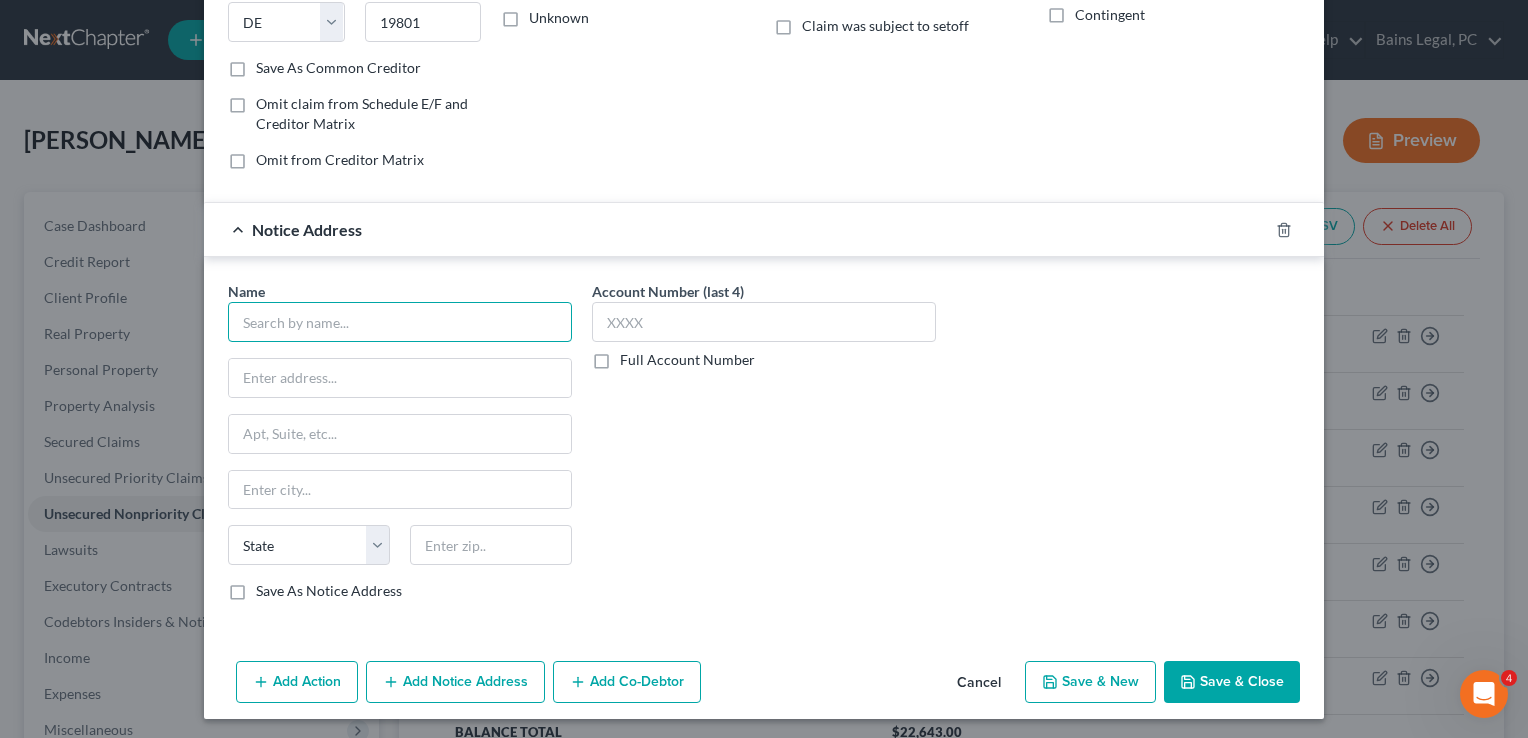 click at bounding box center [400, 322] 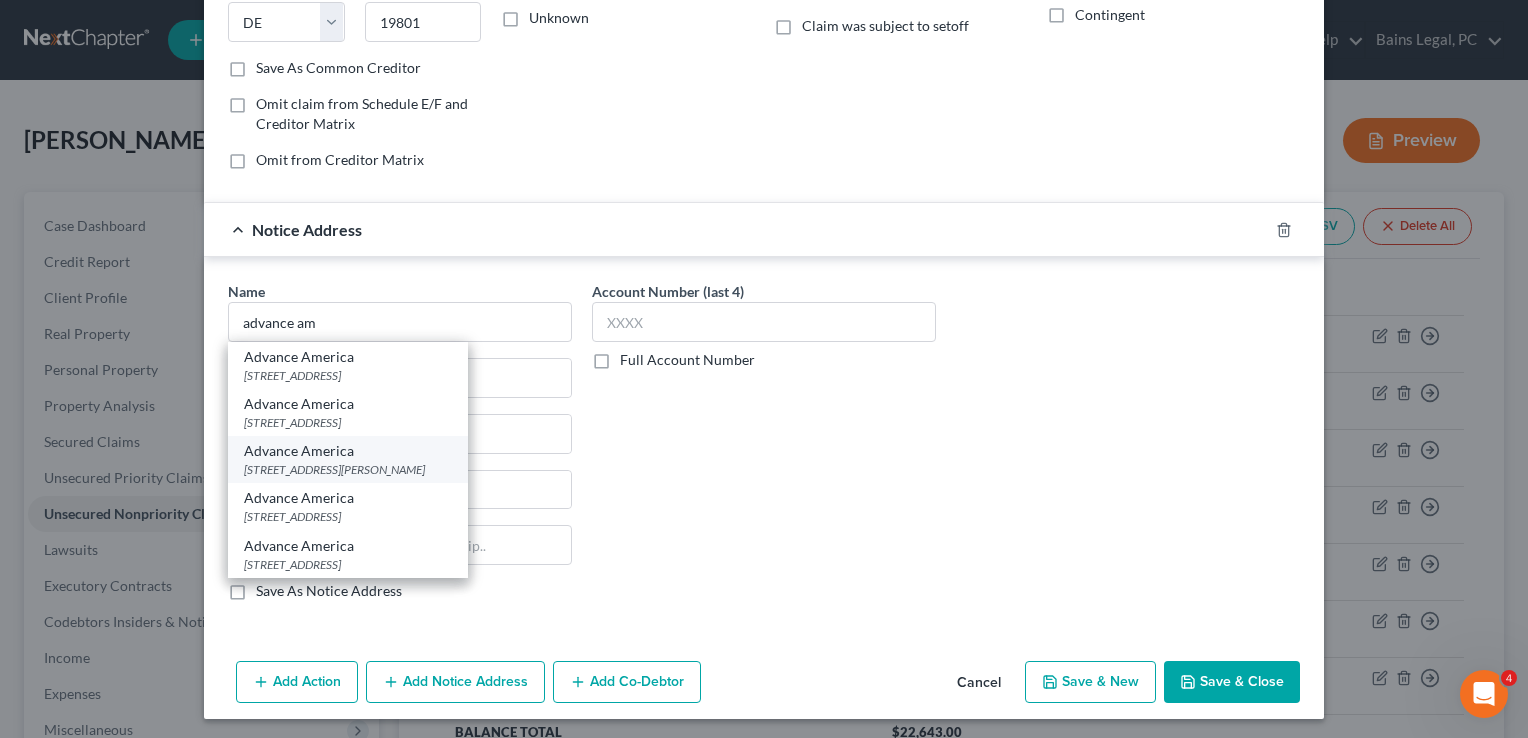 click on "[STREET_ADDRESS][PERSON_NAME]" at bounding box center (348, 469) 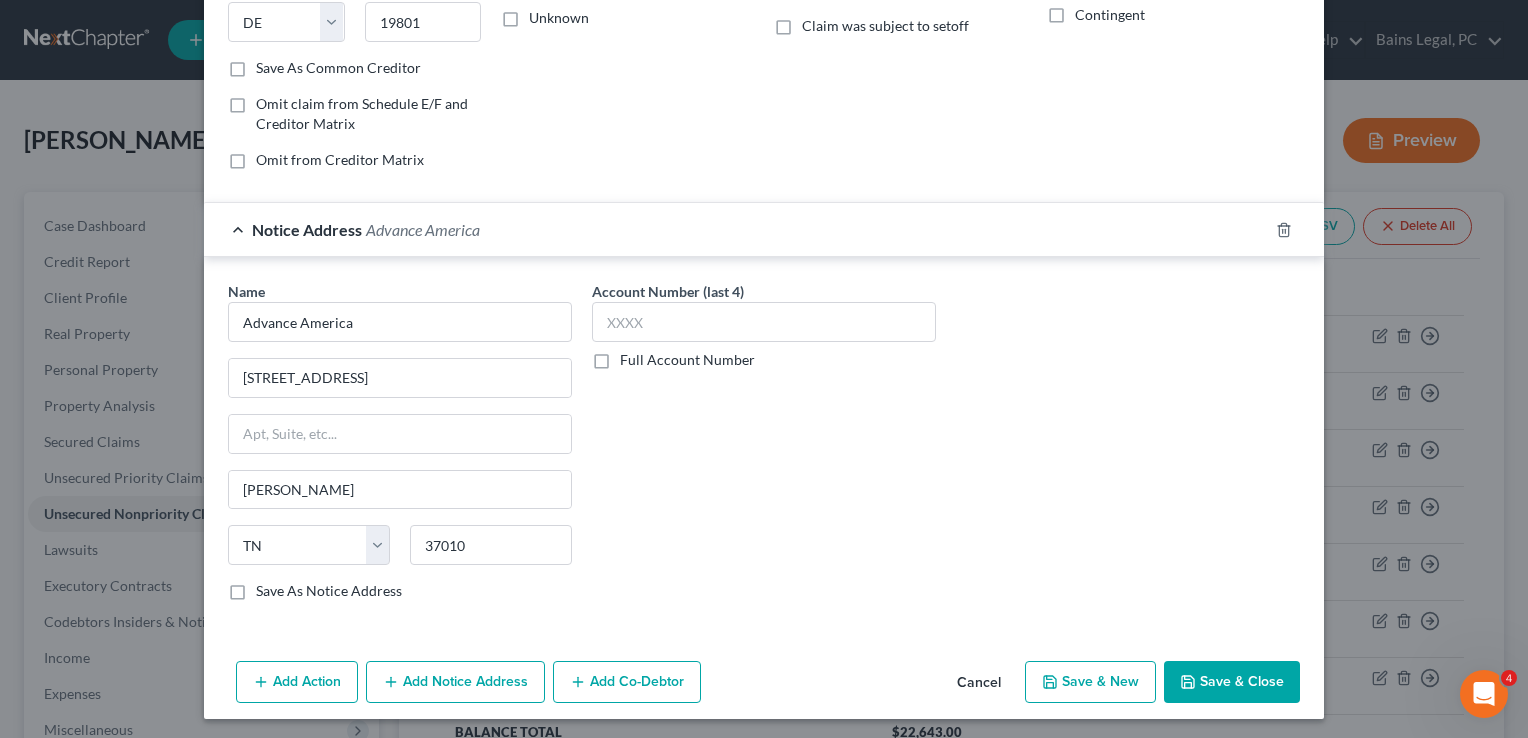 click on "Save & Close" at bounding box center [1232, 682] 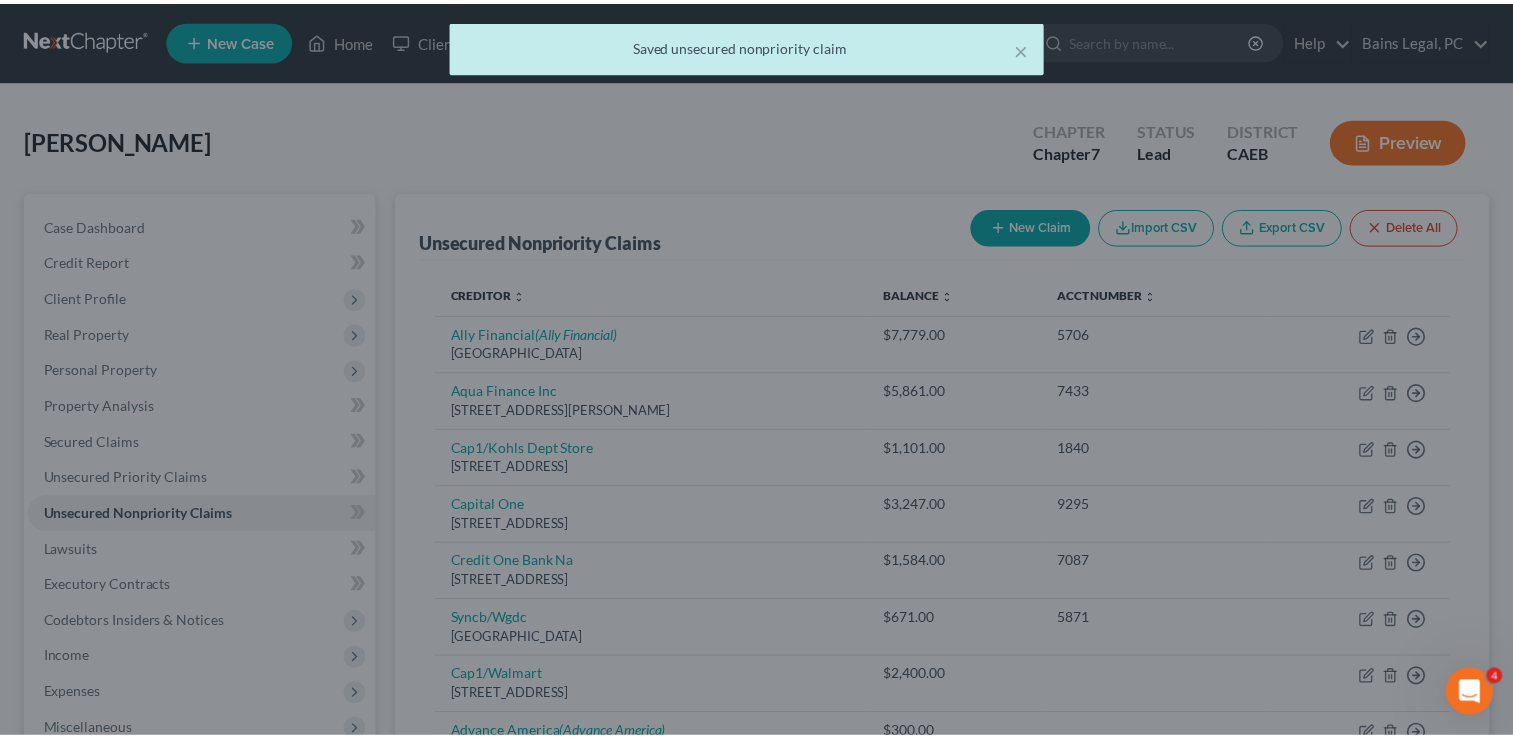 scroll, scrollTop: 0, scrollLeft: 0, axis: both 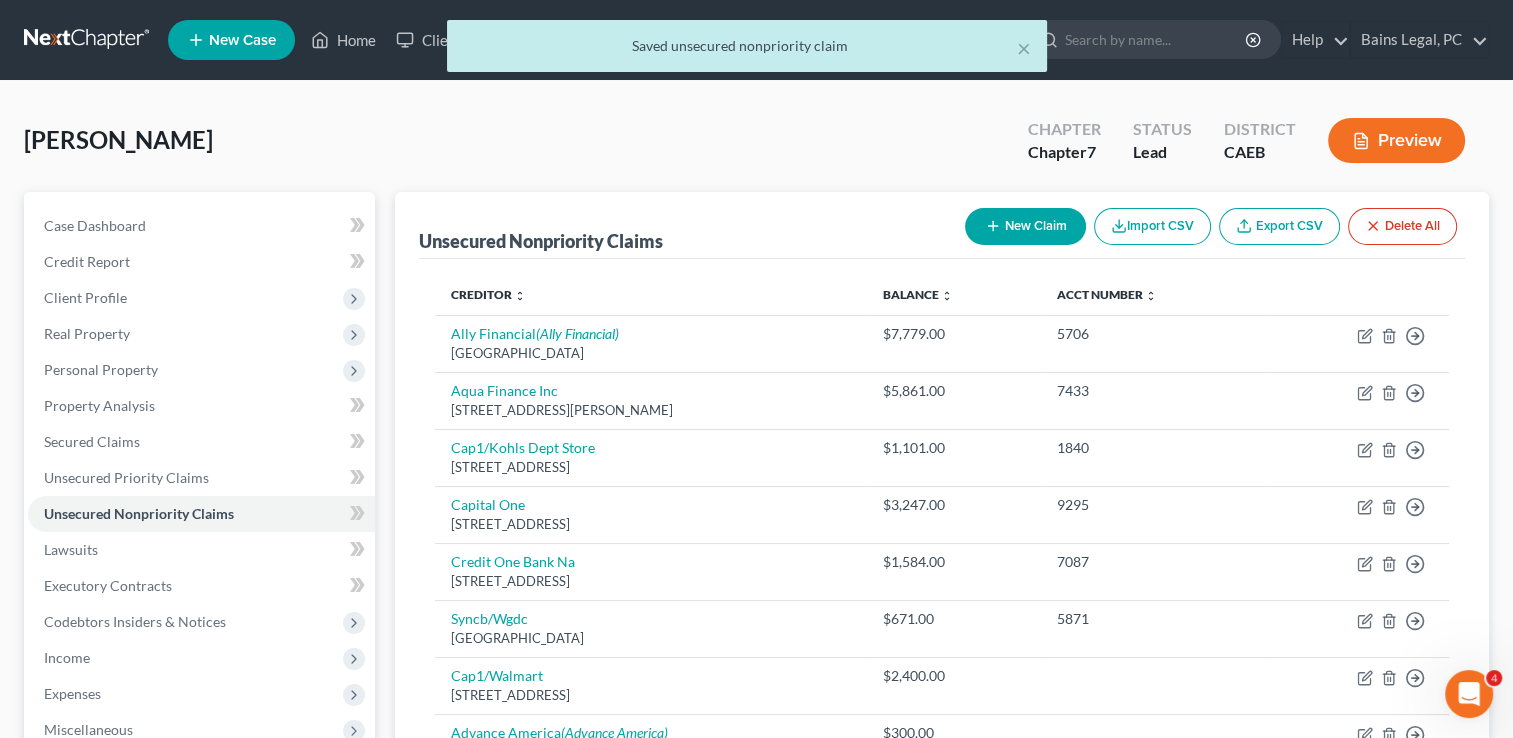 click on "New Claim" at bounding box center [1025, 226] 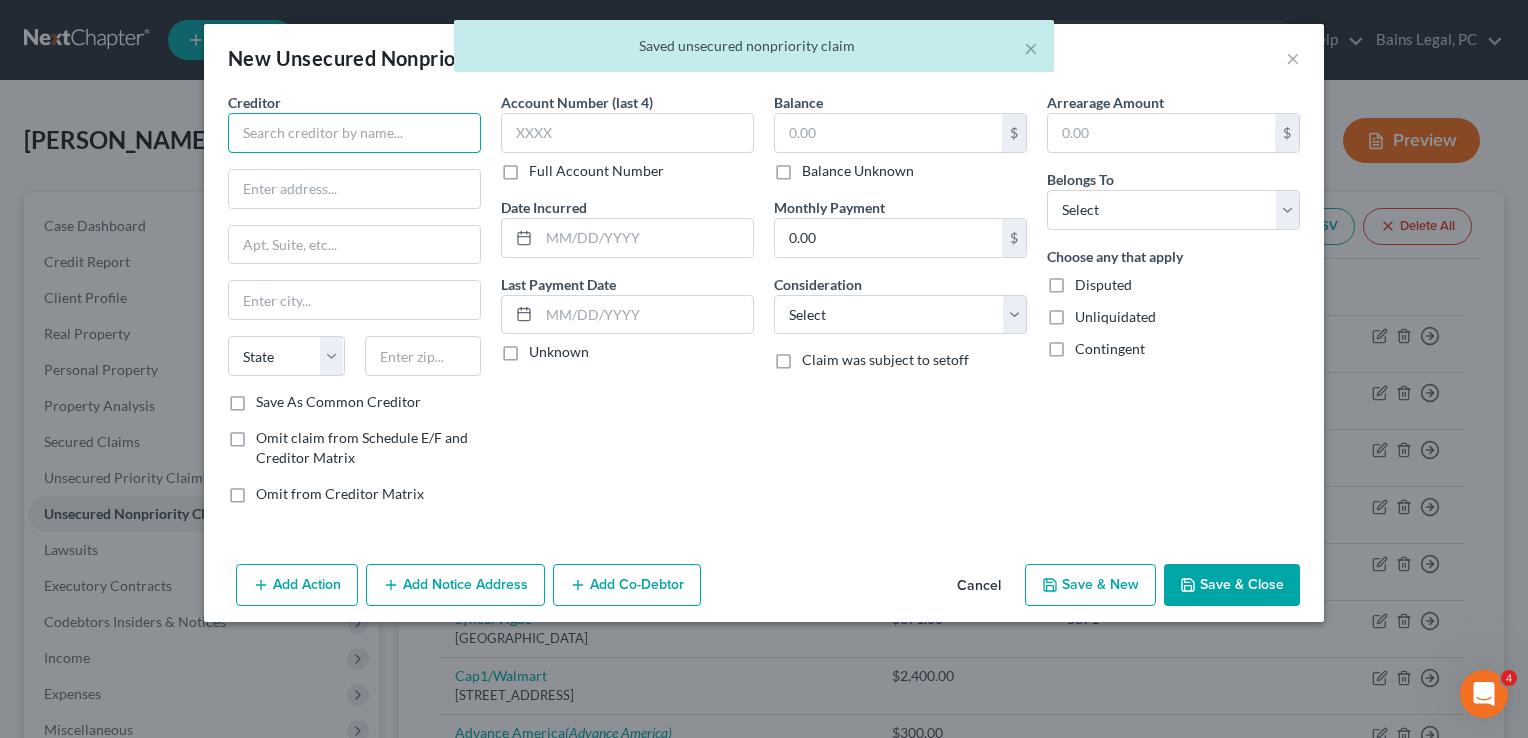 click at bounding box center [354, 133] 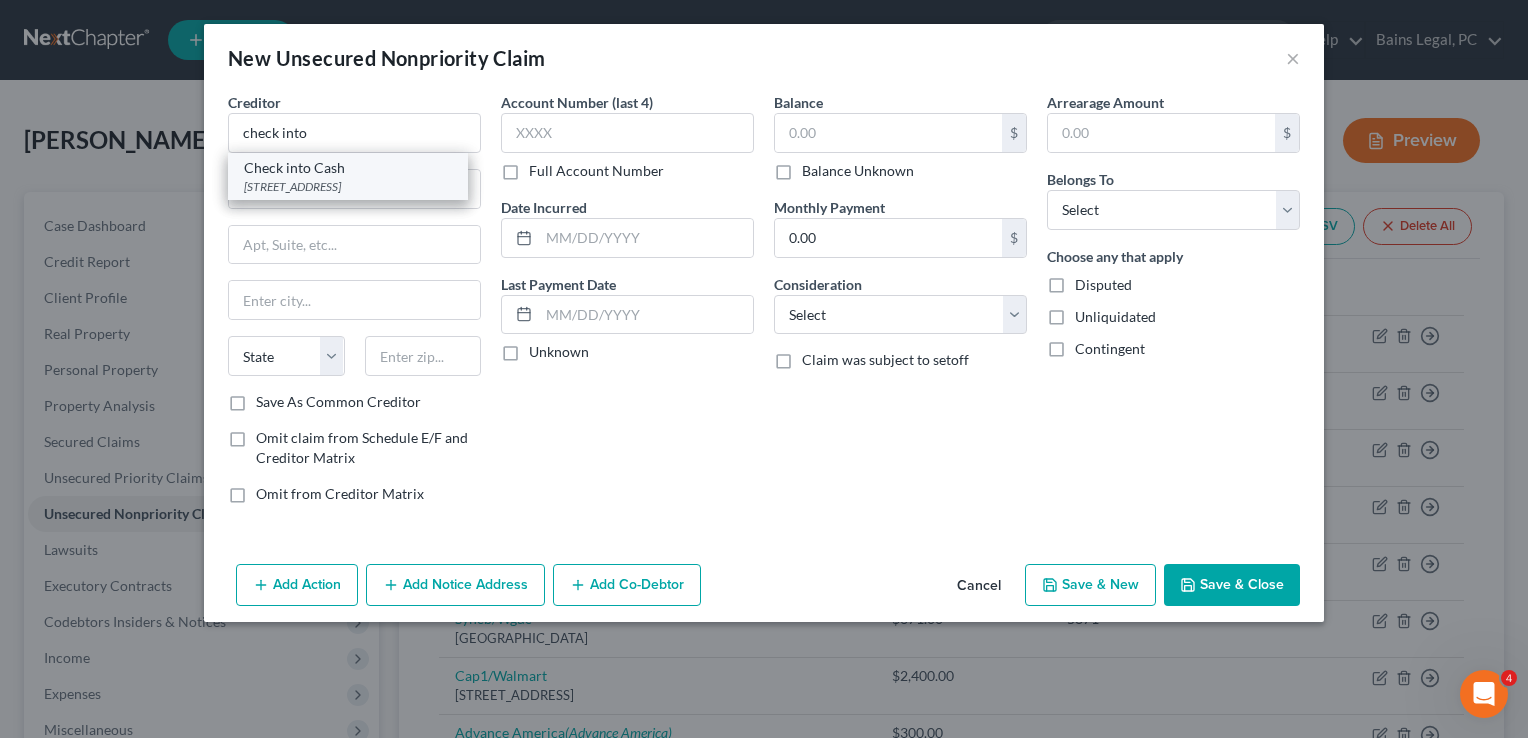 click on "Check into Cash" at bounding box center (348, 168) 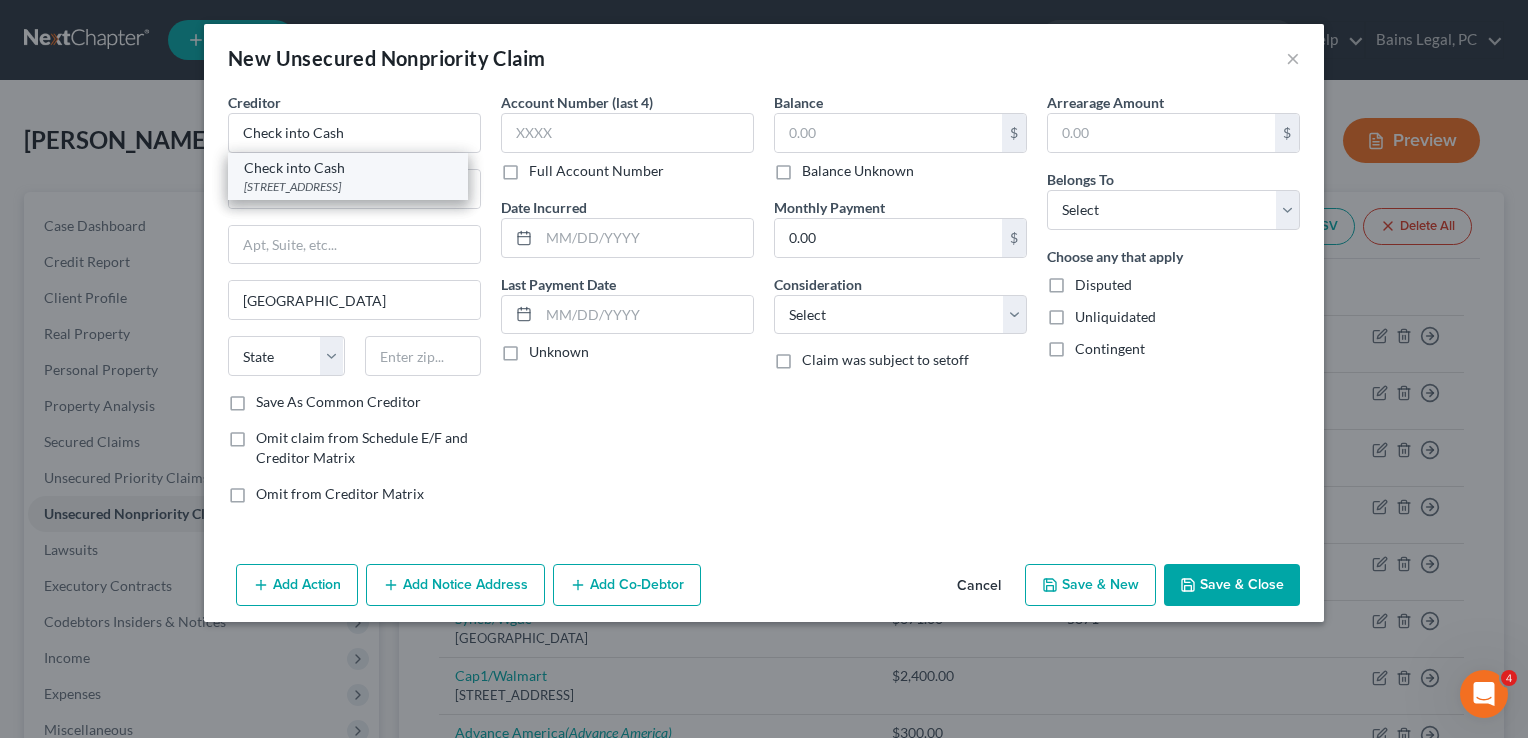 select on "4" 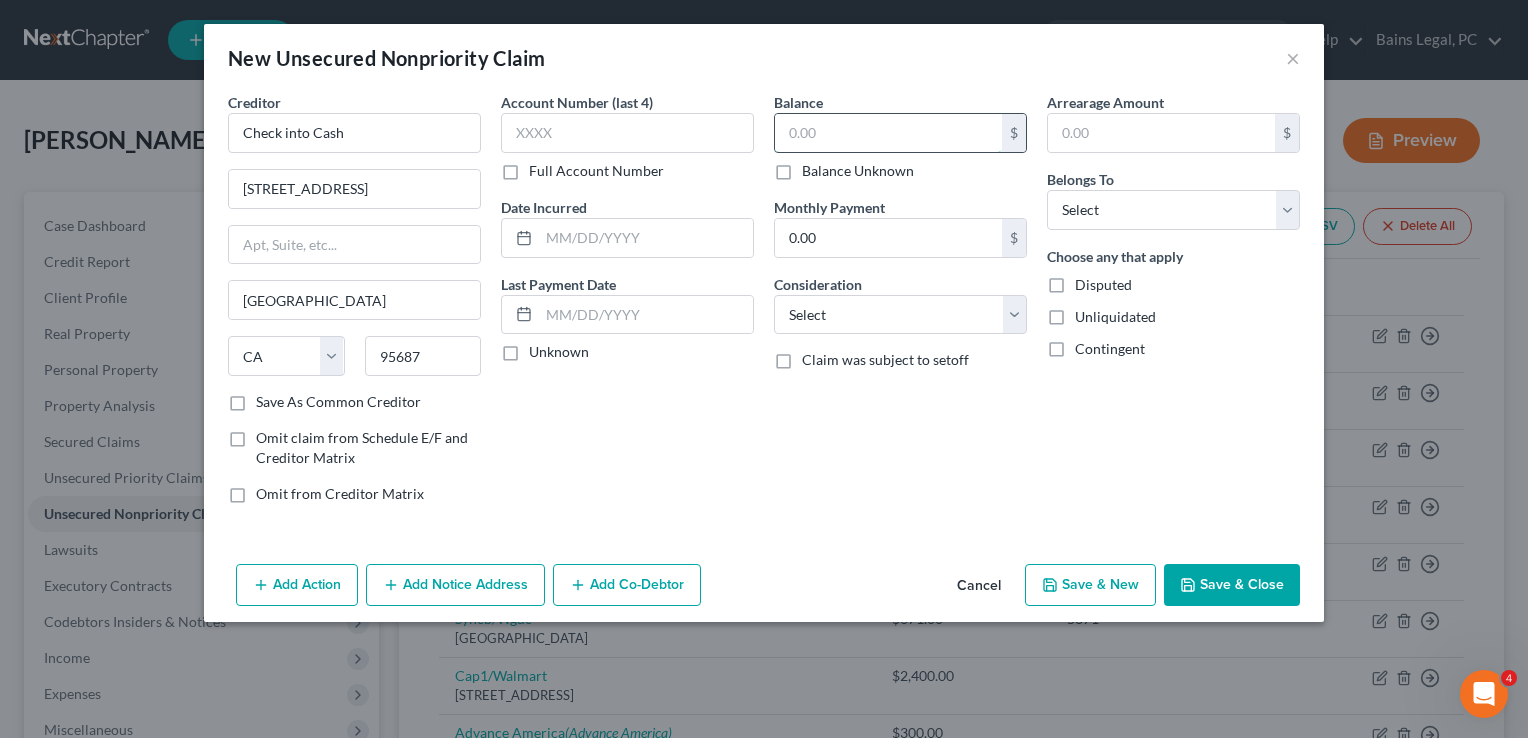 click at bounding box center (888, 133) 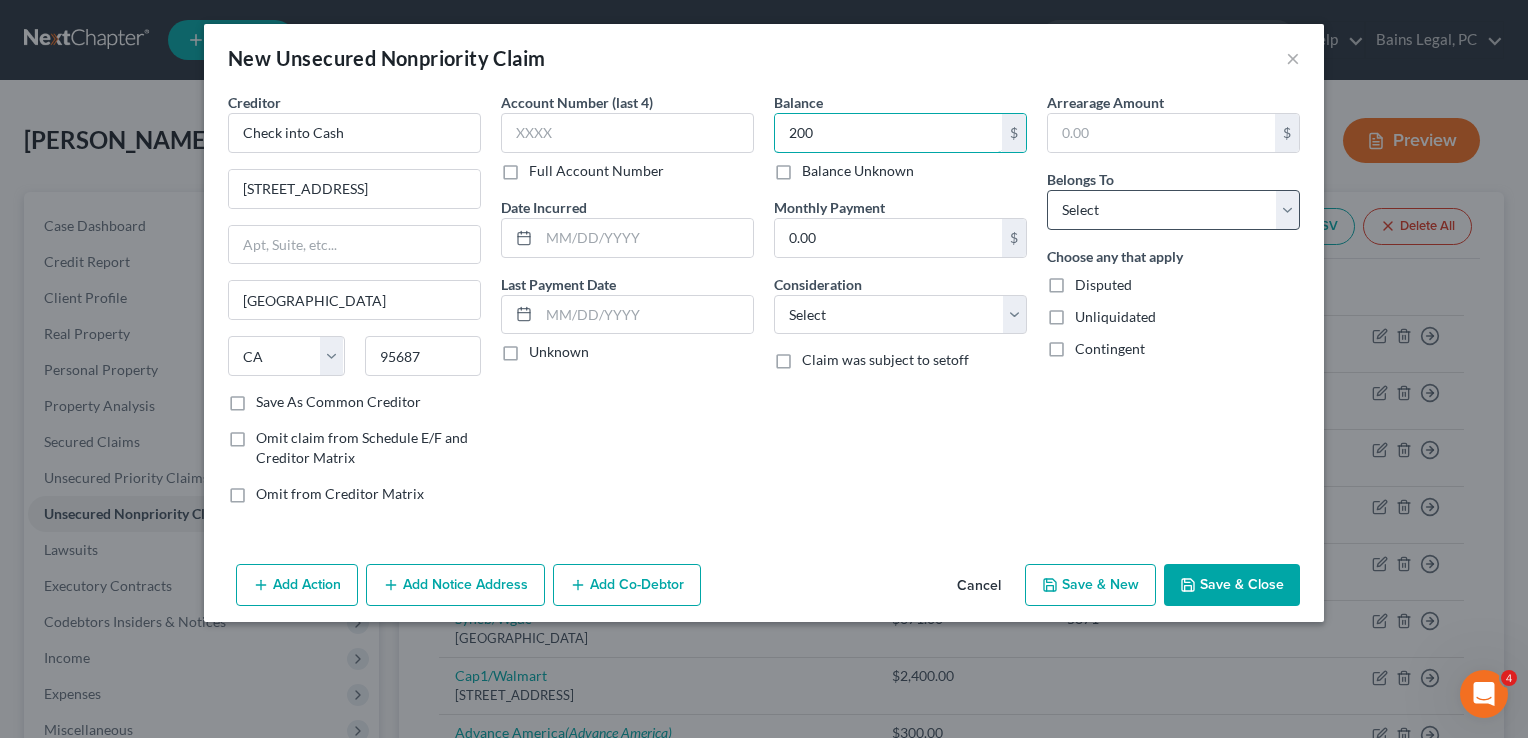 type on "200" 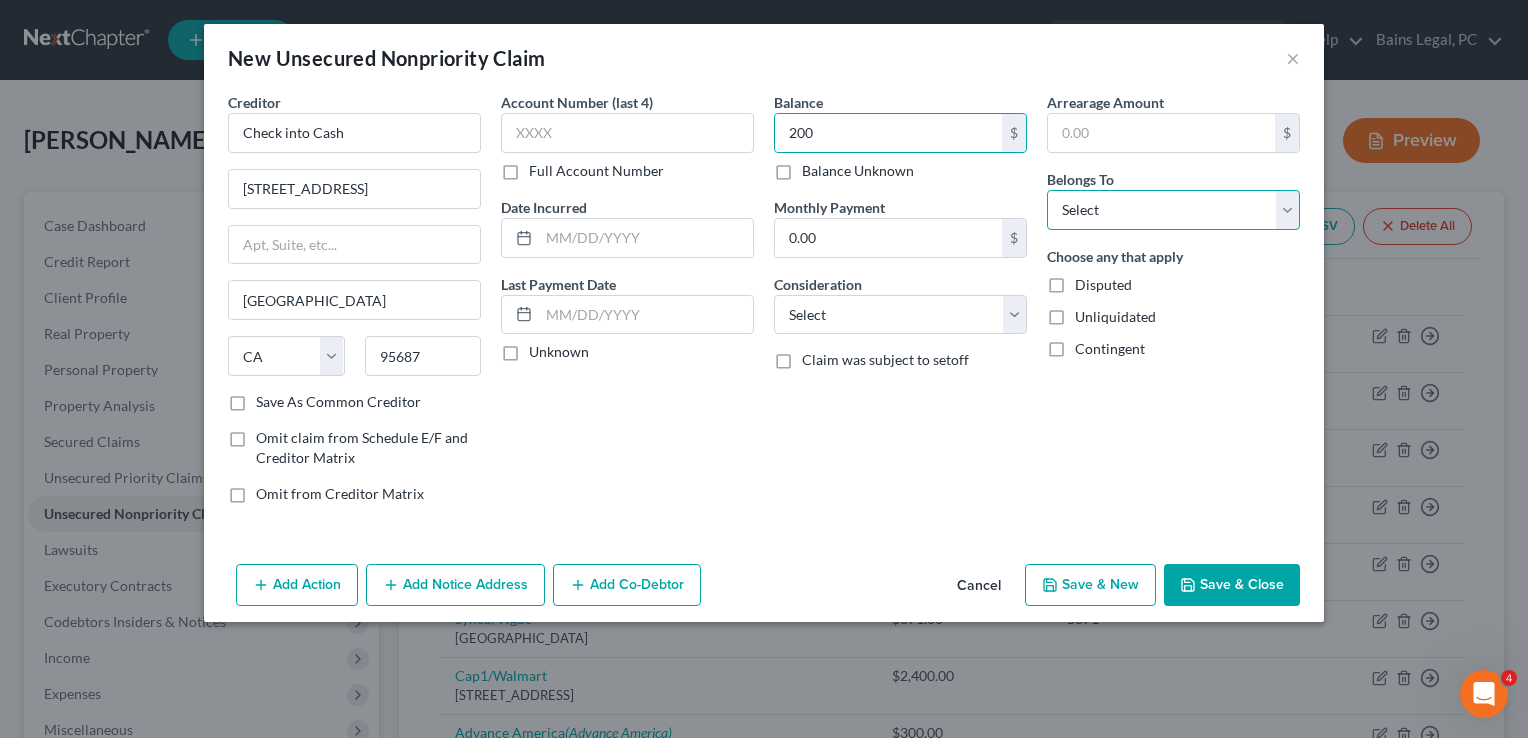drag, startPoint x: 1215, startPoint y: 208, endPoint x: 1196, endPoint y: 217, distance: 21.023796 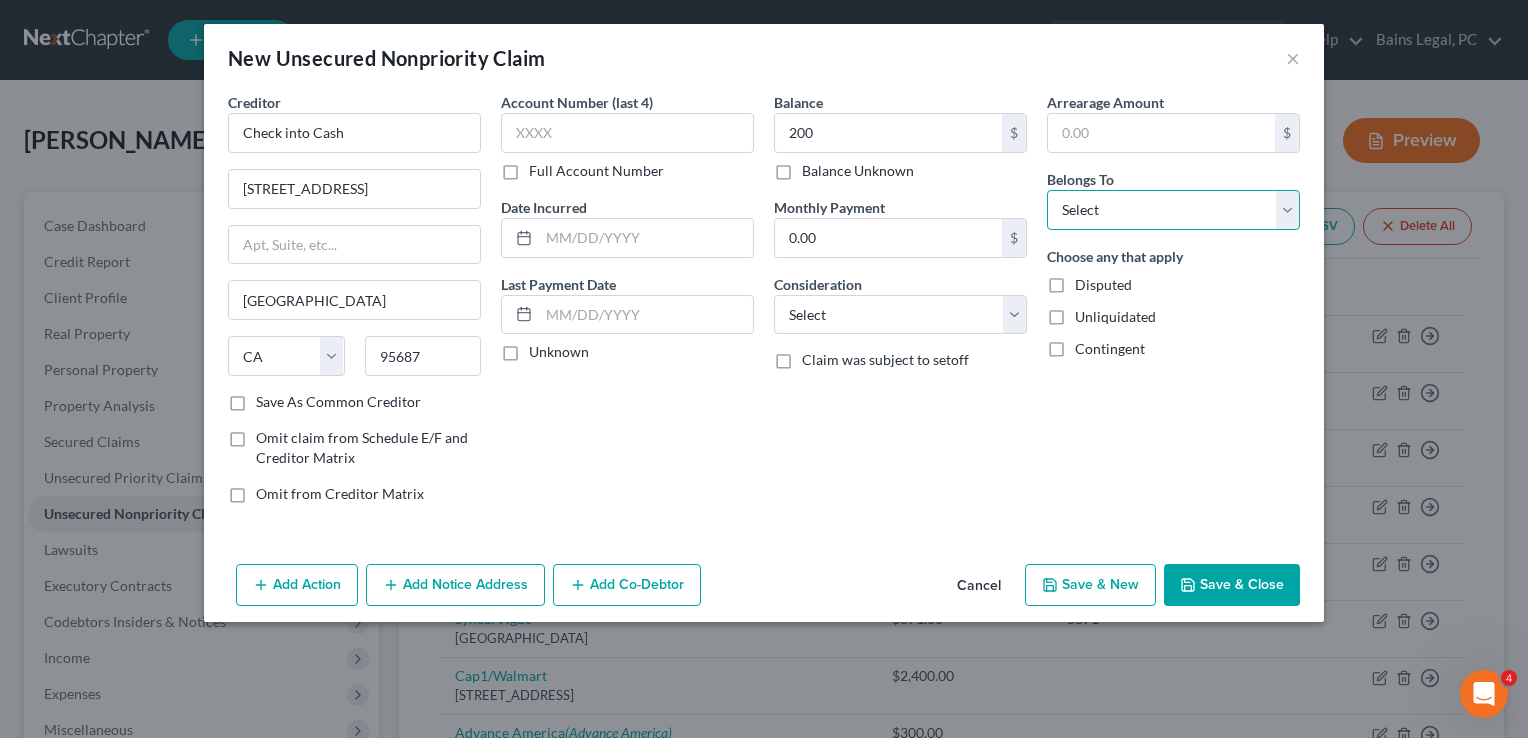 select on "0" 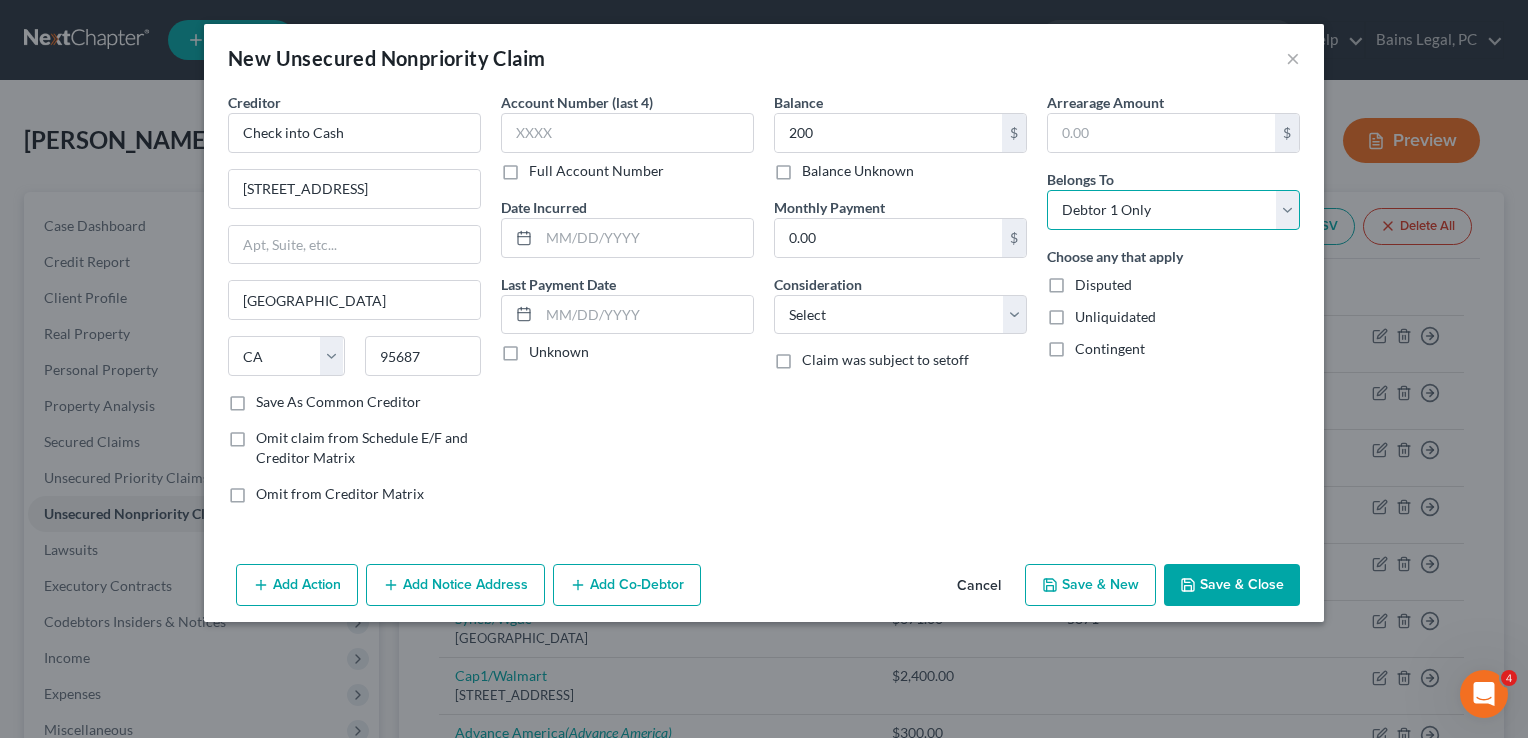 click on "Select Debtor 1 Only Debtor 2 Only Debtor 1 And Debtor 2 Only At Least One Of The Debtors And Another Community Property" at bounding box center [1173, 210] 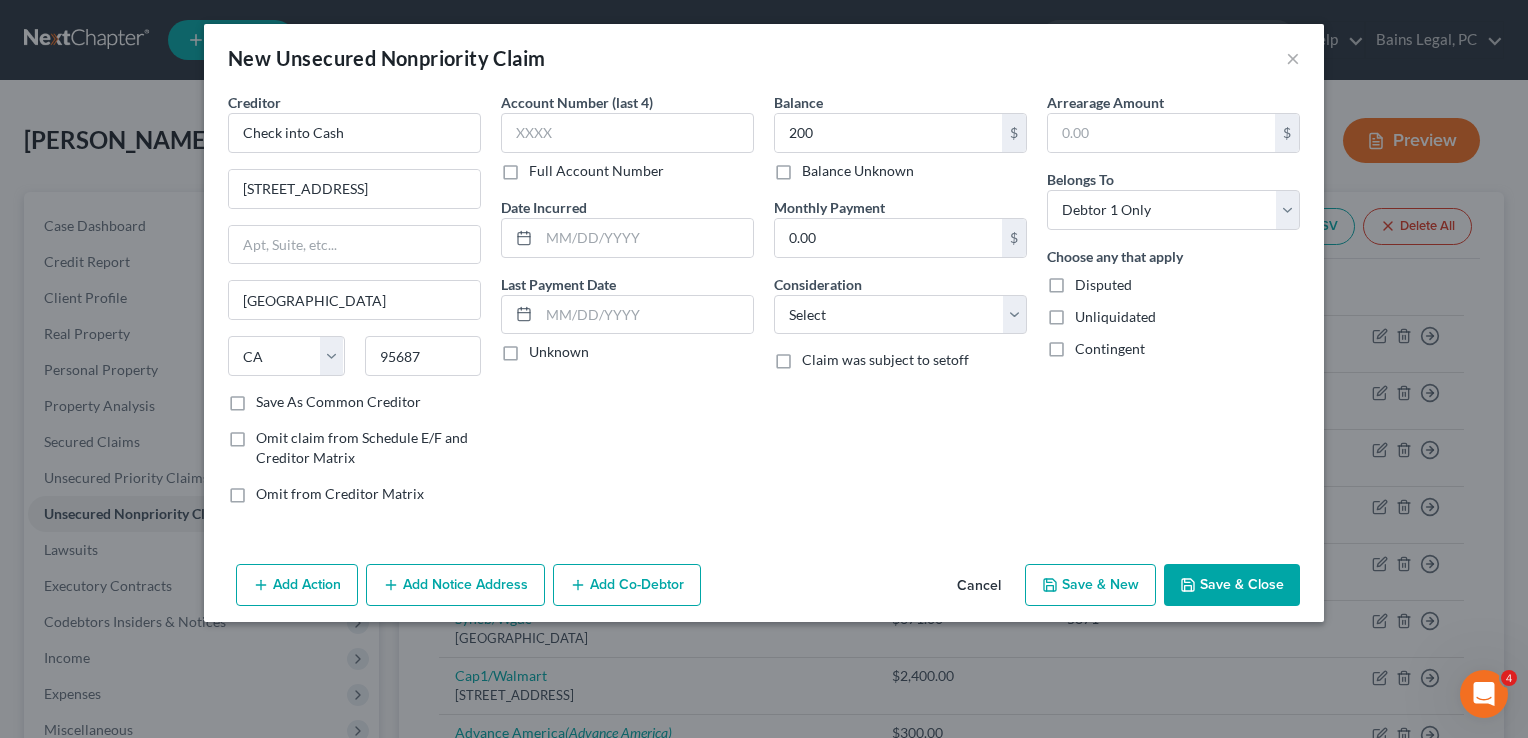 click on "Save & Close" at bounding box center [1232, 585] 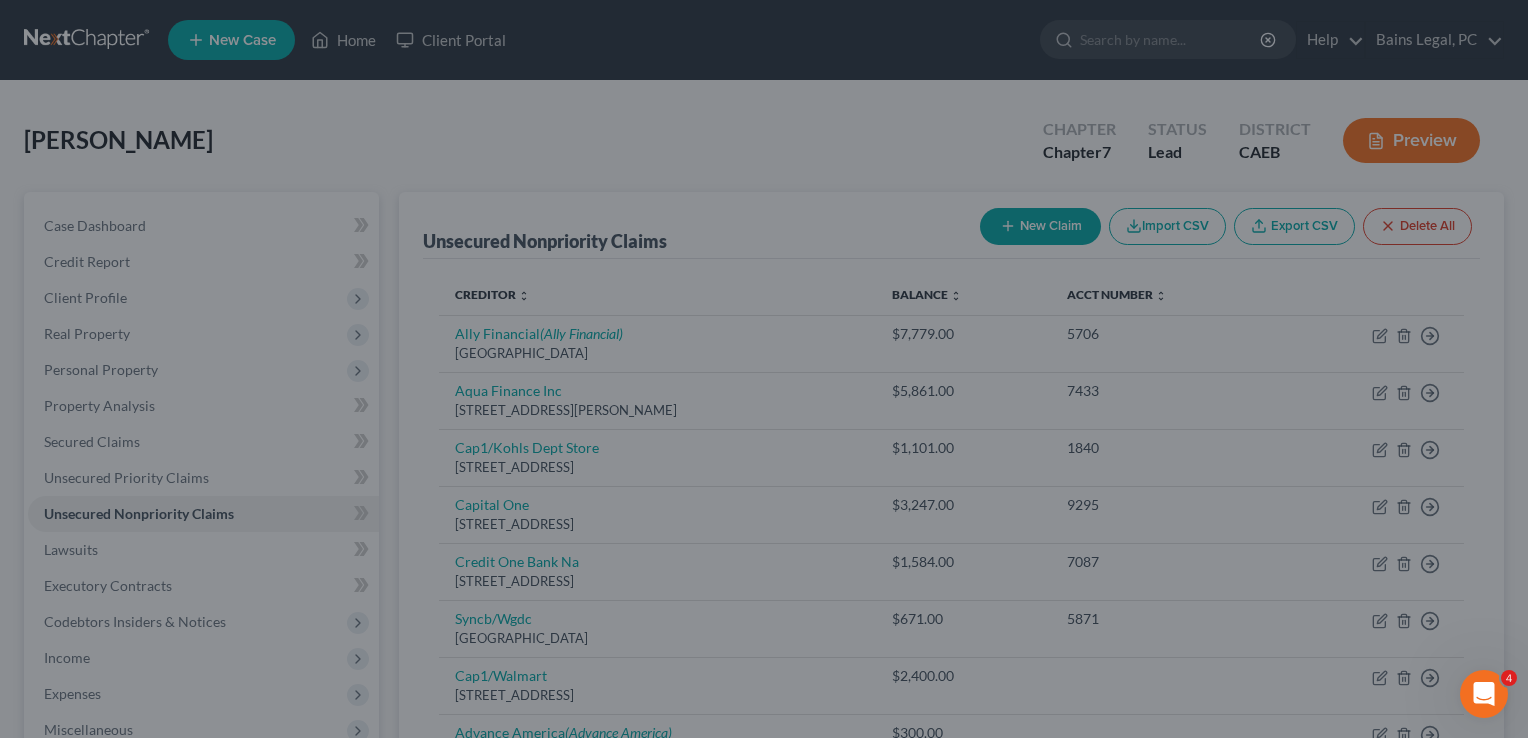 type on "200.00" 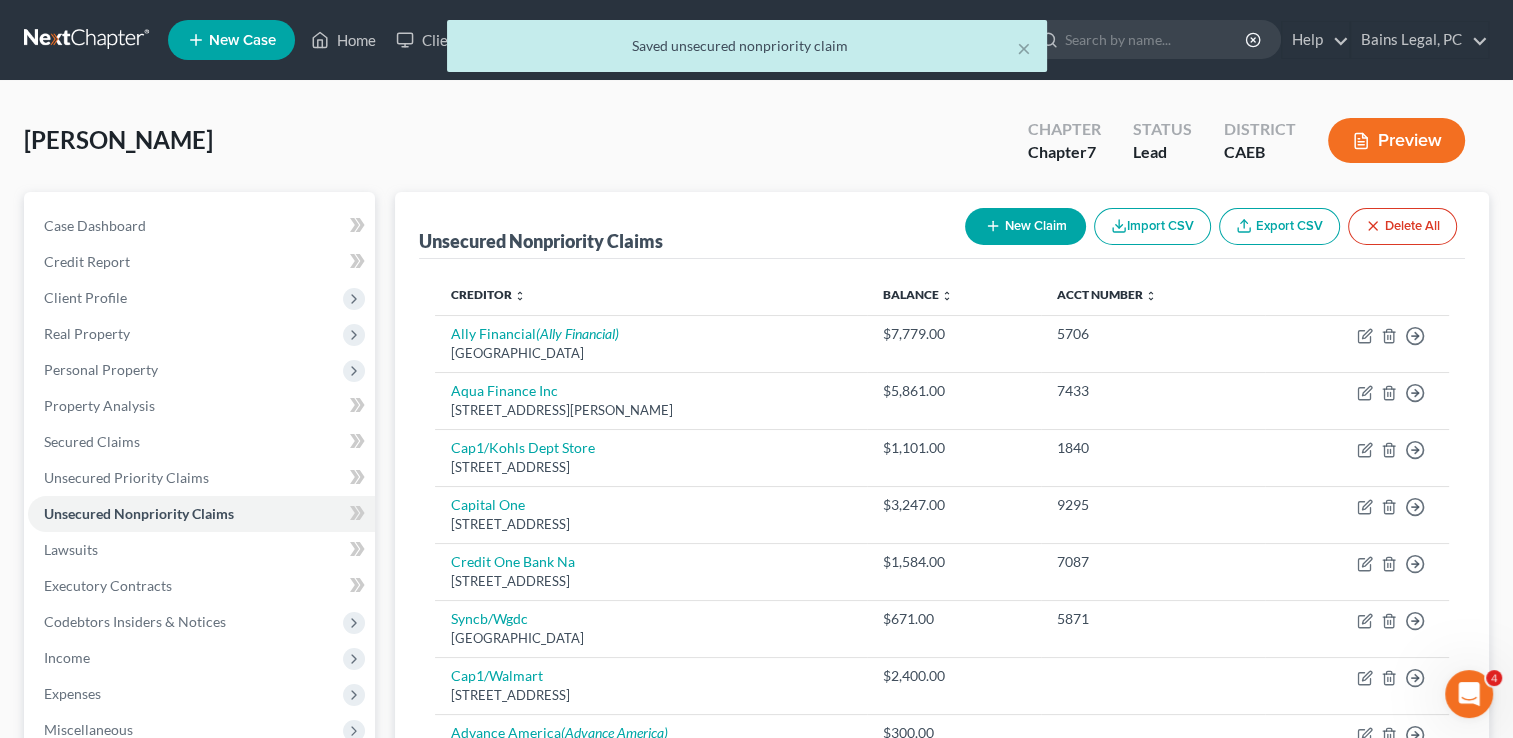 click on "New Claim" at bounding box center (1025, 226) 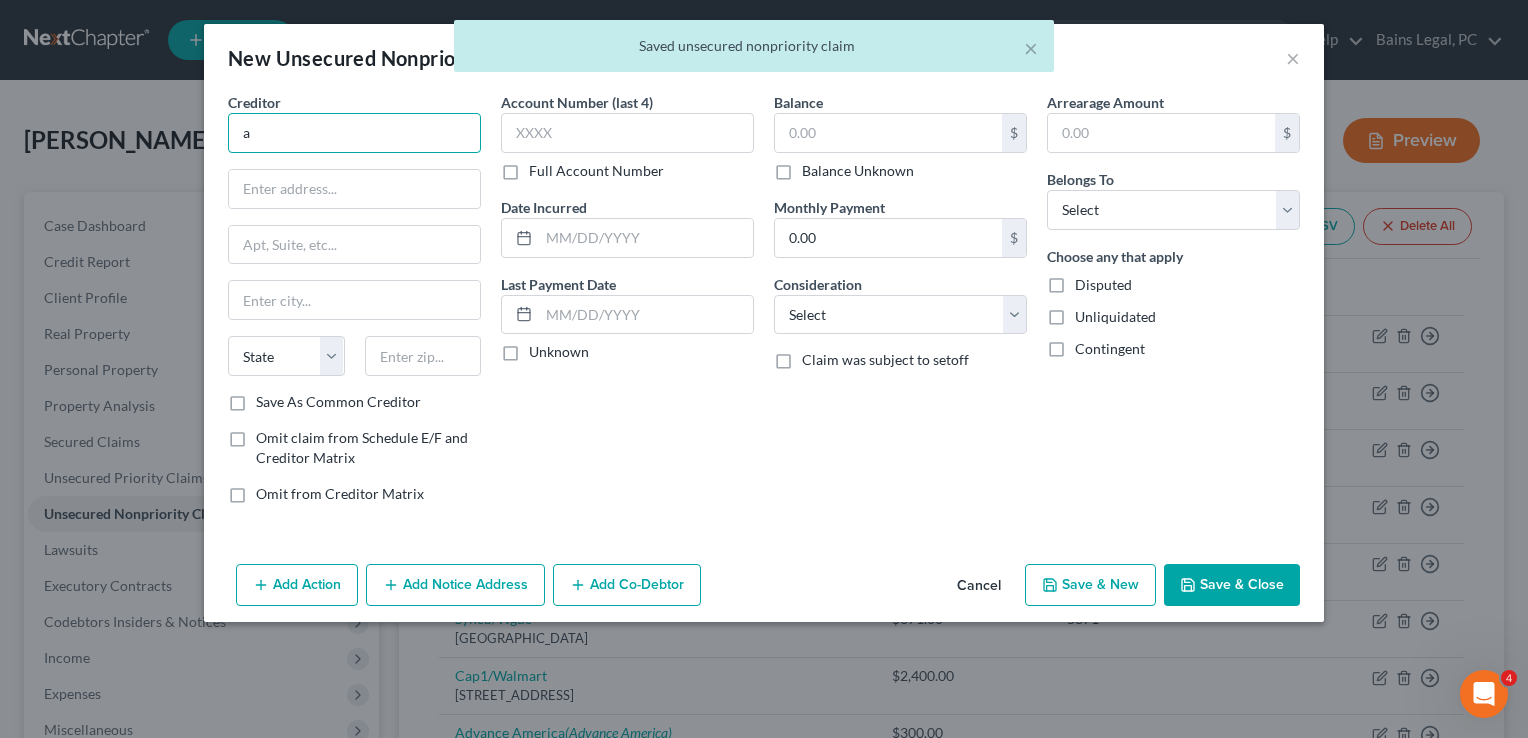 click on "a" at bounding box center (354, 133) 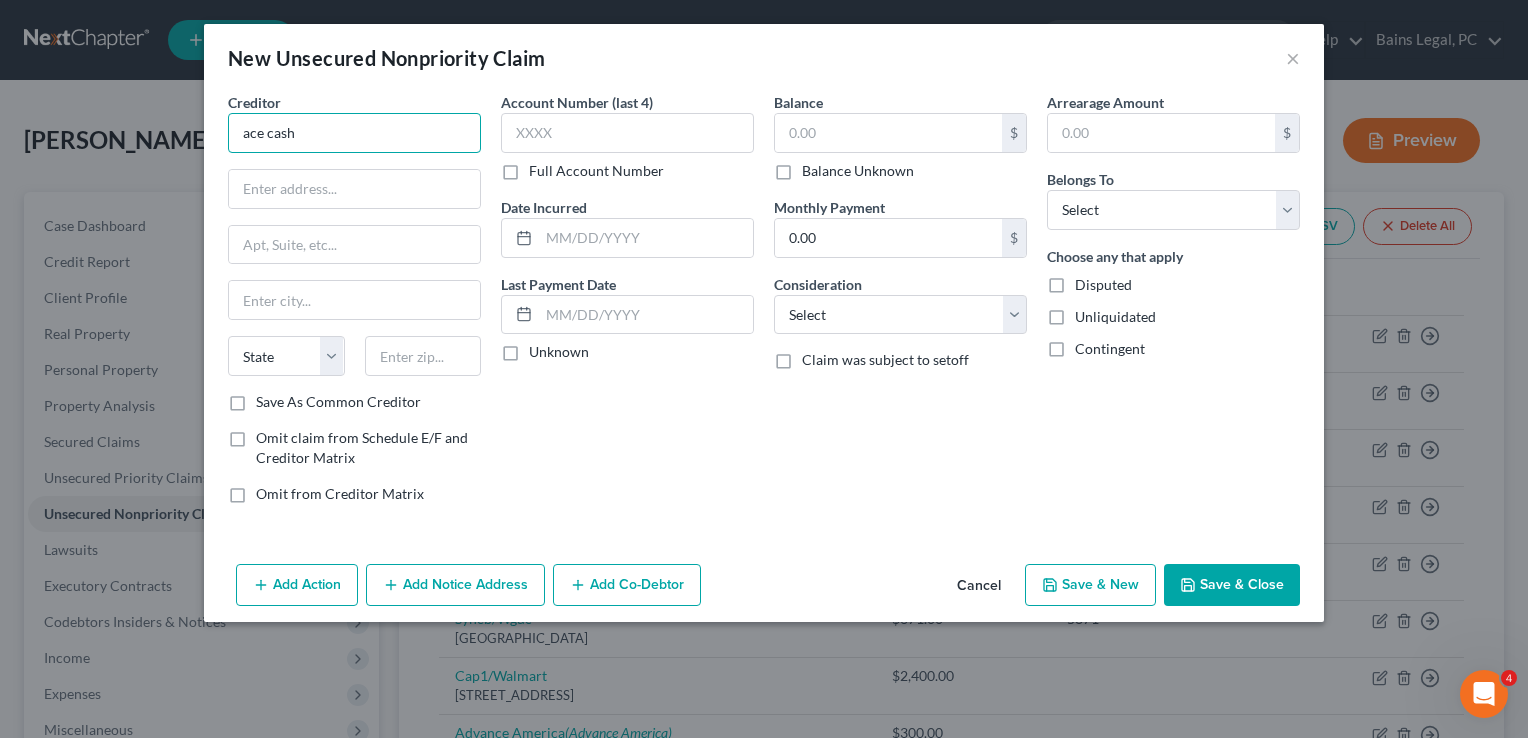 drag, startPoint x: 358, startPoint y: 134, endPoint x: 70, endPoint y: 127, distance: 288.08505 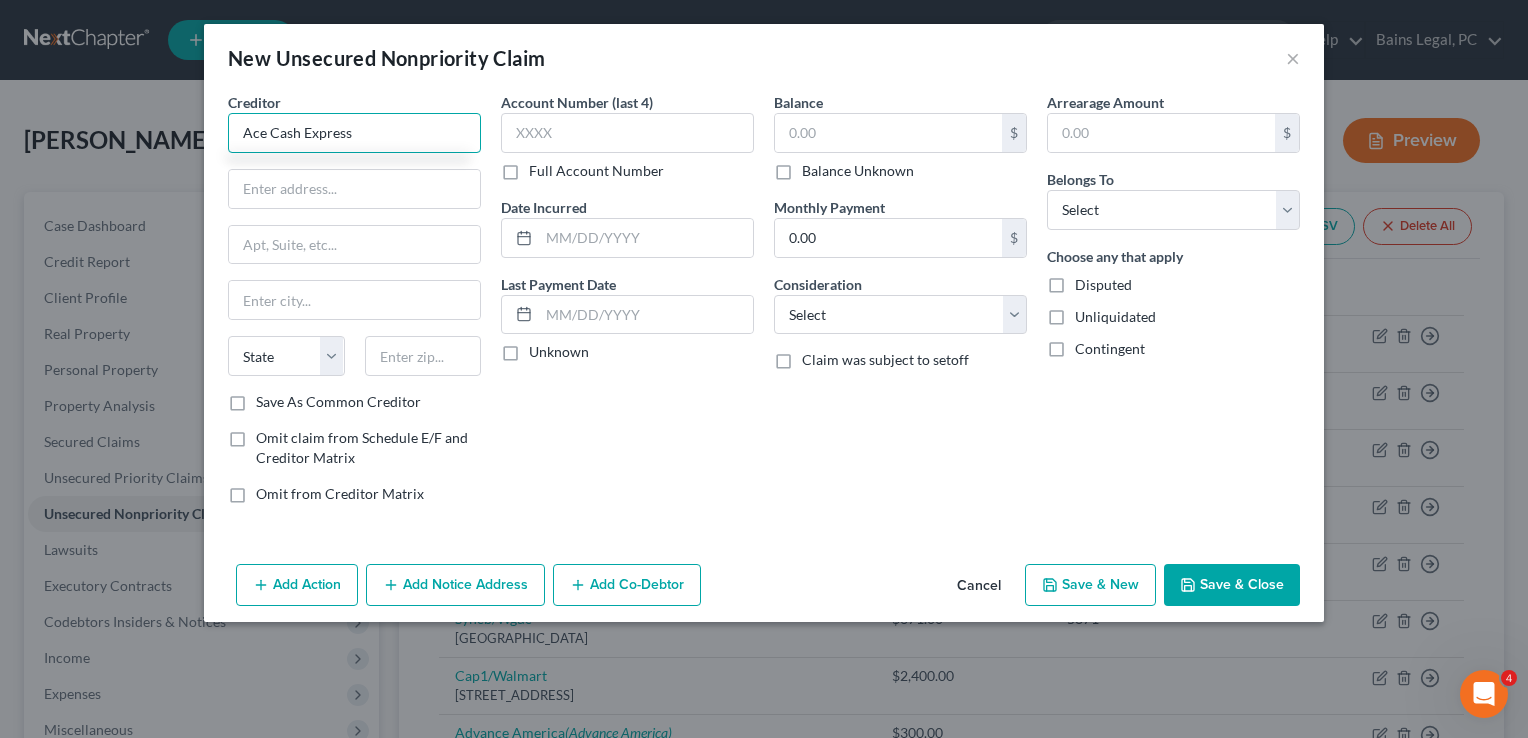 type on "Ace Cash Express" 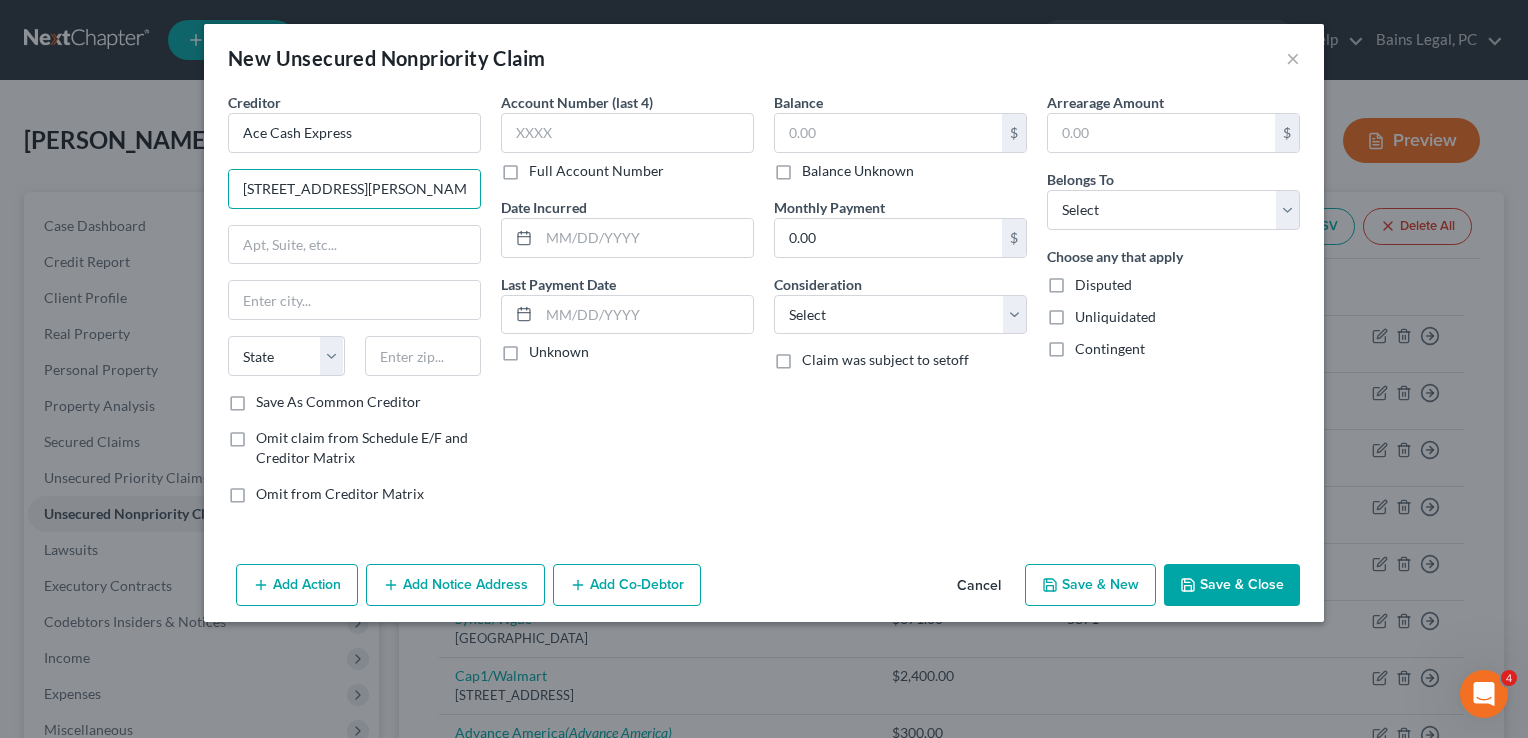 type on "[STREET_ADDRESS][PERSON_NAME]" 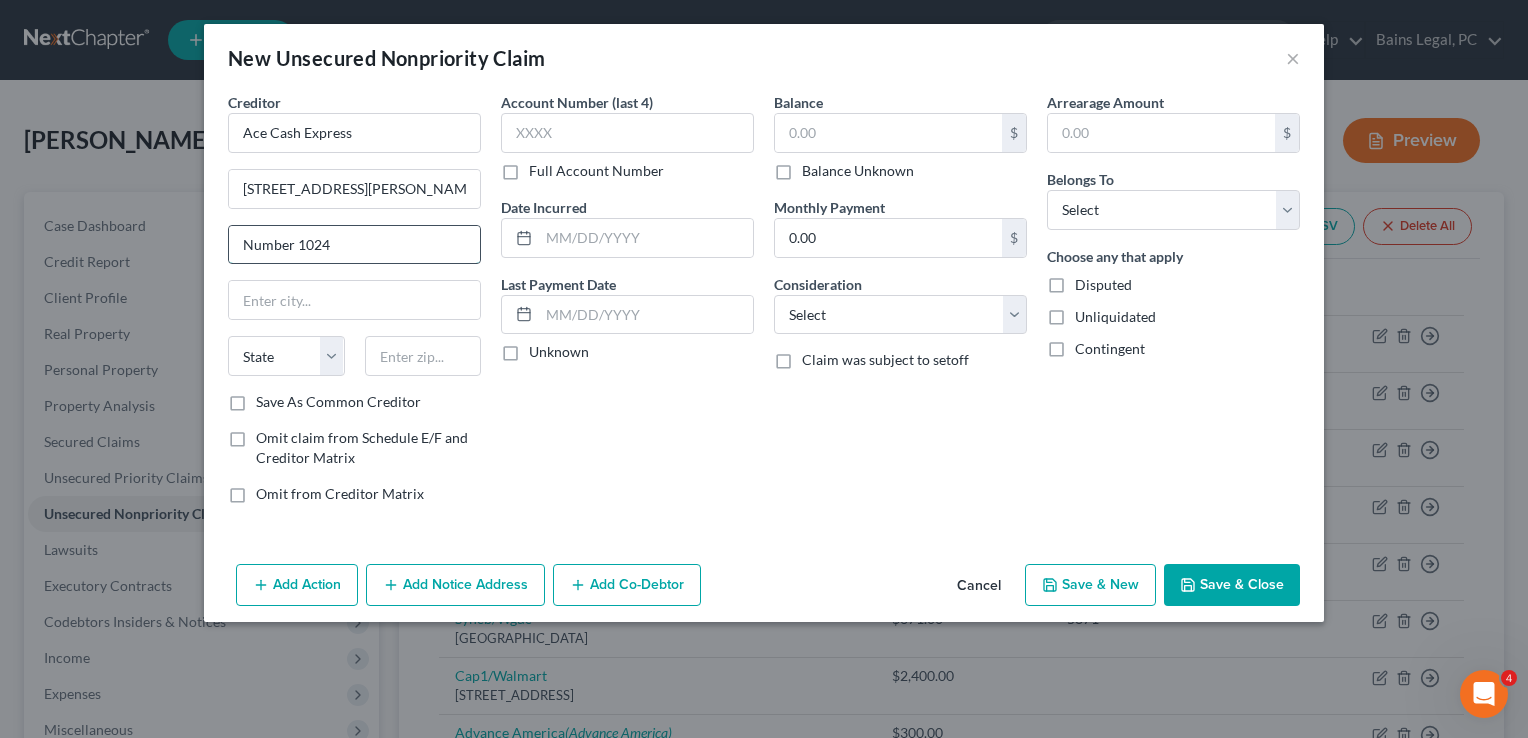 click on "Number 1024" at bounding box center (354, 245) 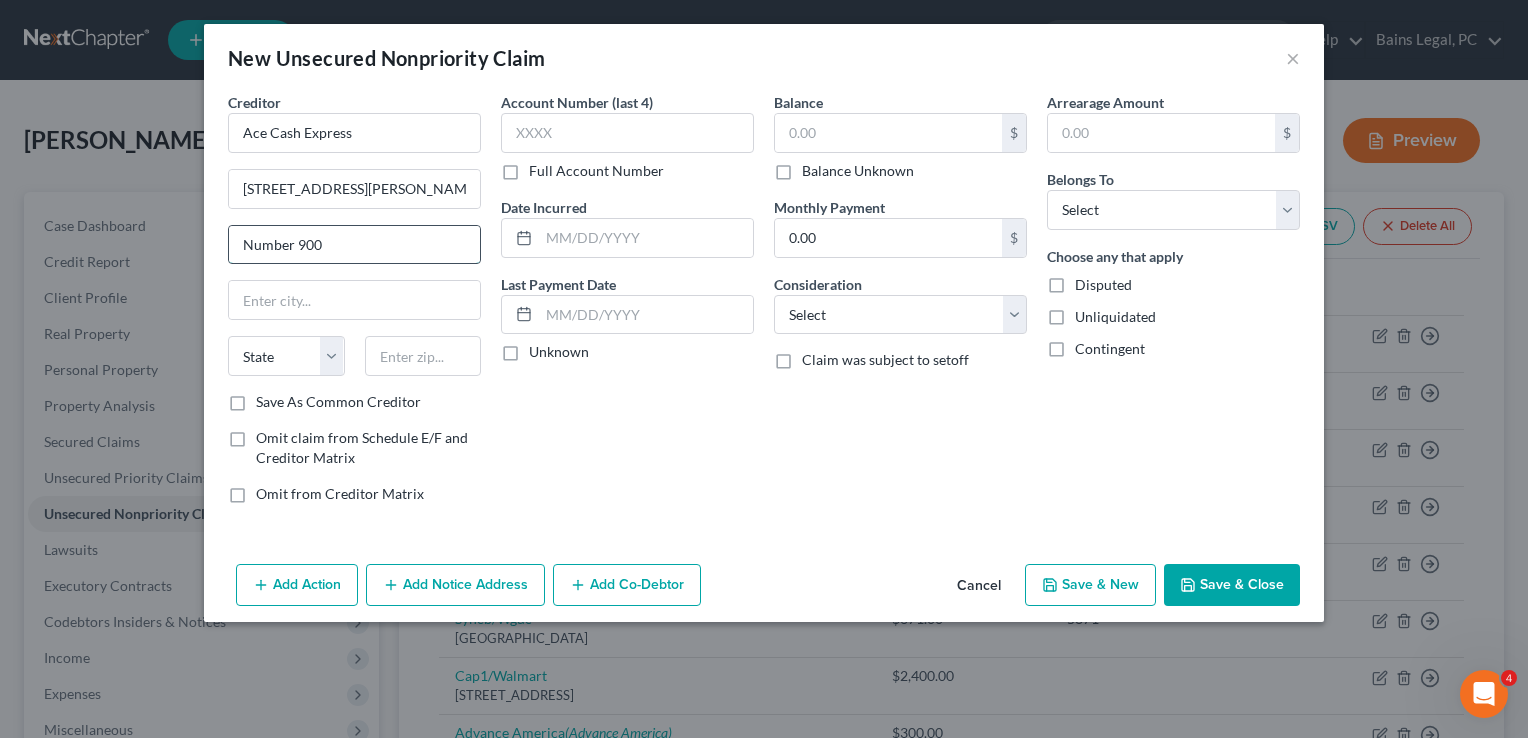 type on "Number 900" 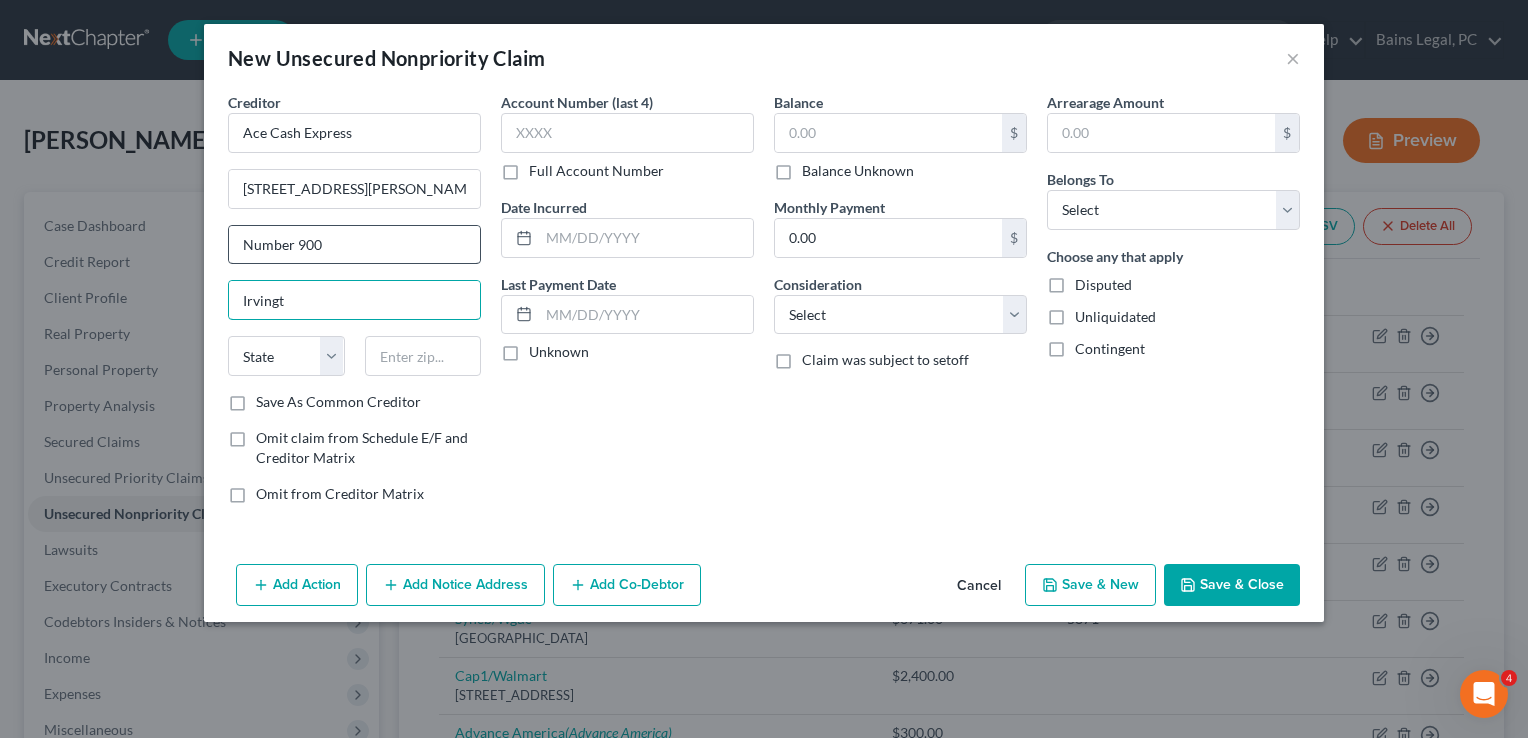 type on "Irvingt" 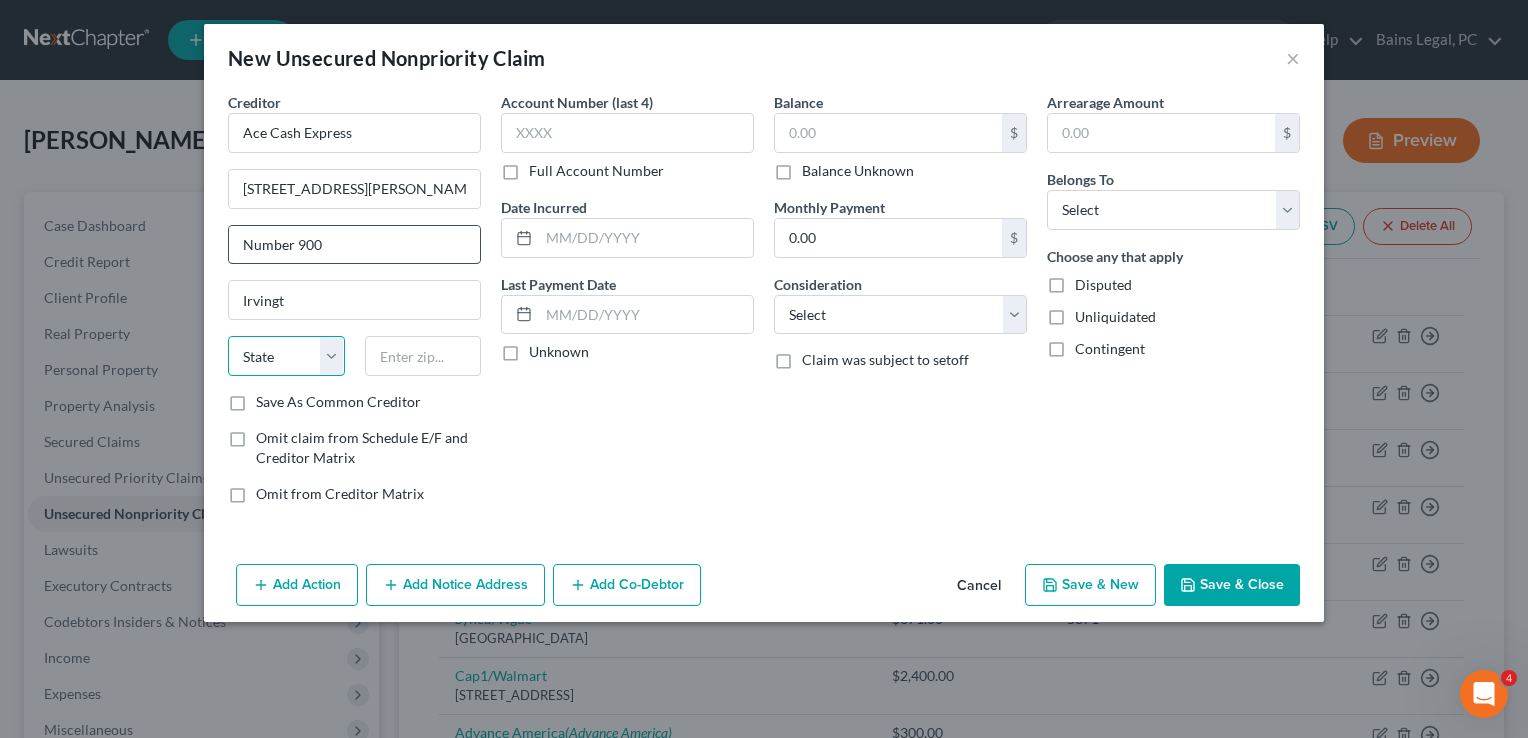 select on "44" 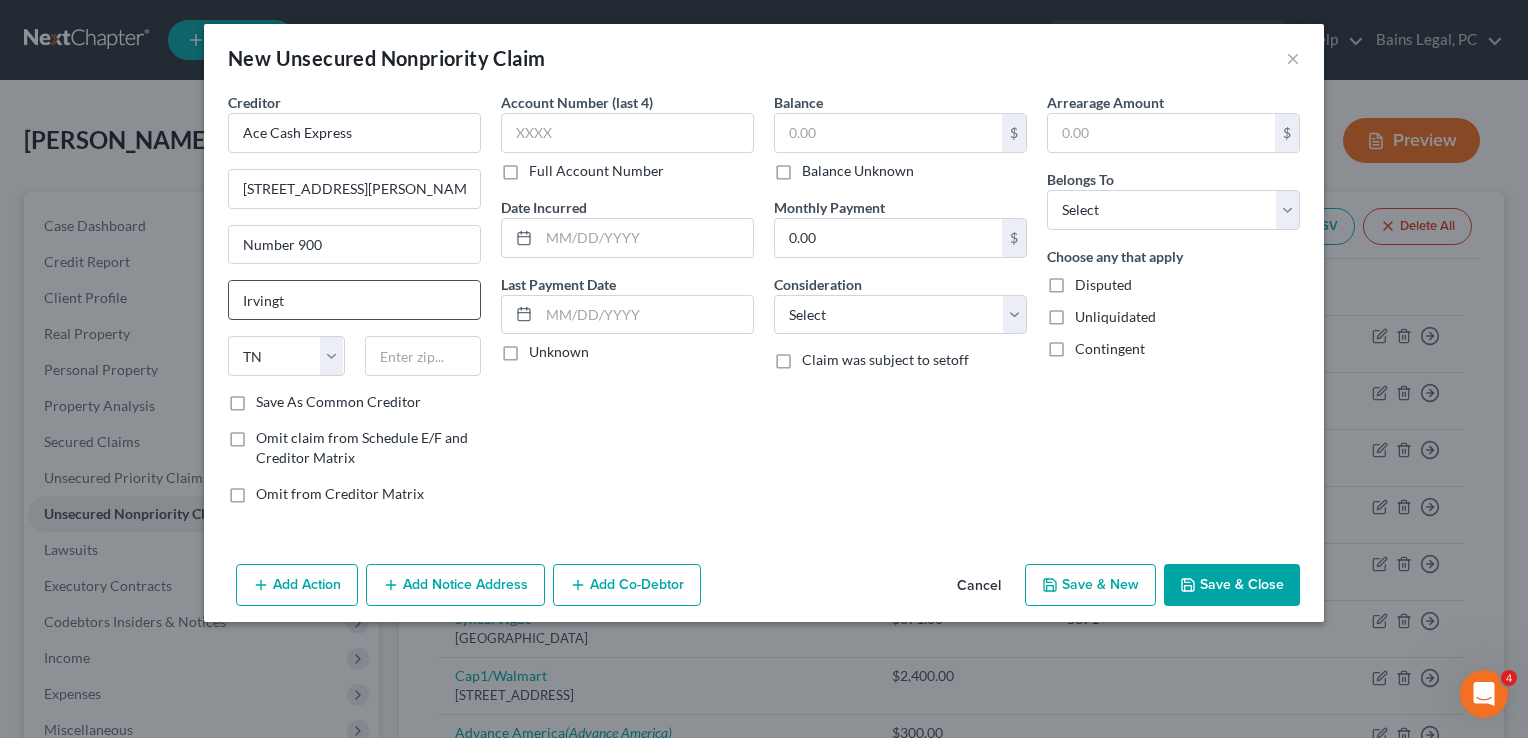 click on "Irvingt" at bounding box center [354, 300] 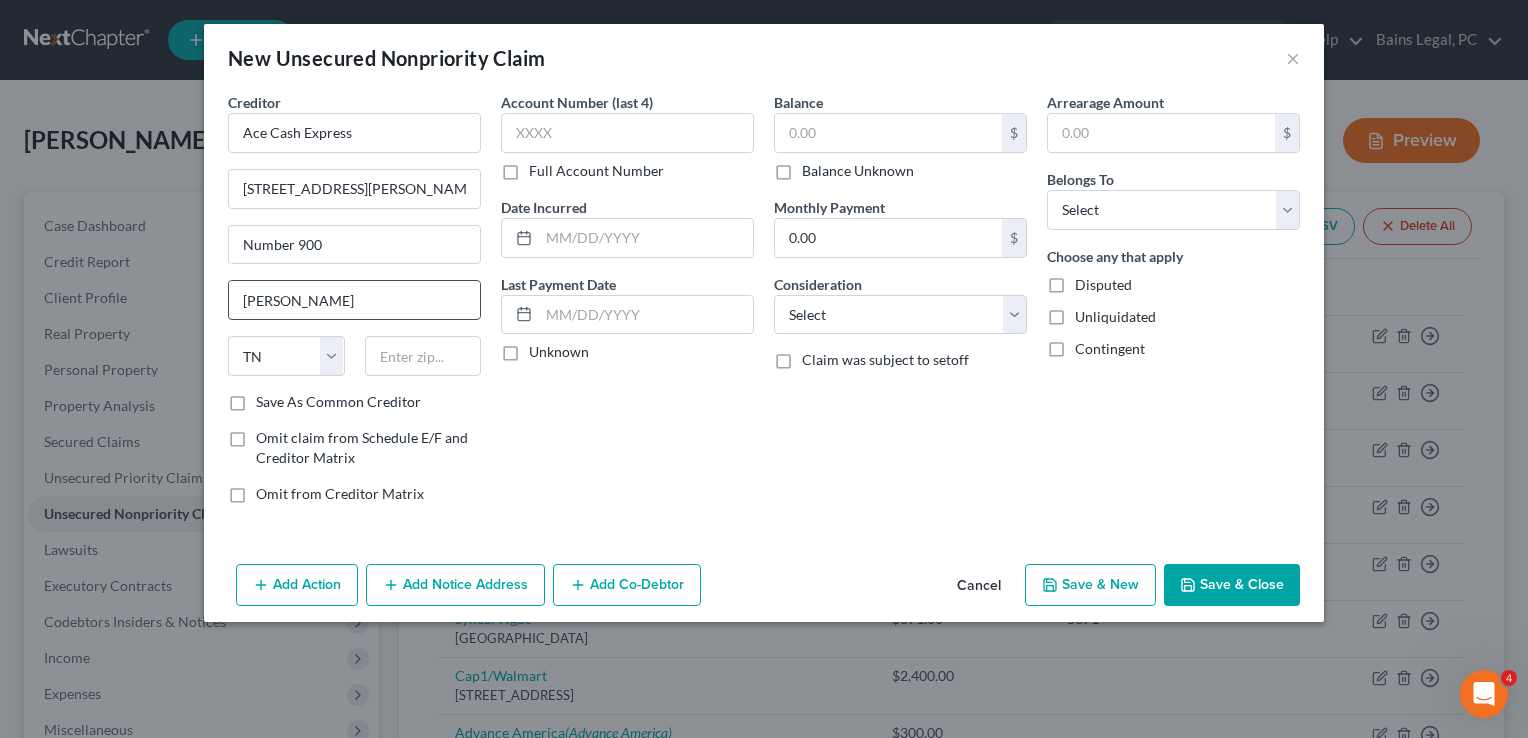 type on "[PERSON_NAME]" 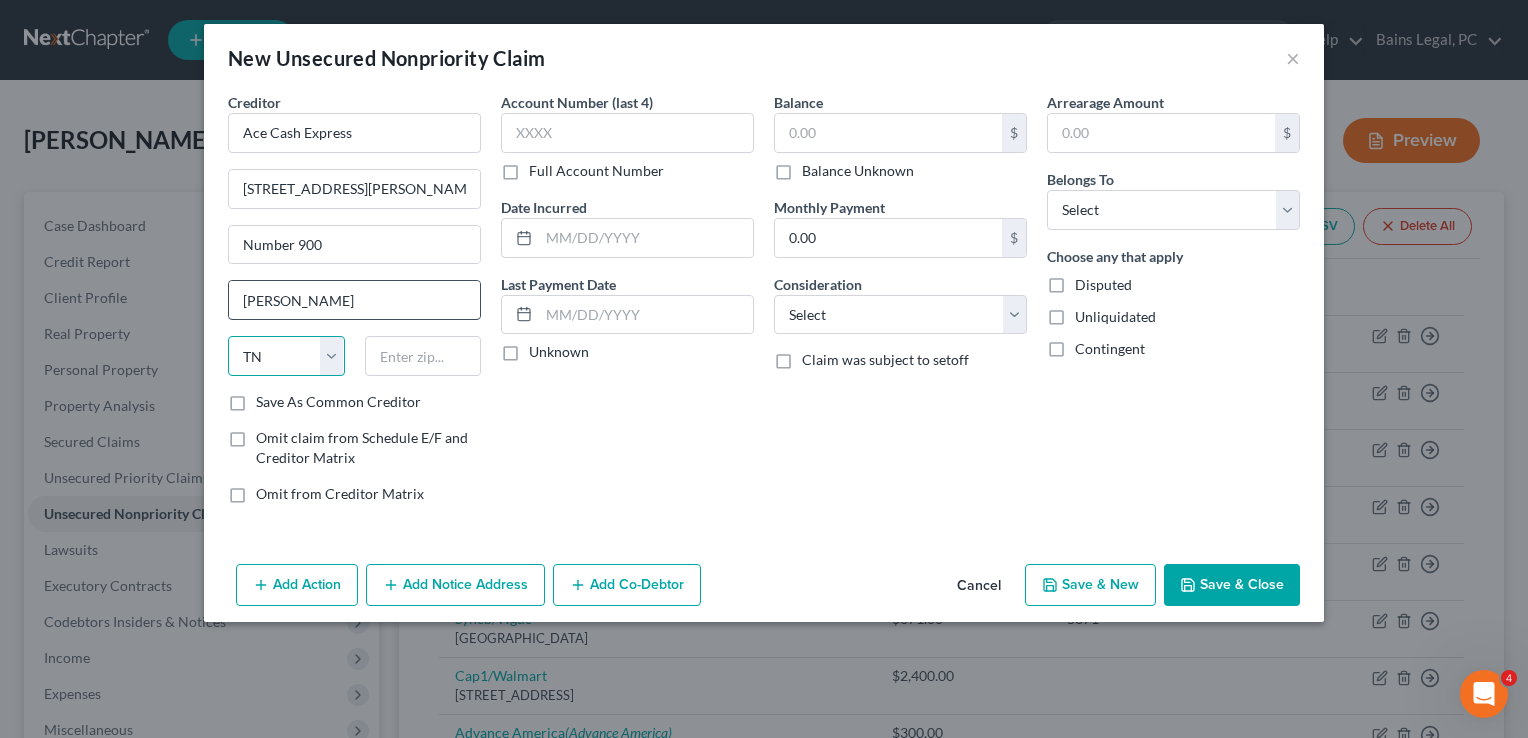 select on "45" 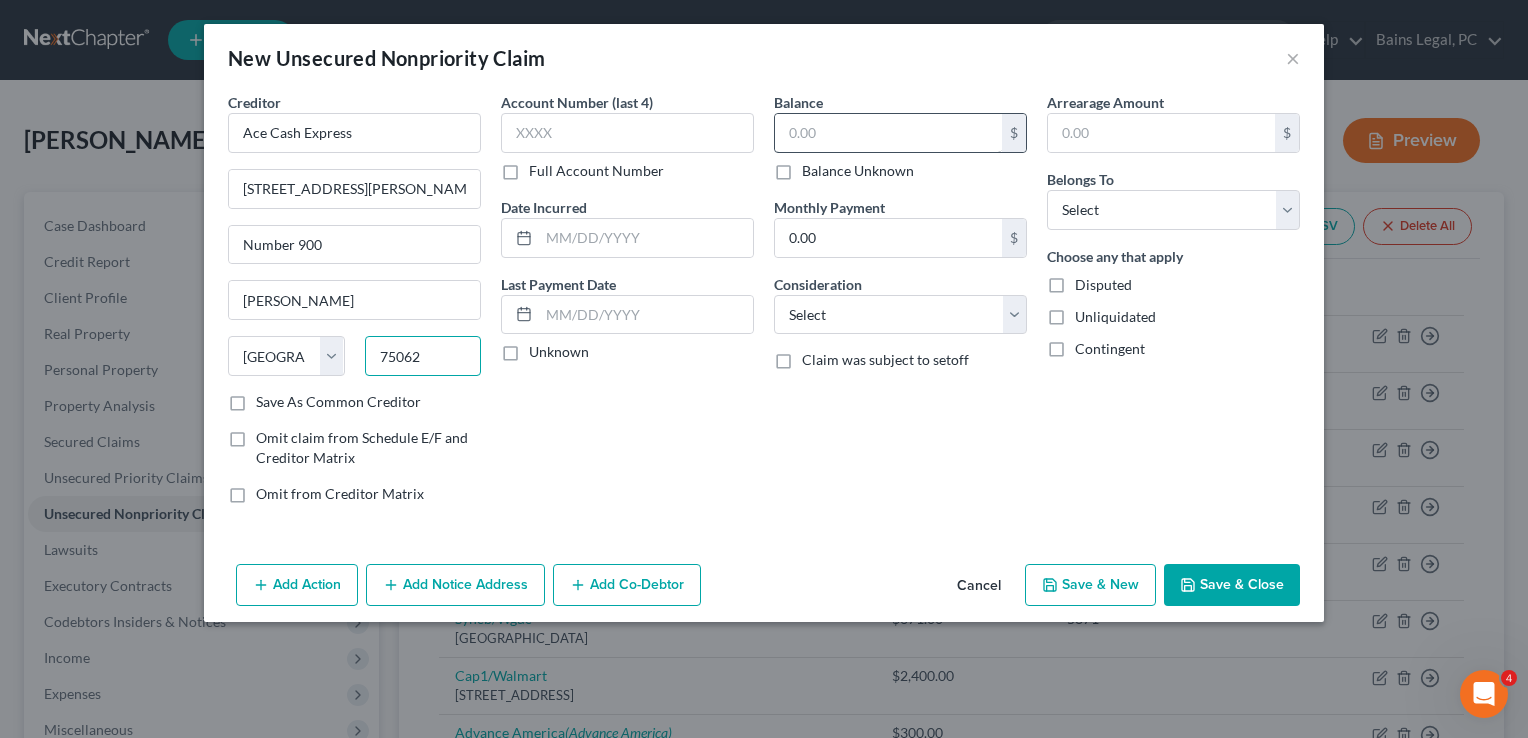 type on "75062" 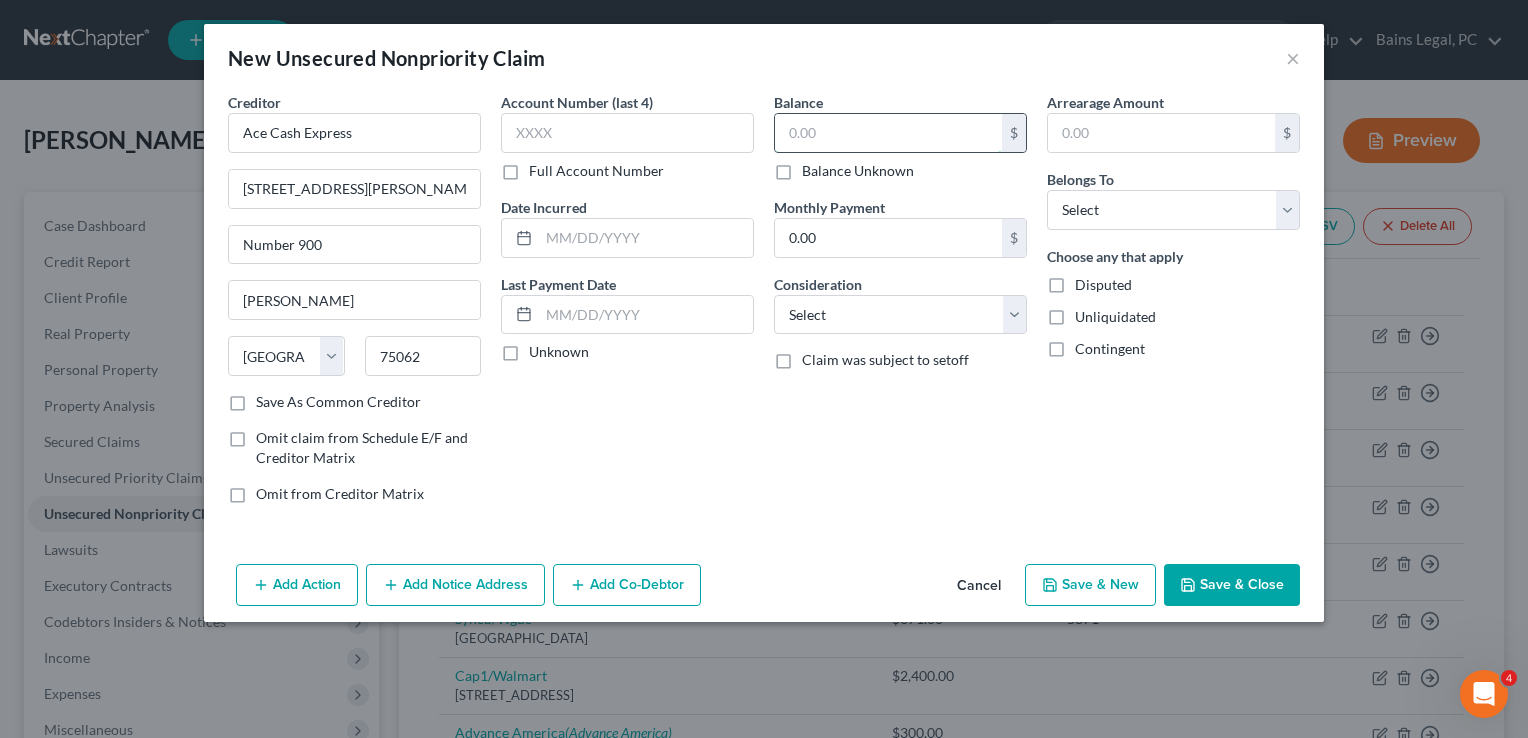 click at bounding box center (888, 133) 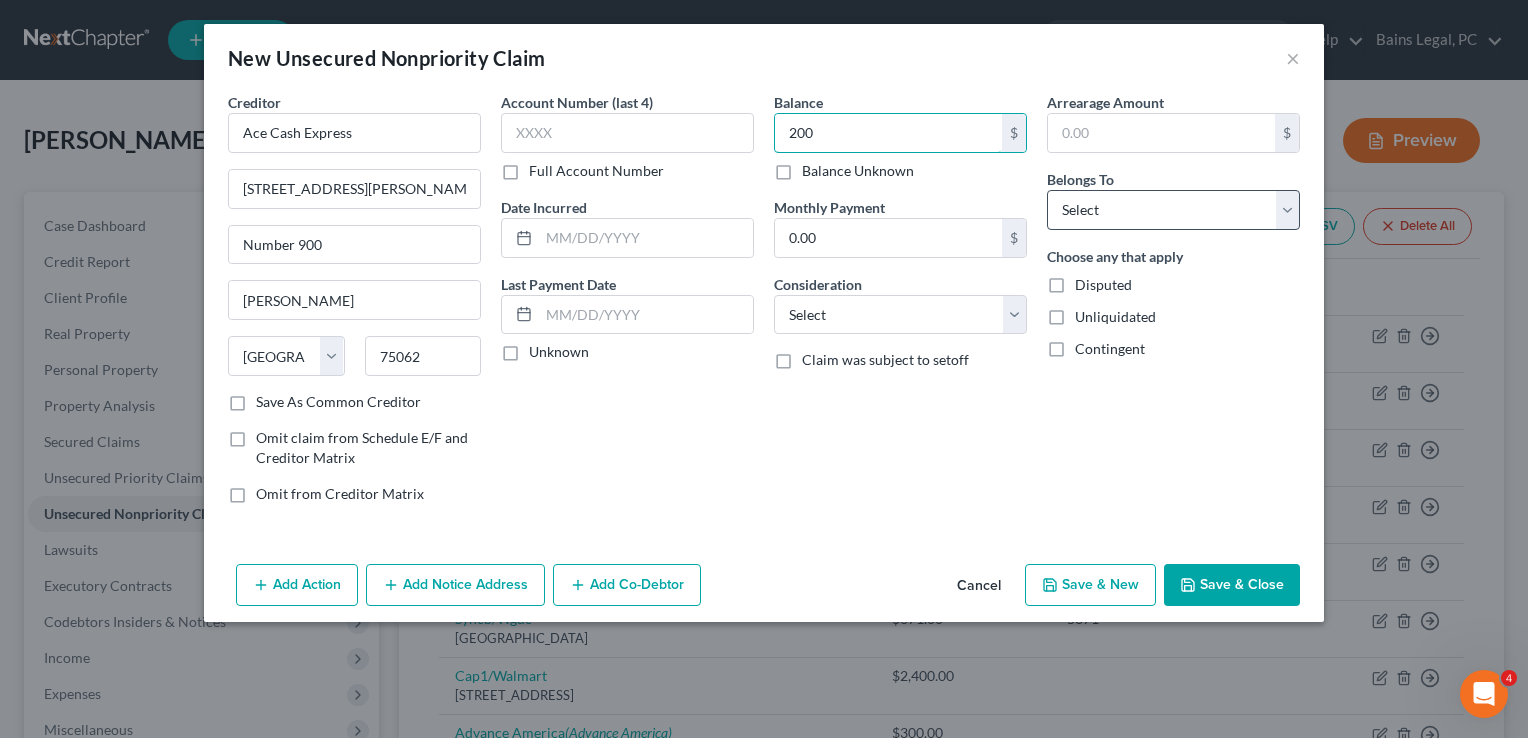 type on "200" 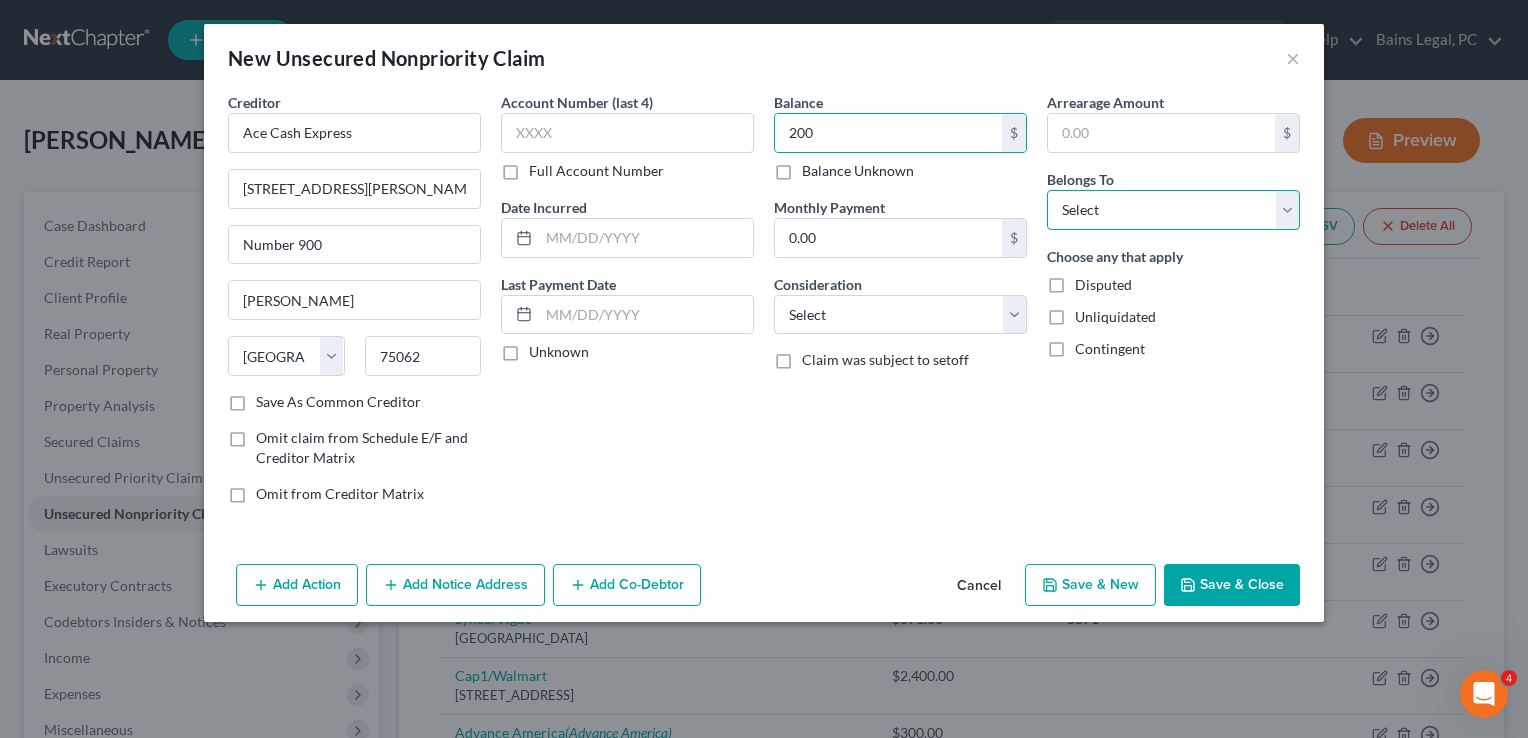 click on "Select Debtor 1 Only Debtor 2 Only Debtor 1 And Debtor 2 Only At Least One Of The Debtors And Another Community Property" at bounding box center [1173, 210] 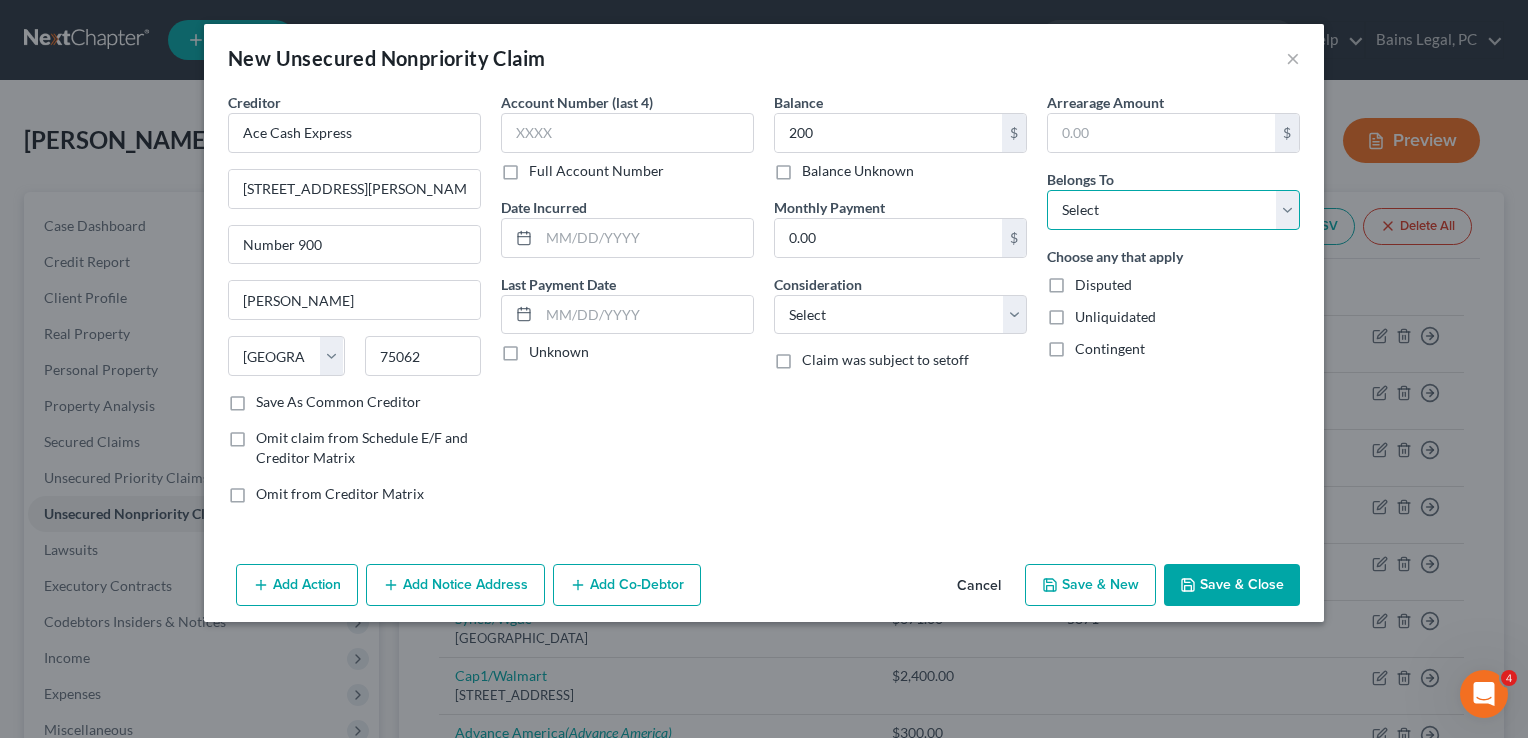 select on "0" 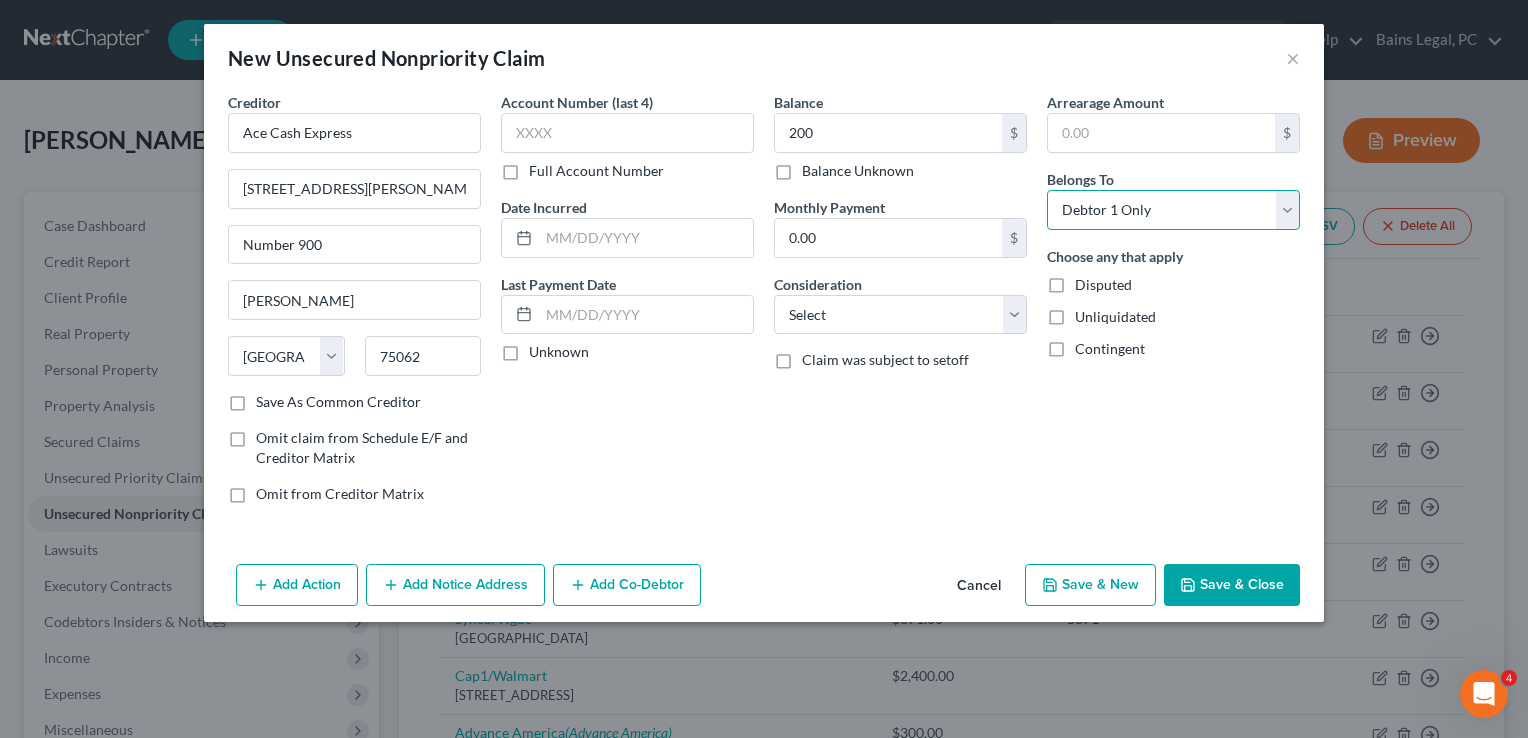 click on "Select Debtor 1 Only Debtor 2 Only Debtor 1 And Debtor 2 Only At Least One Of The Debtors And Another Community Property" at bounding box center [1173, 210] 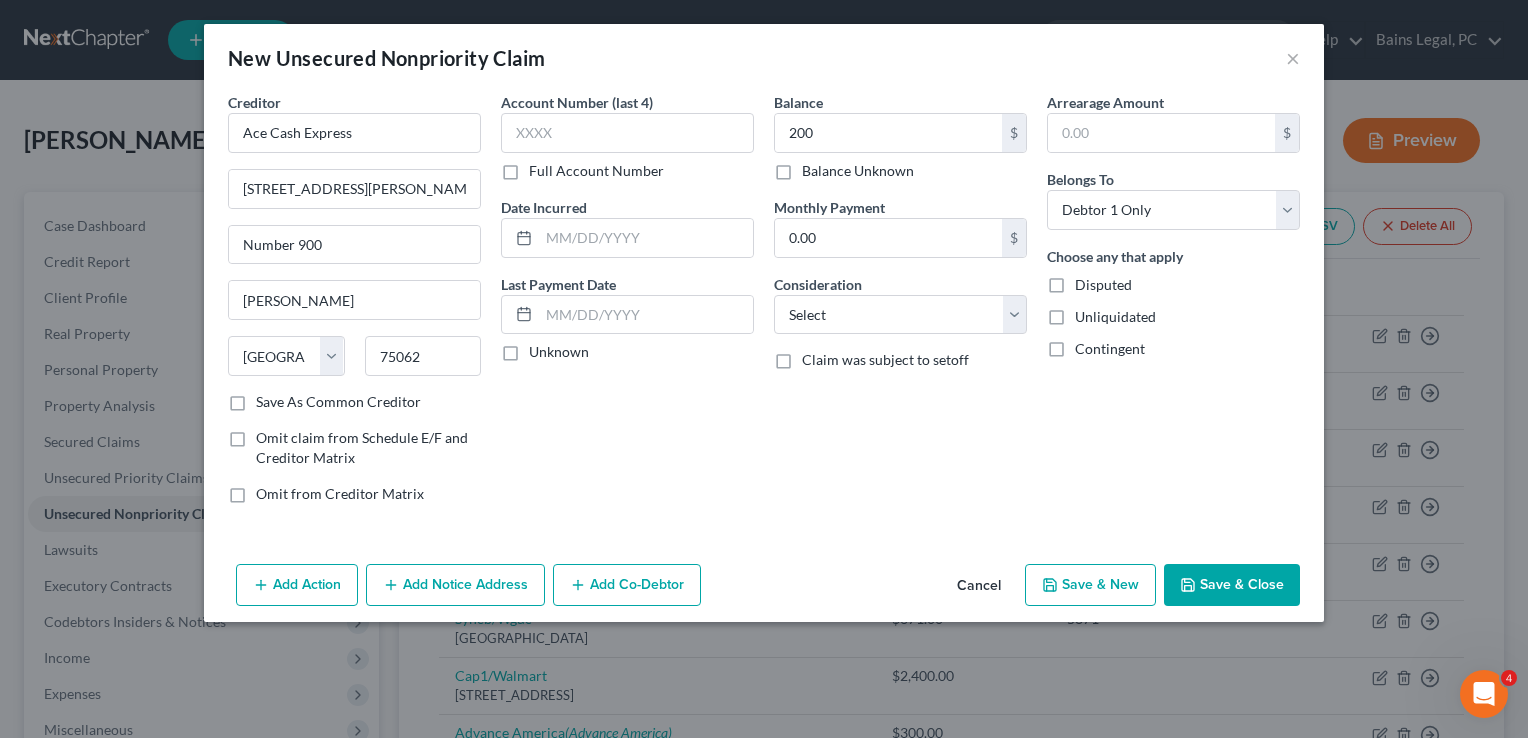 click on "Save & Close" at bounding box center [1232, 585] 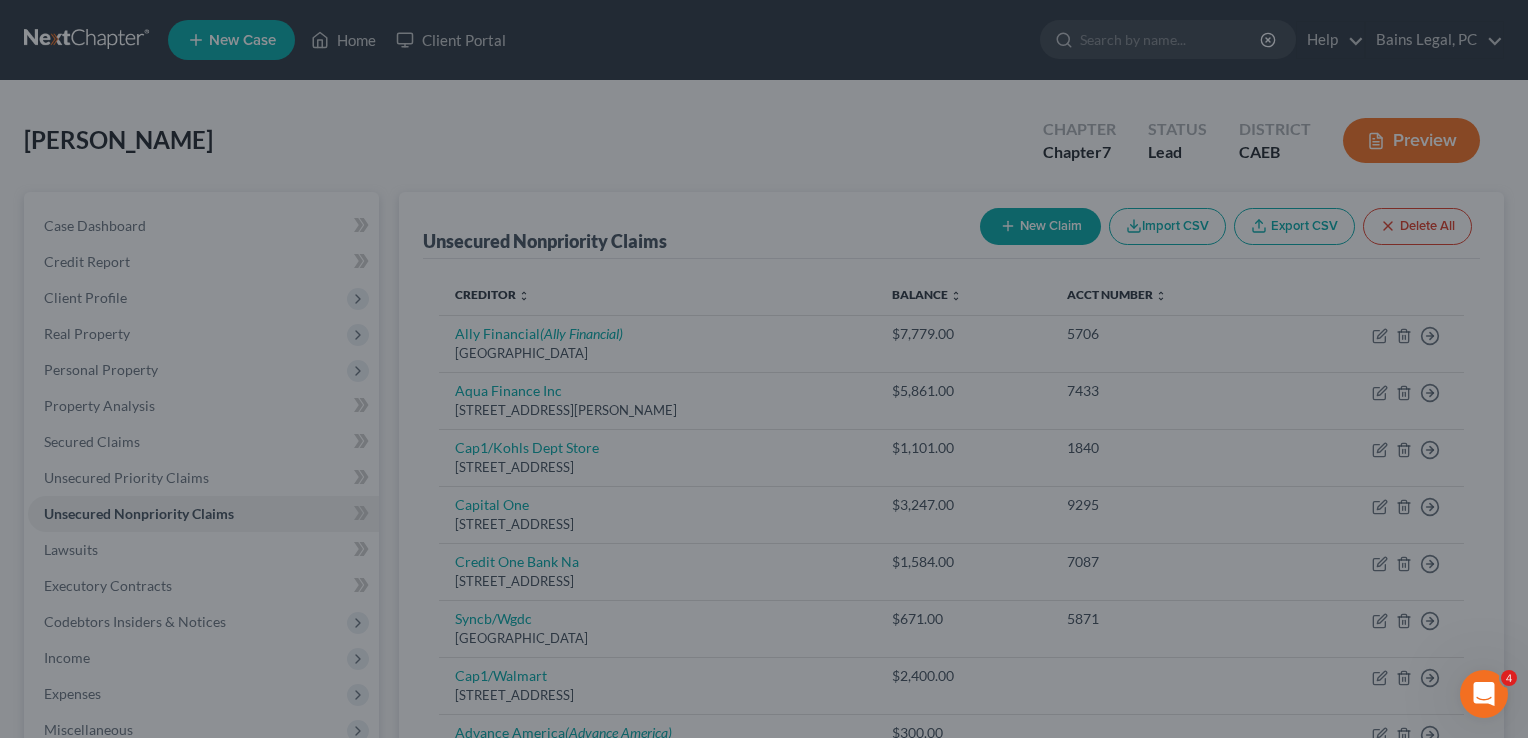 type on "200.00" 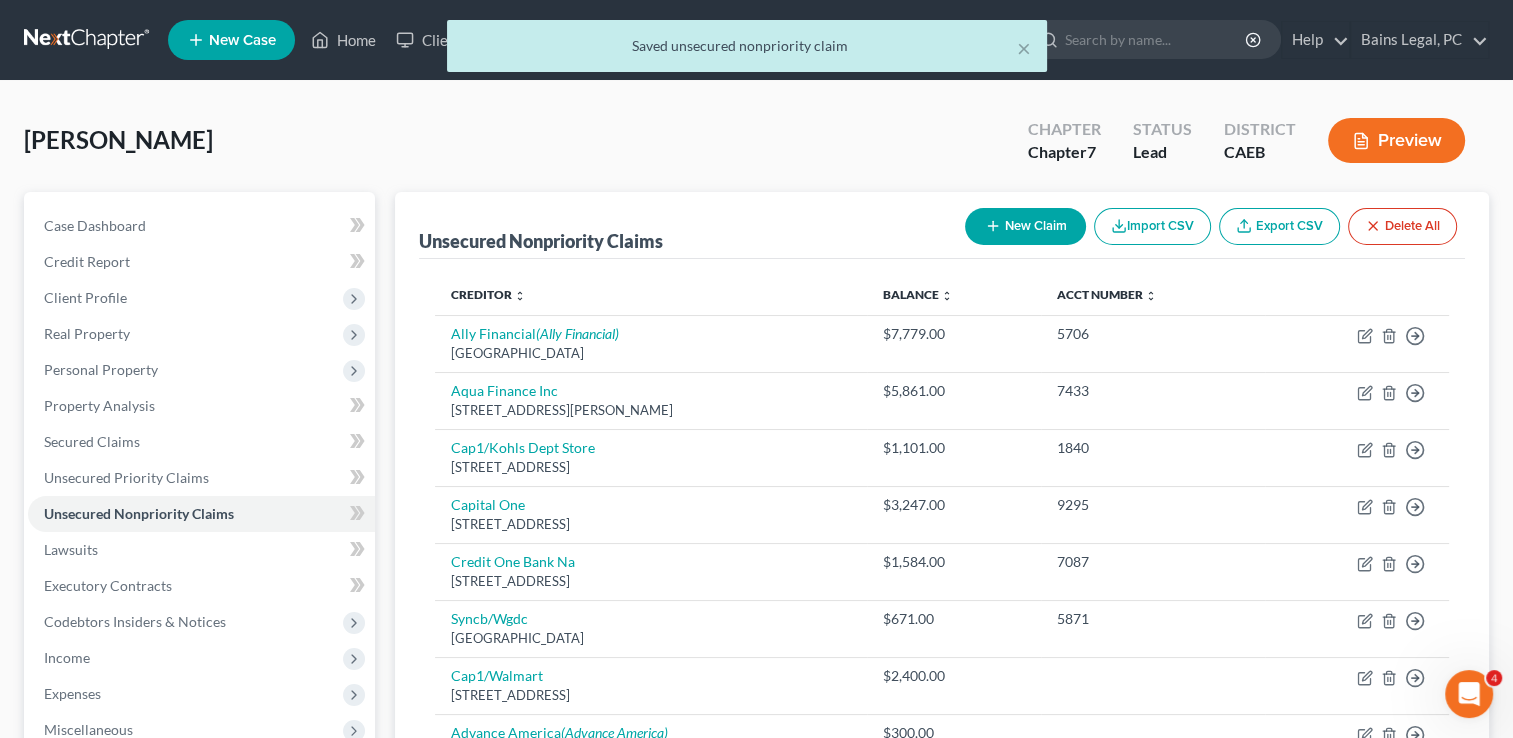 click on "New Claim" at bounding box center (1025, 226) 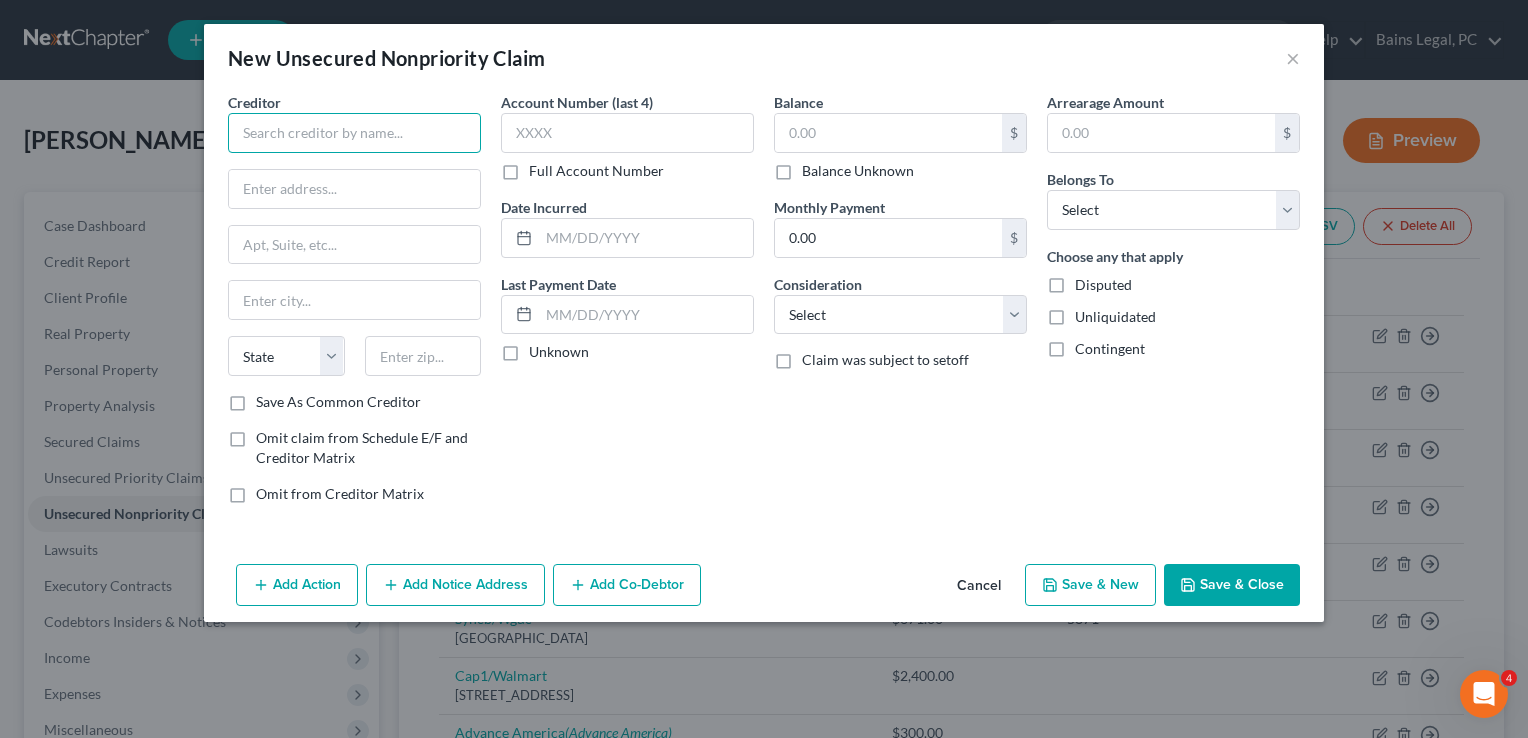 click at bounding box center (354, 133) 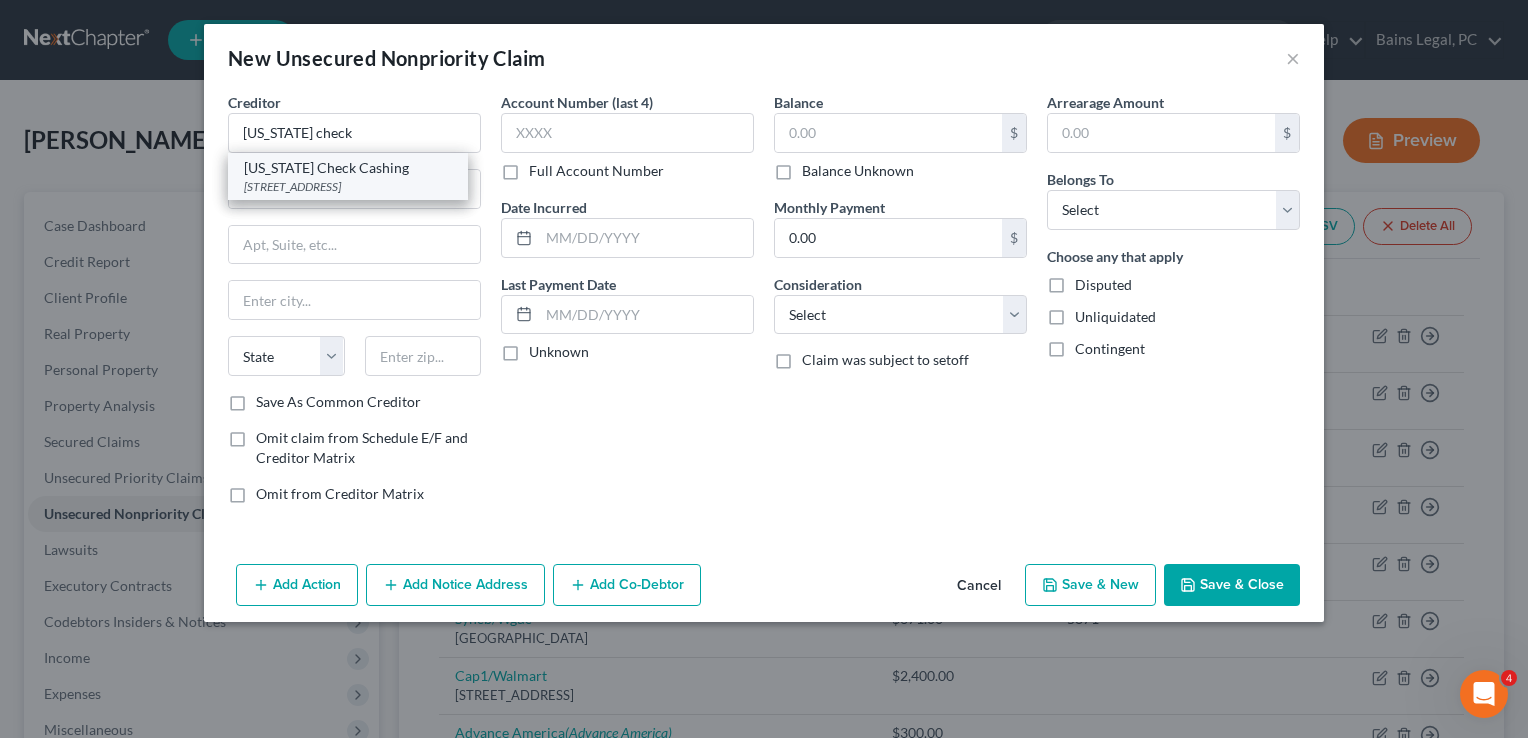 click on "[US_STATE] Check Cashing" at bounding box center [348, 168] 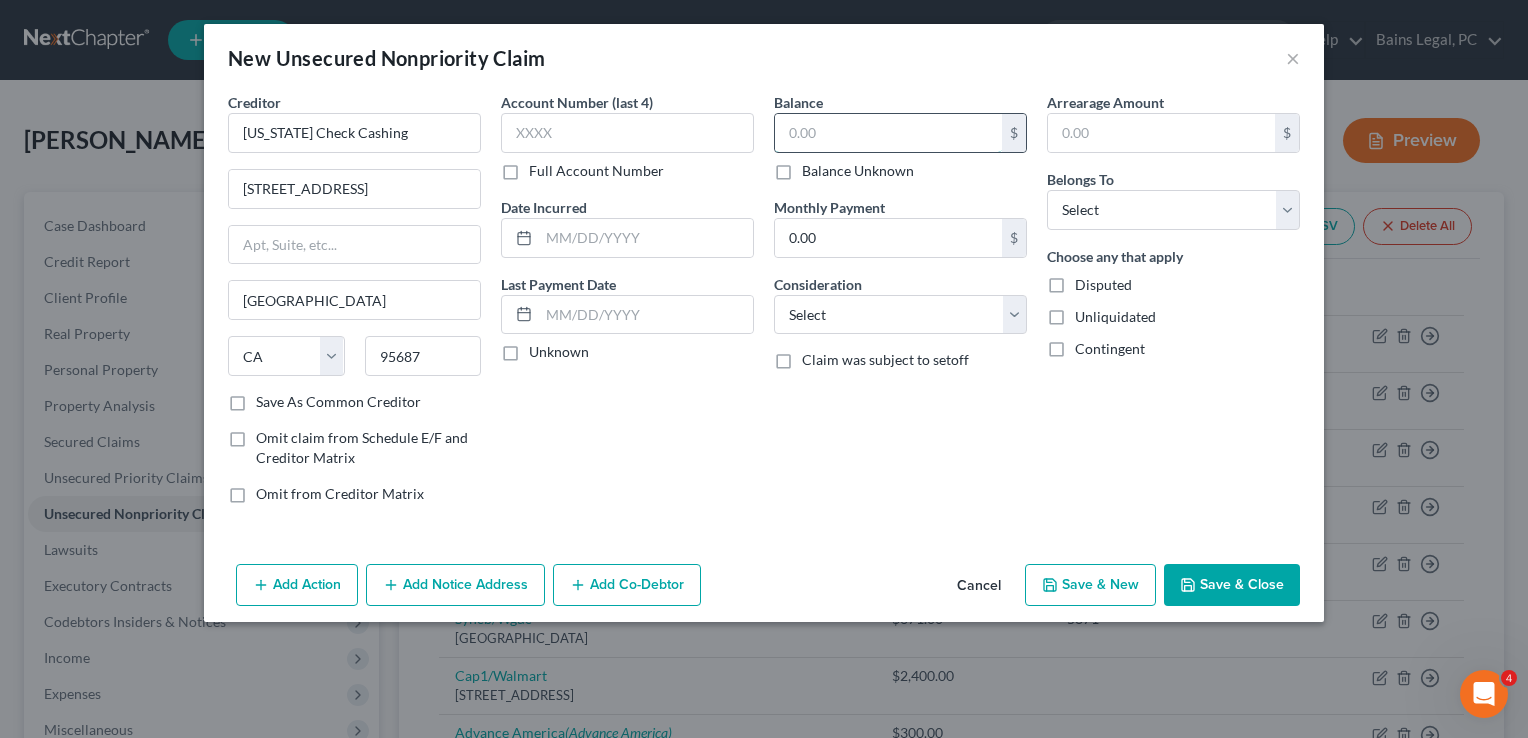 click at bounding box center (888, 133) 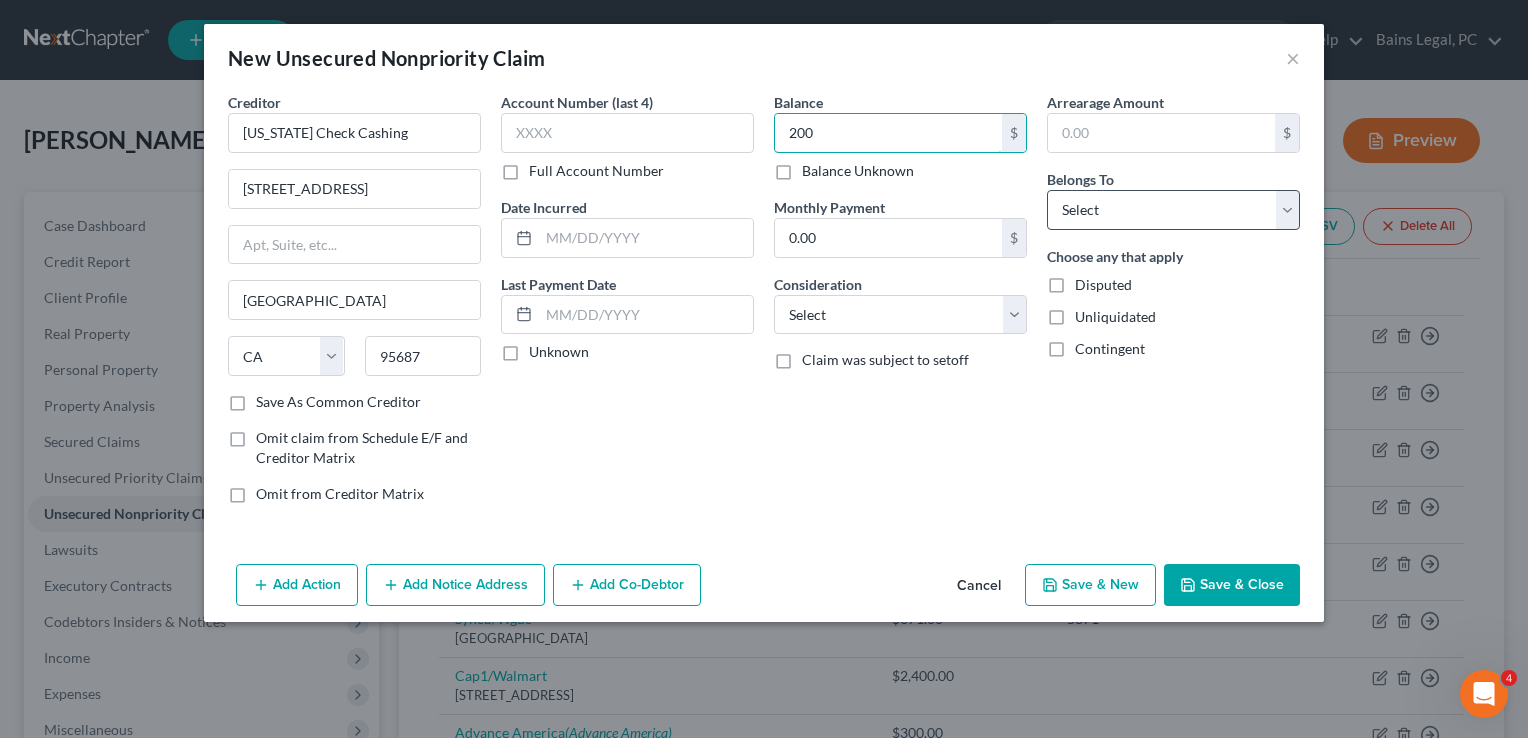 type on "200" 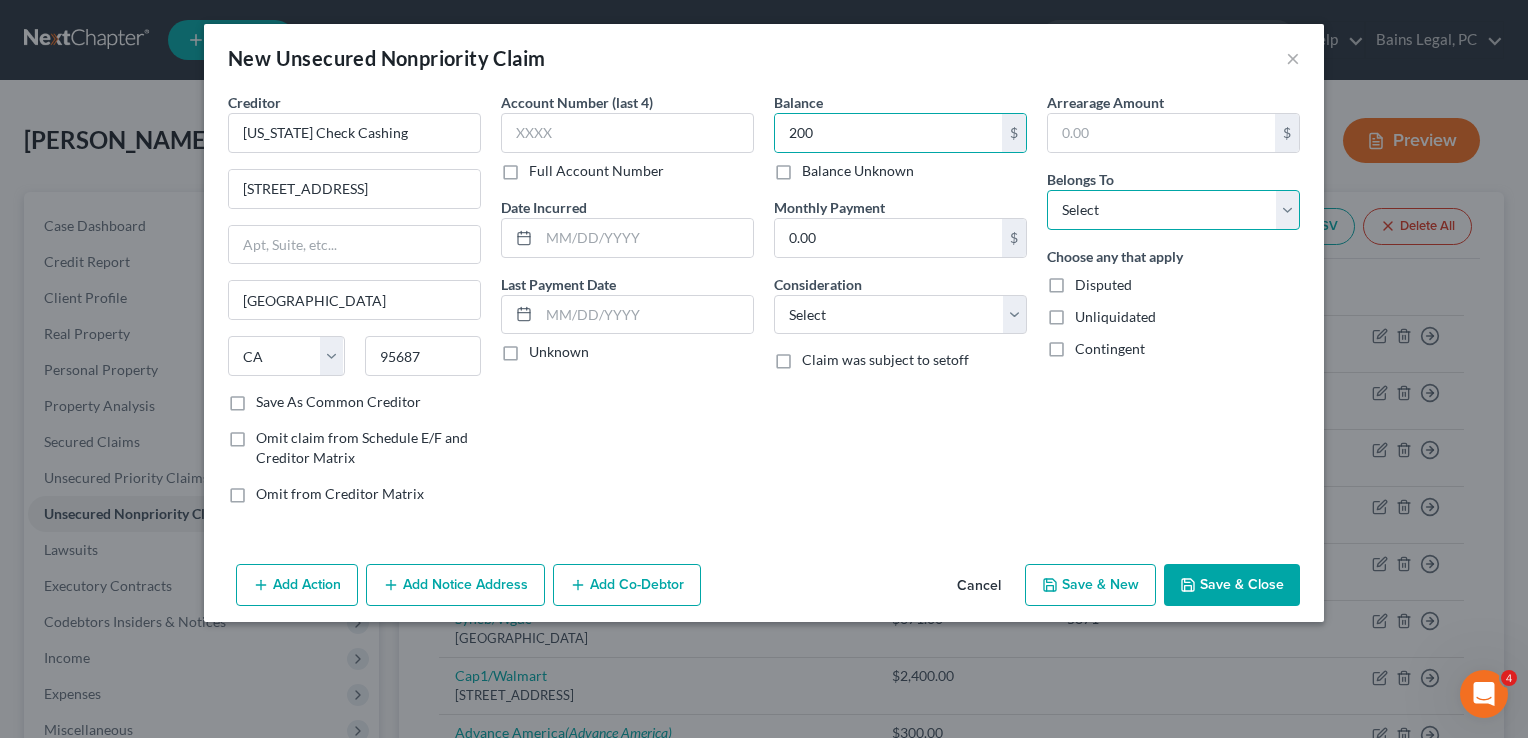click on "Select Debtor 1 Only Debtor 2 Only Debtor 1 And Debtor 2 Only At Least One Of The Debtors And Another Community Property" at bounding box center (1173, 210) 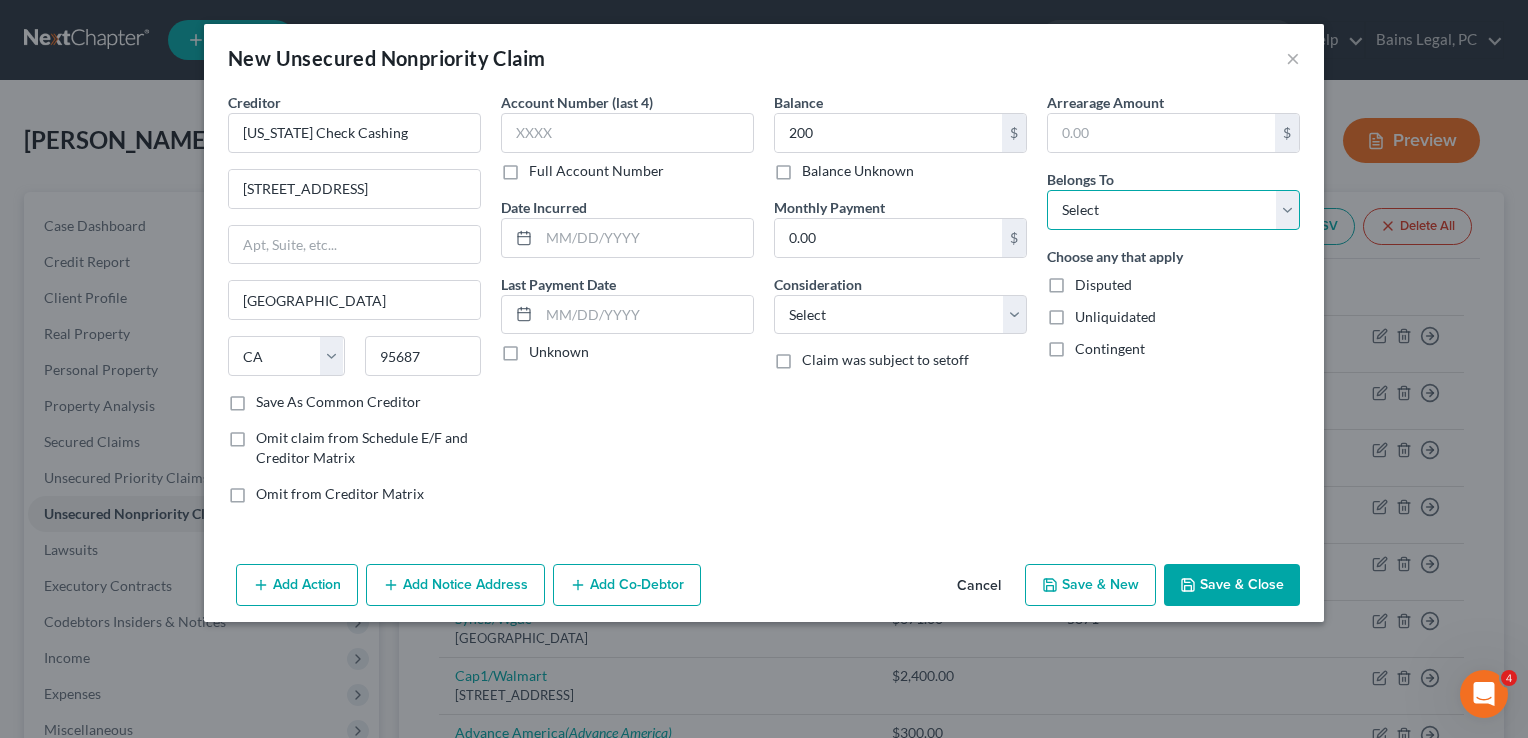 select on "0" 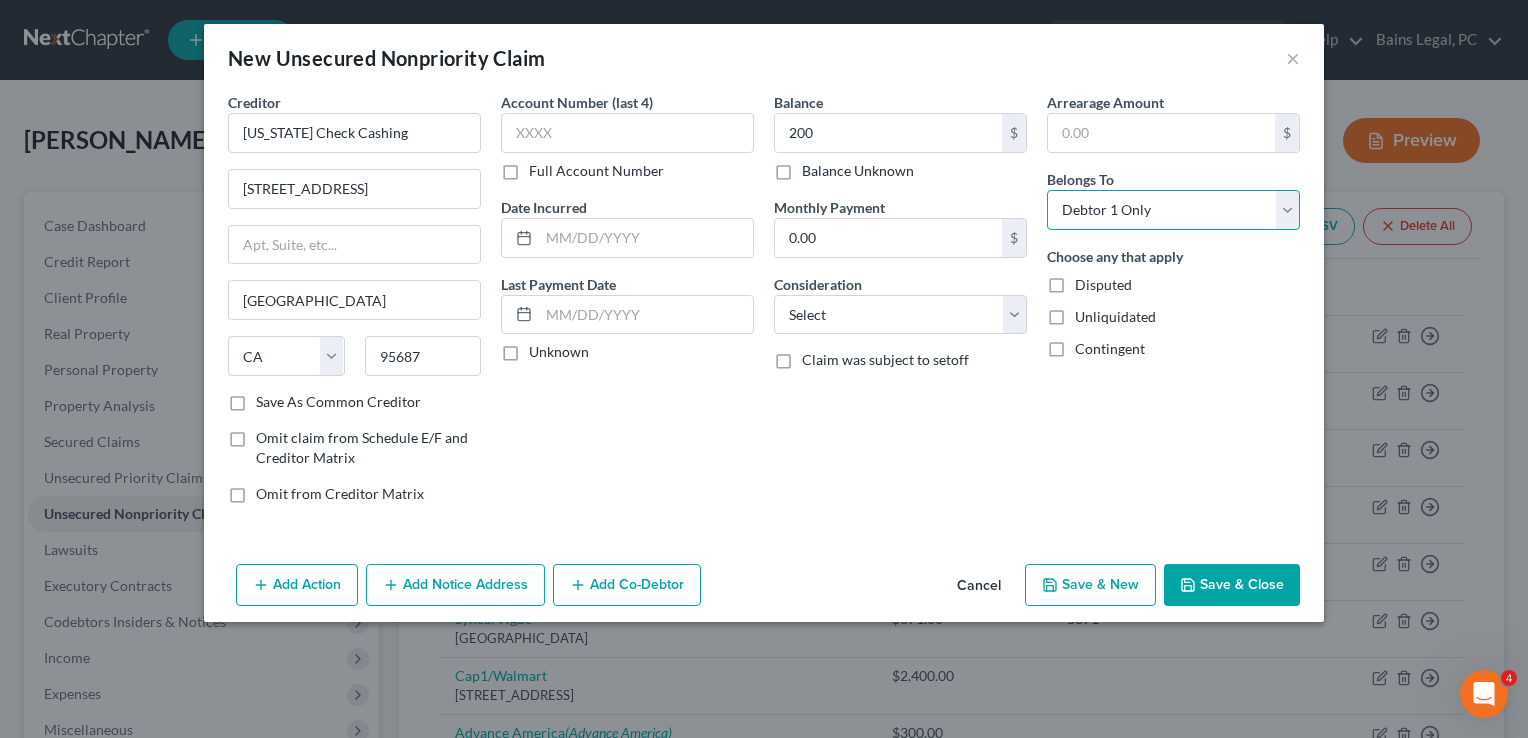click on "Select Debtor 1 Only Debtor 2 Only Debtor 1 And Debtor 2 Only At Least One Of The Debtors And Another Community Property" at bounding box center (1173, 210) 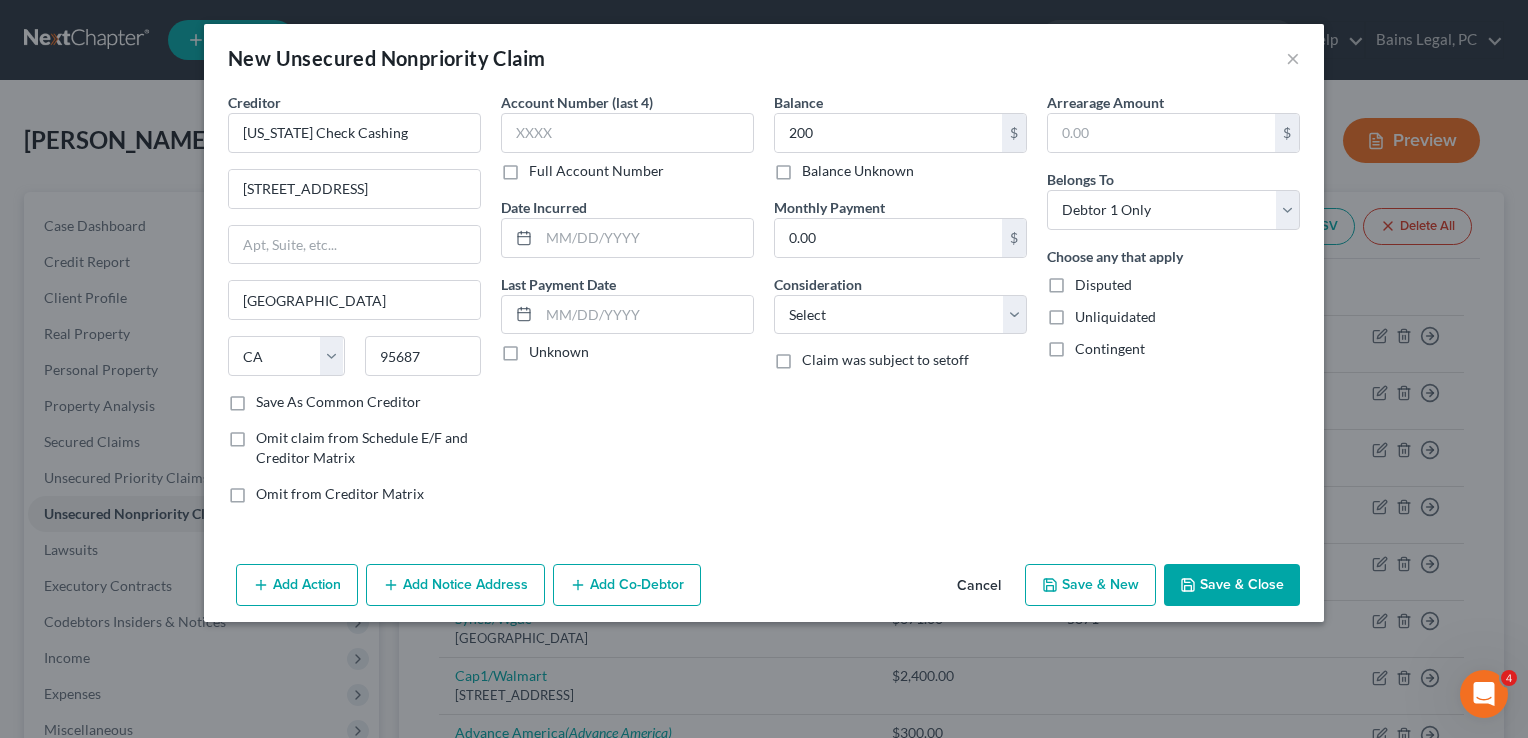 click on "Save & Close" at bounding box center (1232, 585) 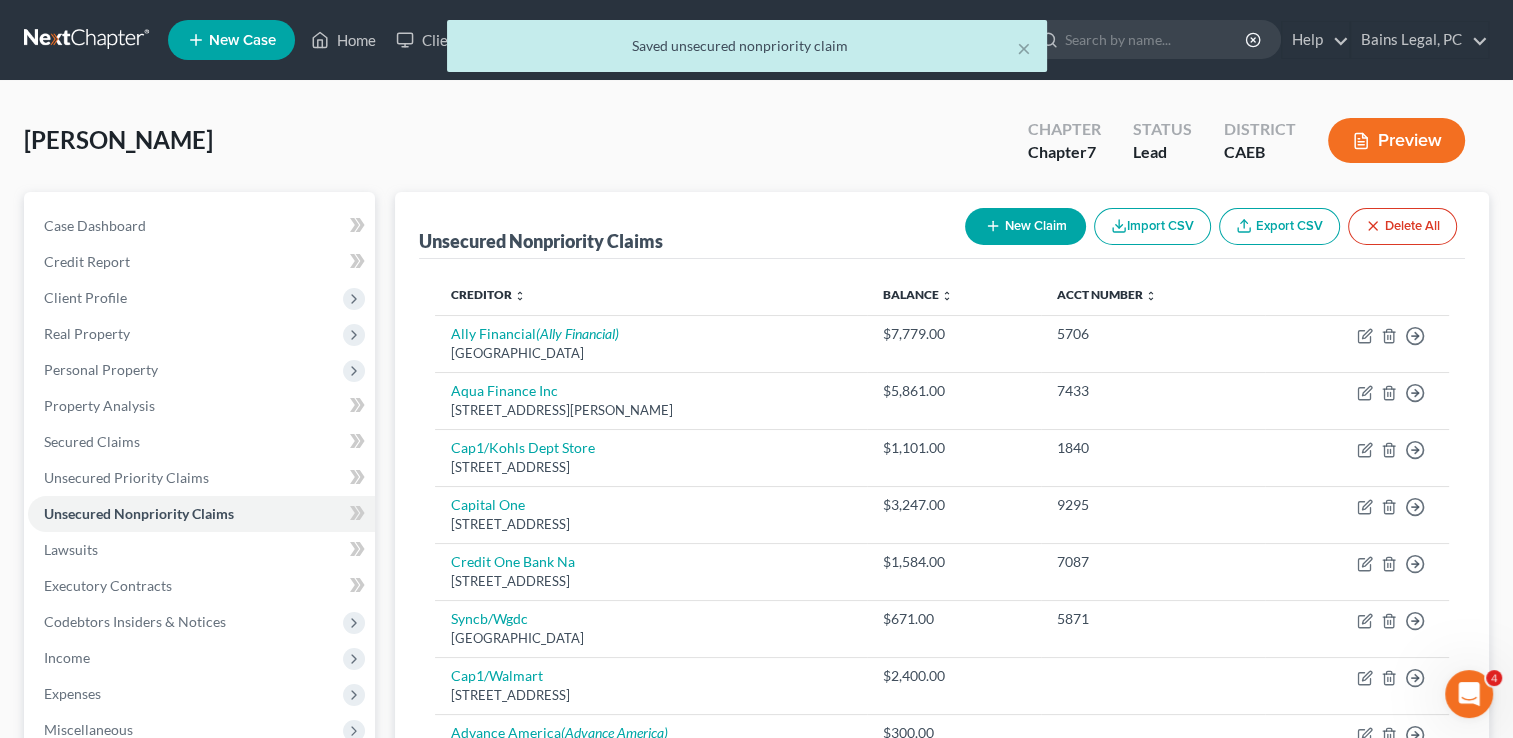click on "New Claim" at bounding box center [1025, 226] 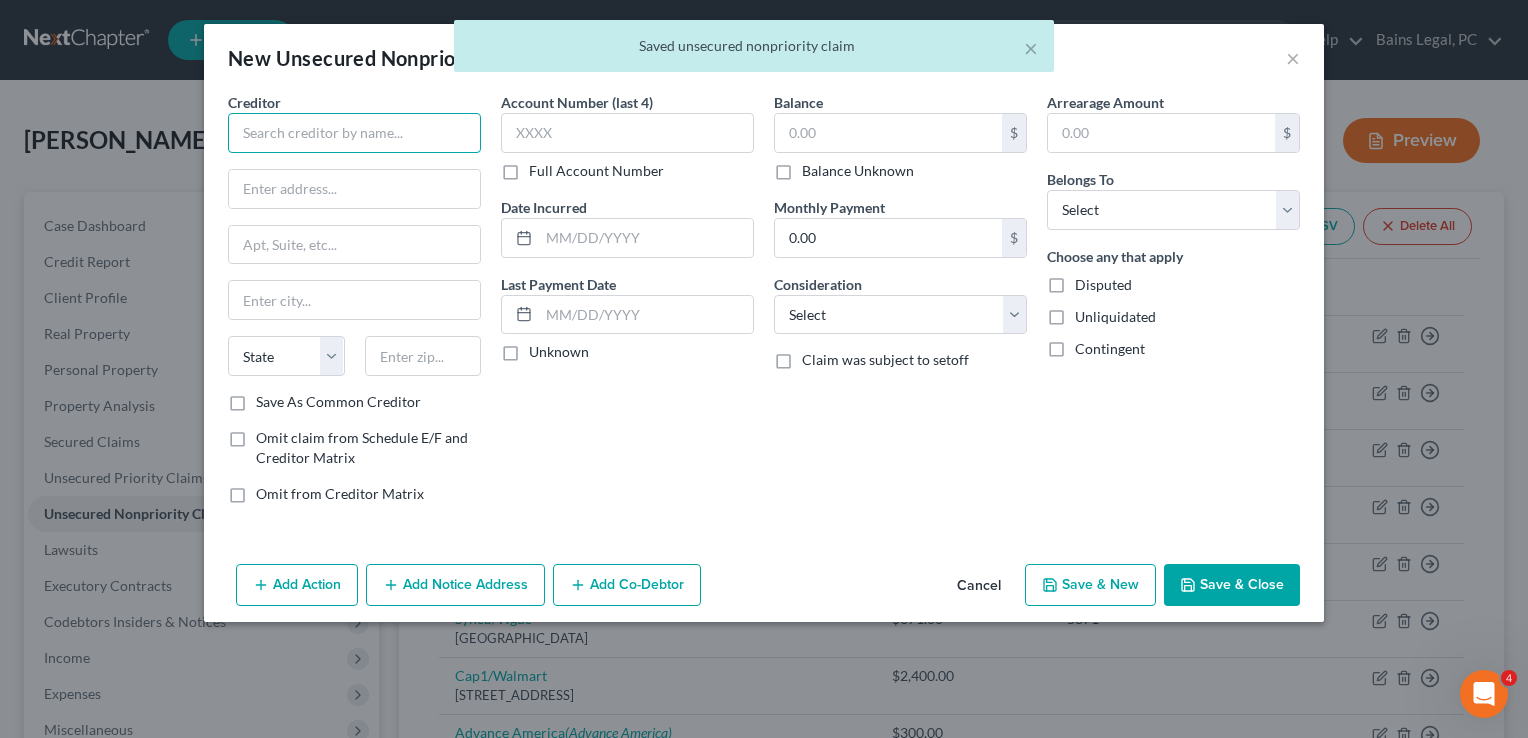 click at bounding box center [354, 133] 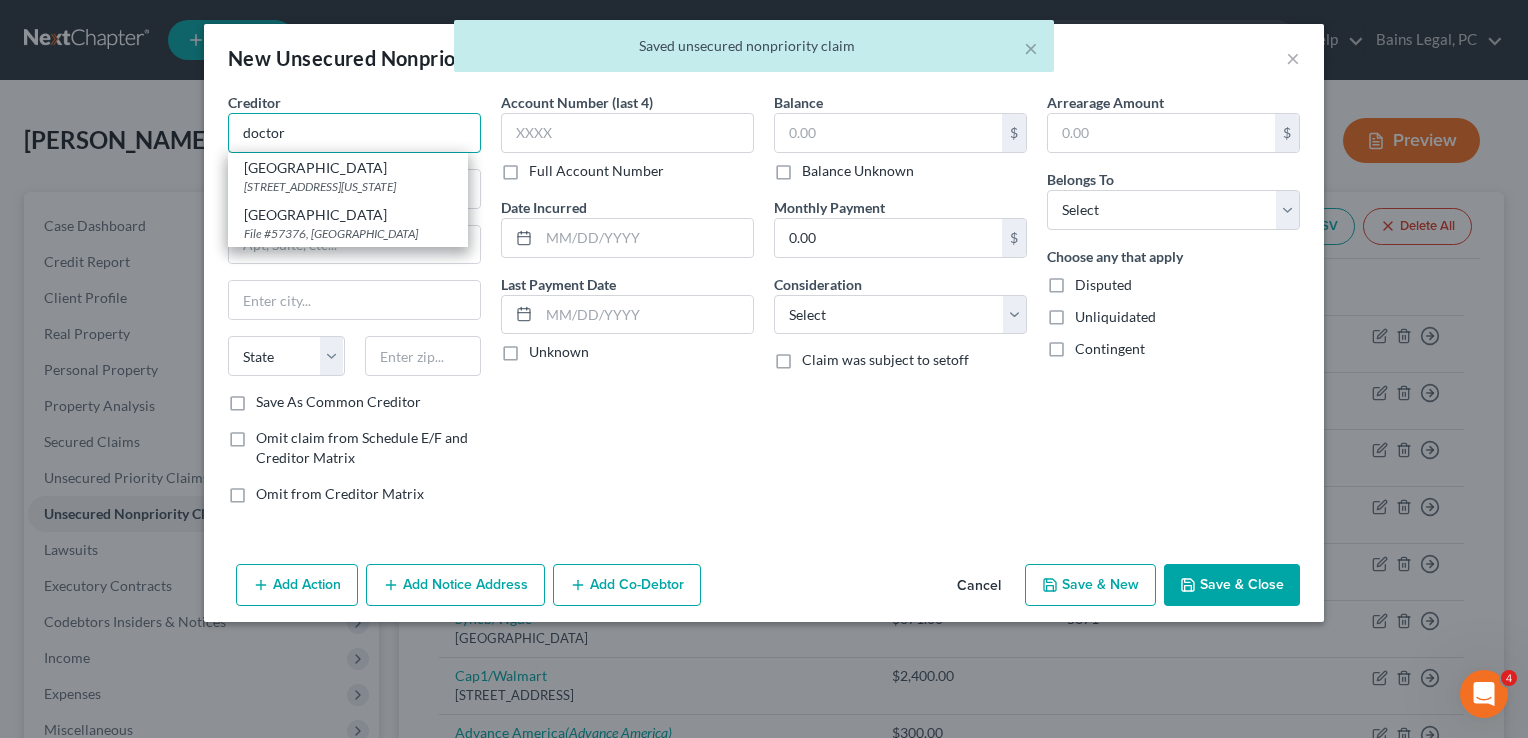 click on "doctor" at bounding box center [354, 133] 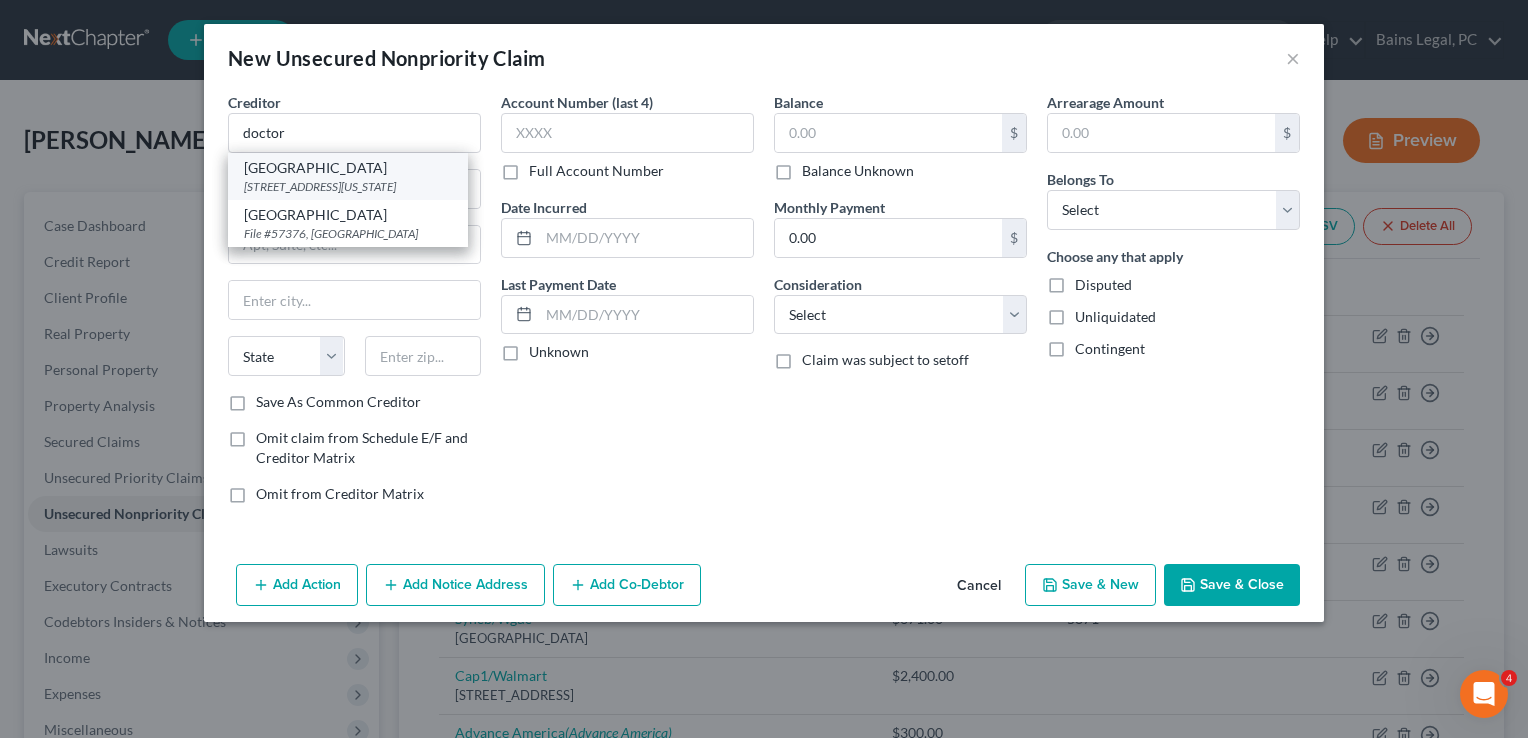click on "[GEOGRAPHIC_DATA]" at bounding box center [348, 168] 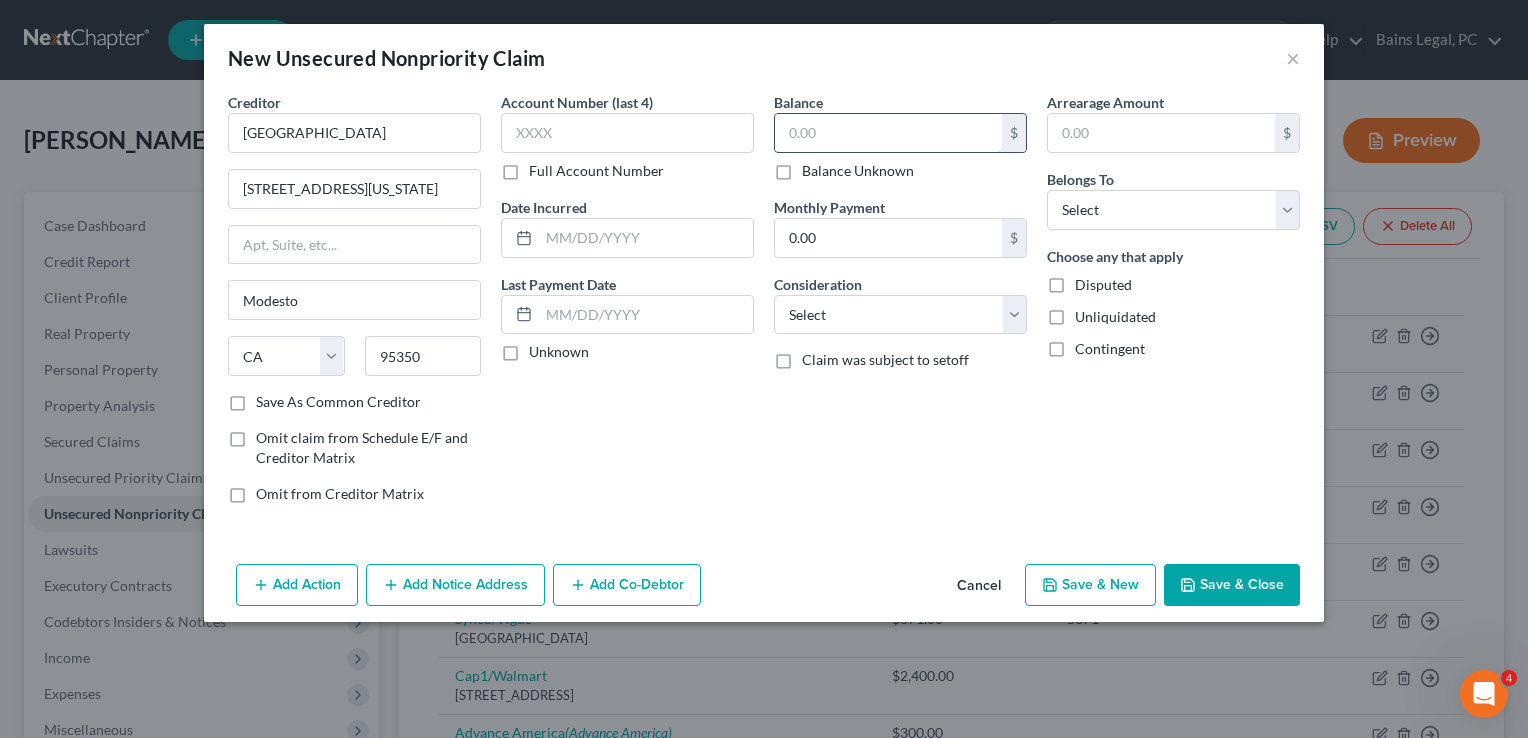 click at bounding box center (888, 133) 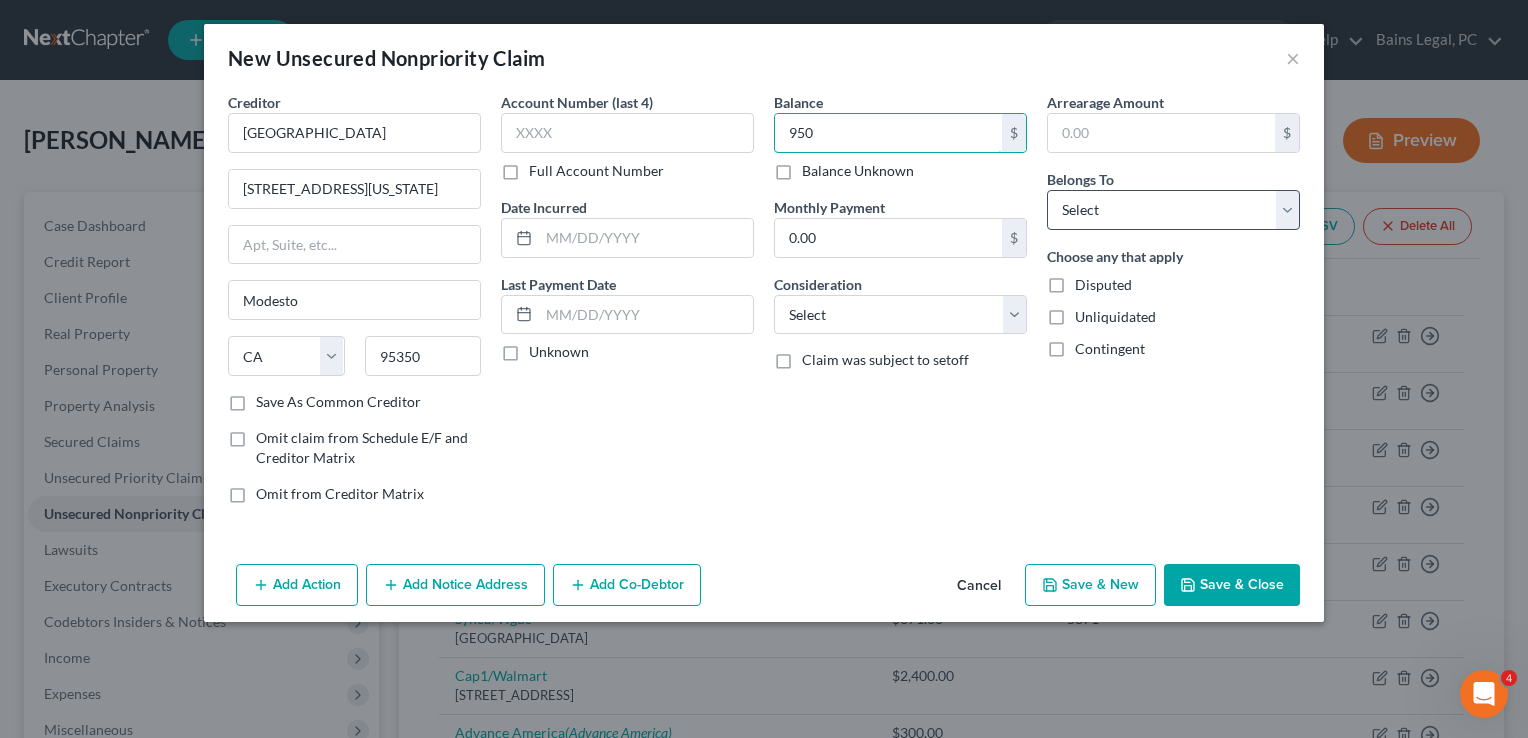 type on "950" 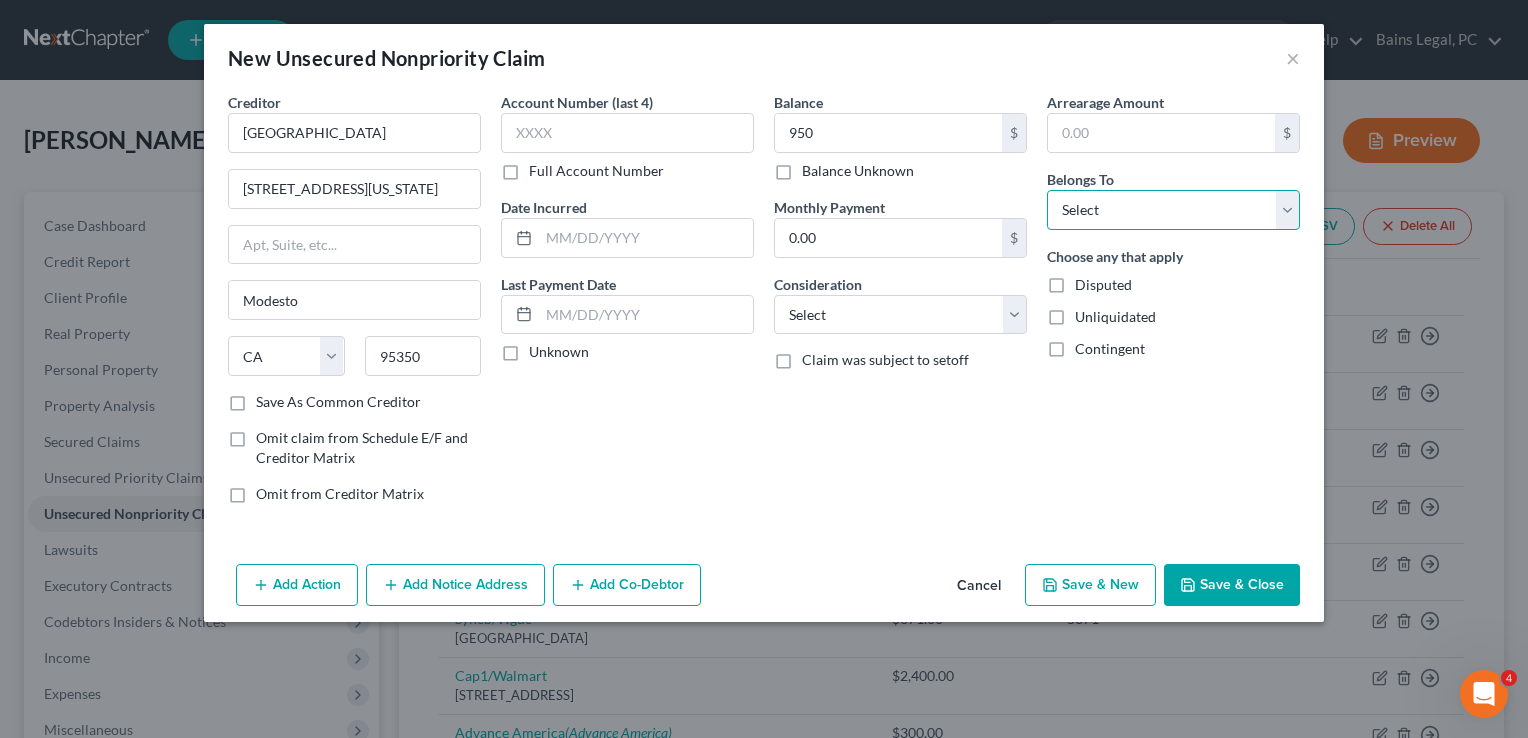 click on "Select Debtor 1 Only Debtor 2 Only Debtor 1 And Debtor 2 Only At Least One Of The Debtors And Another Community Property" at bounding box center [1173, 210] 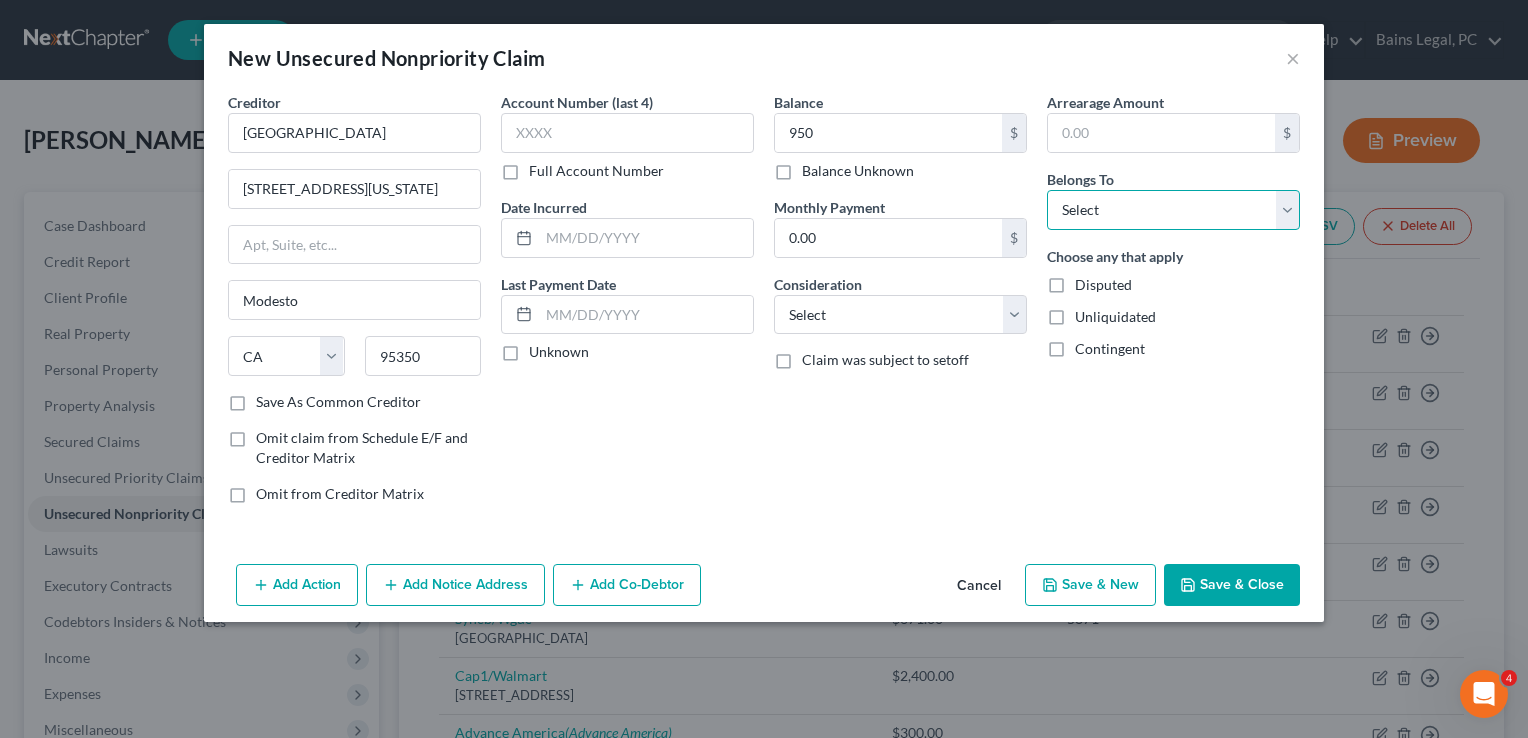 select on "0" 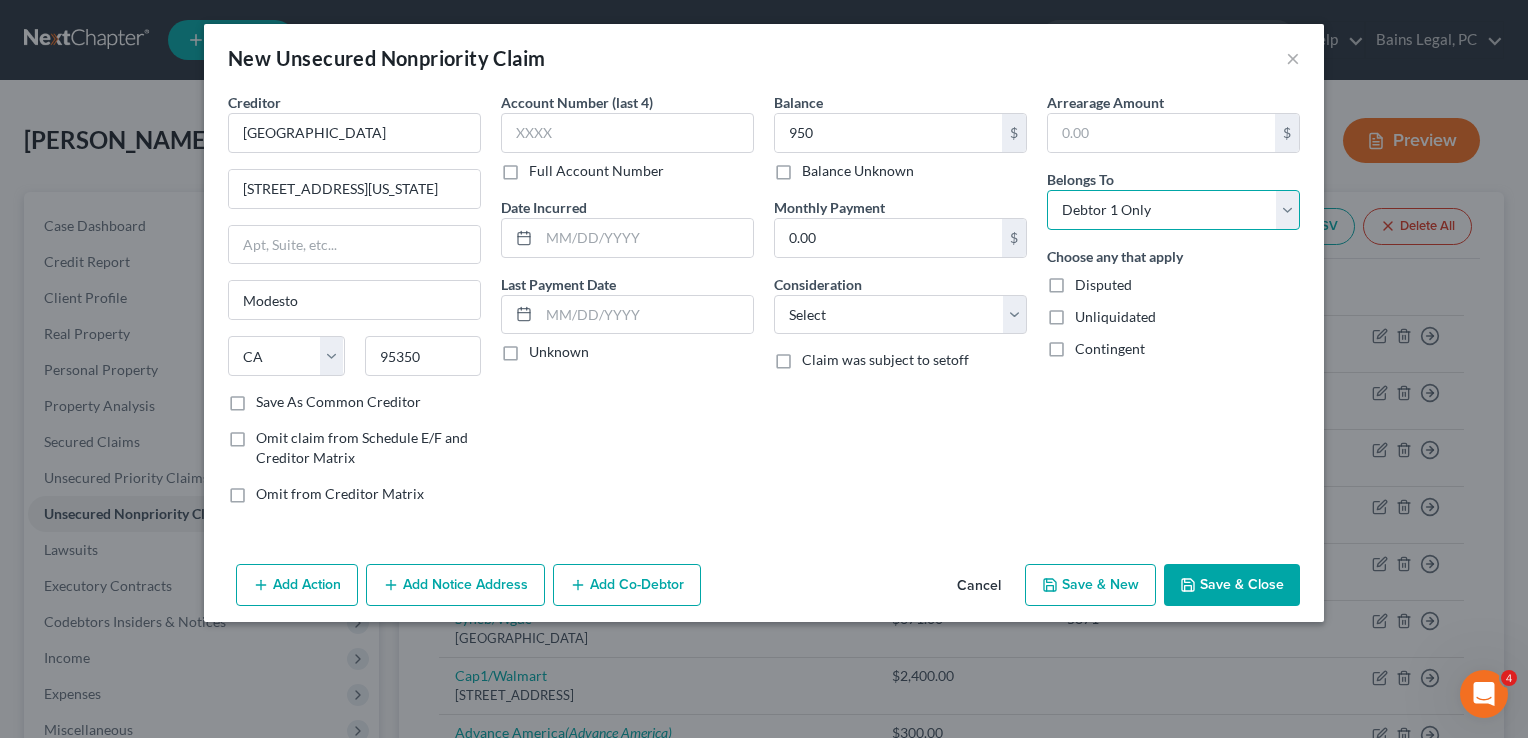 click on "Select Debtor 1 Only Debtor 2 Only Debtor 1 And Debtor 2 Only At Least One Of The Debtors And Another Community Property" at bounding box center (1173, 210) 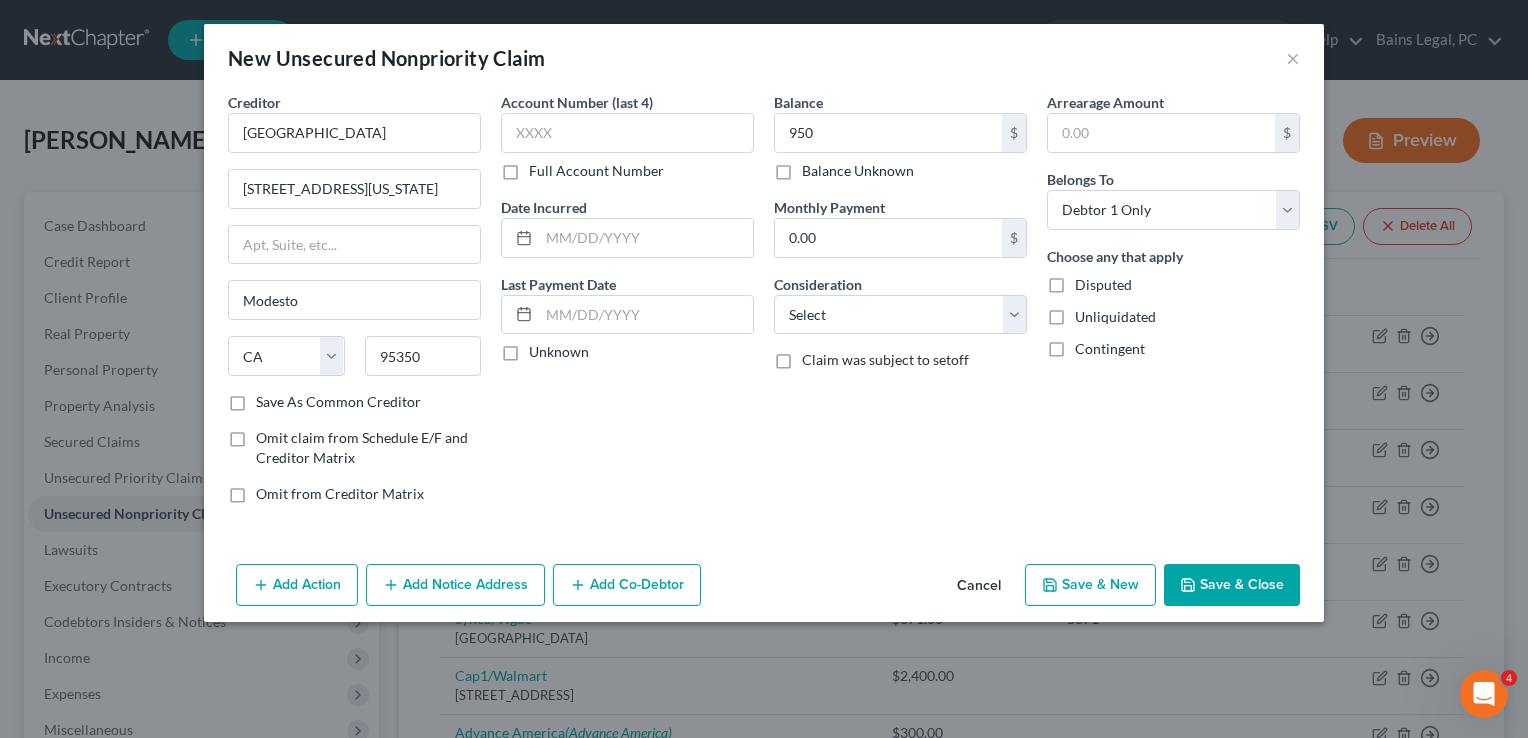 click on "Save & Close" at bounding box center (1232, 585) 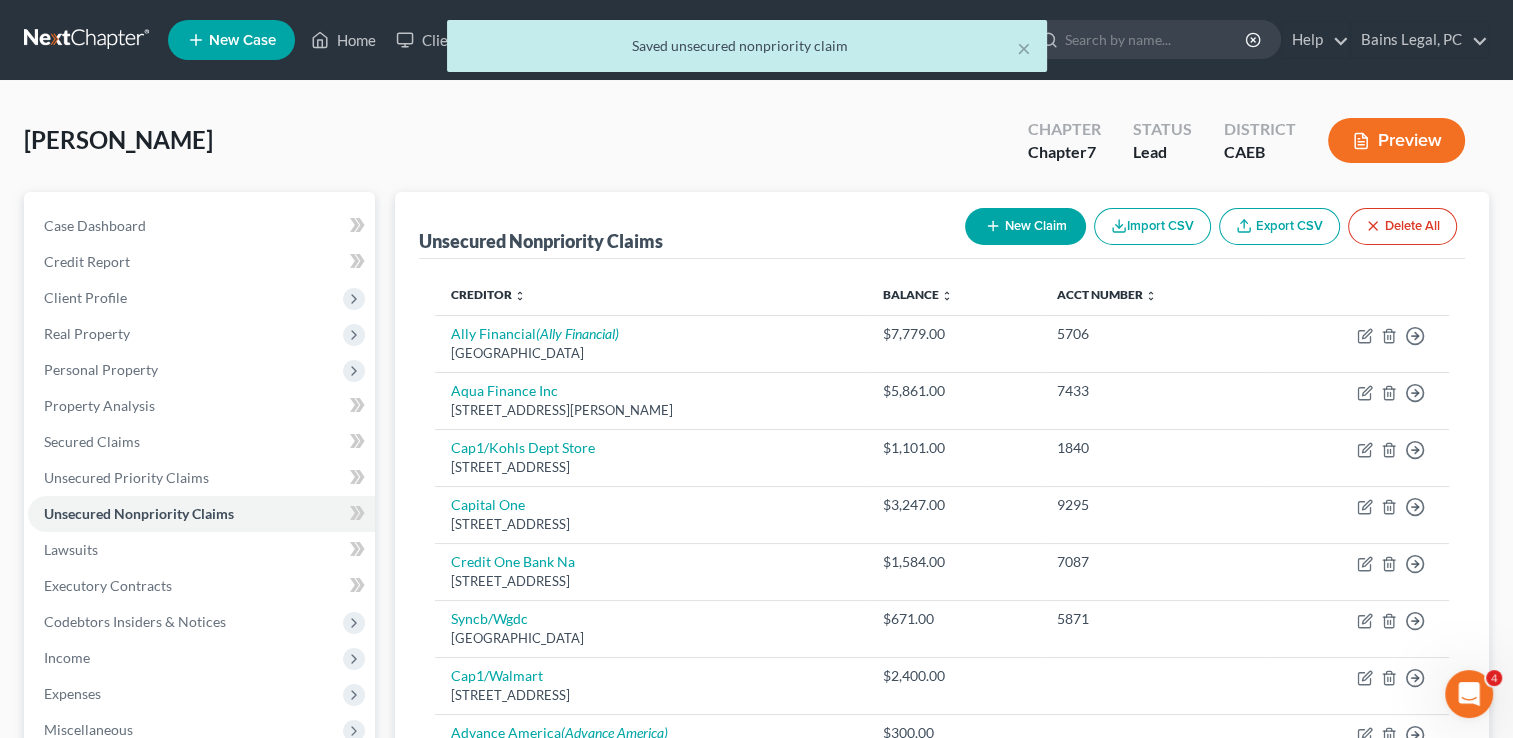 click on "New Claim" at bounding box center (1025, 226) 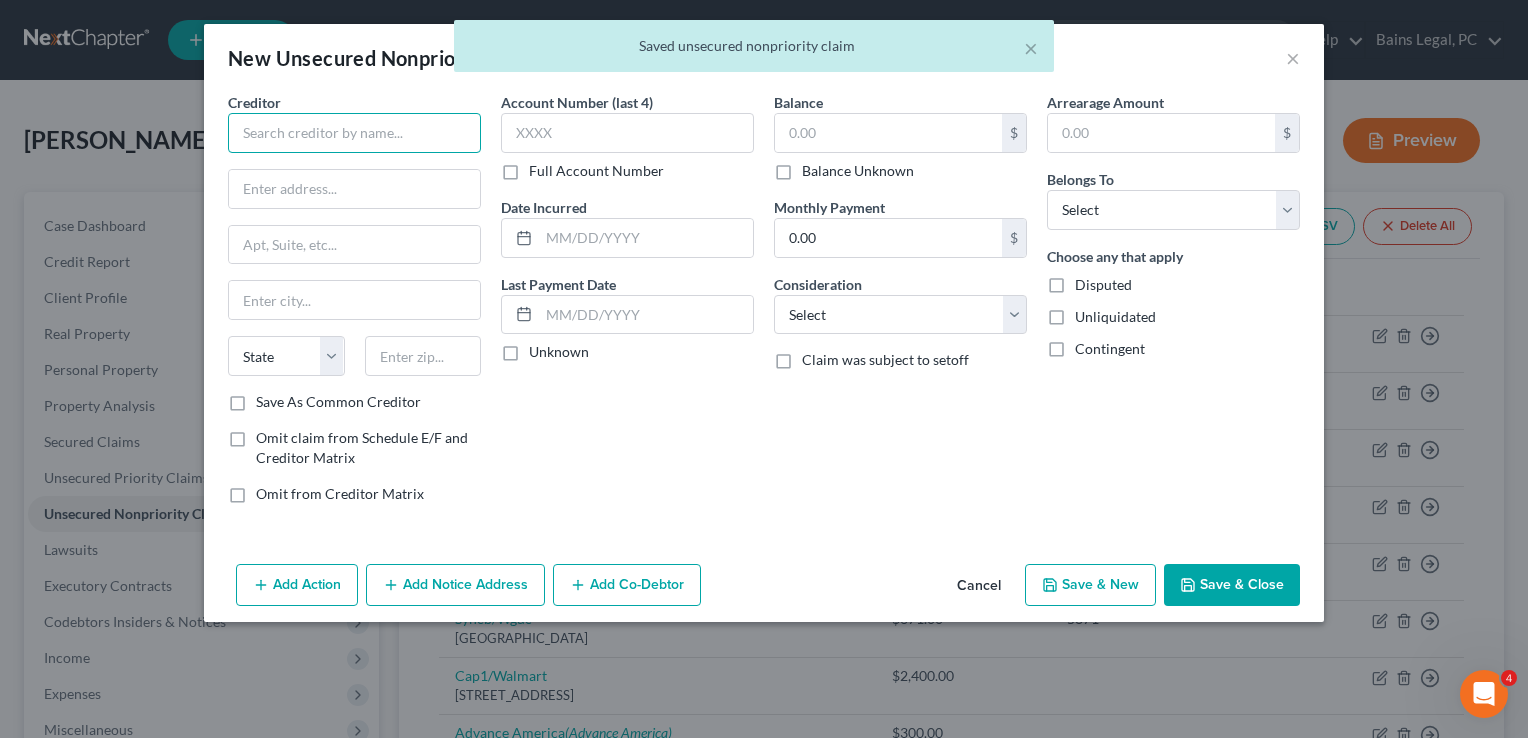 click at bounding box center [354, 133] 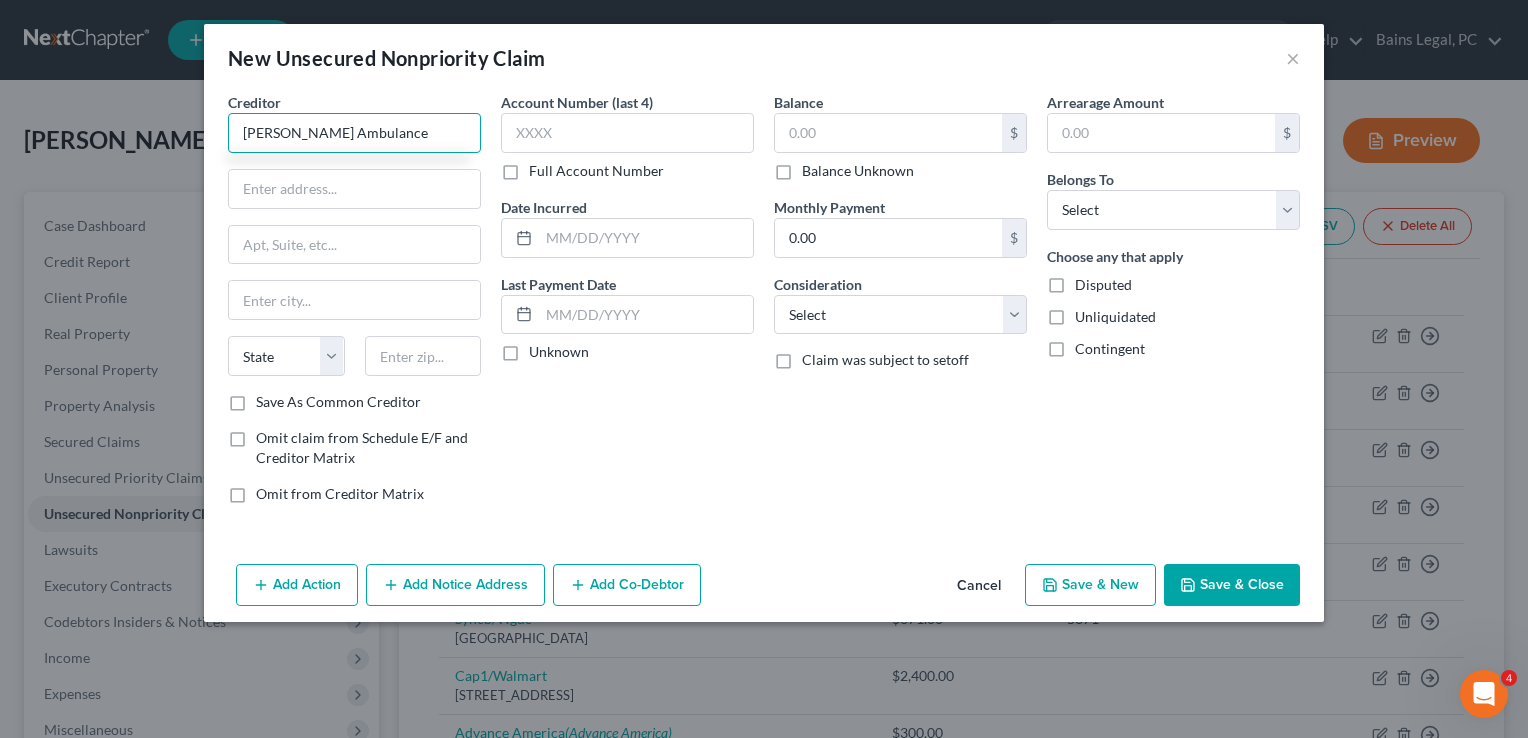 type on "[PERSON_NAME] Ambulance" 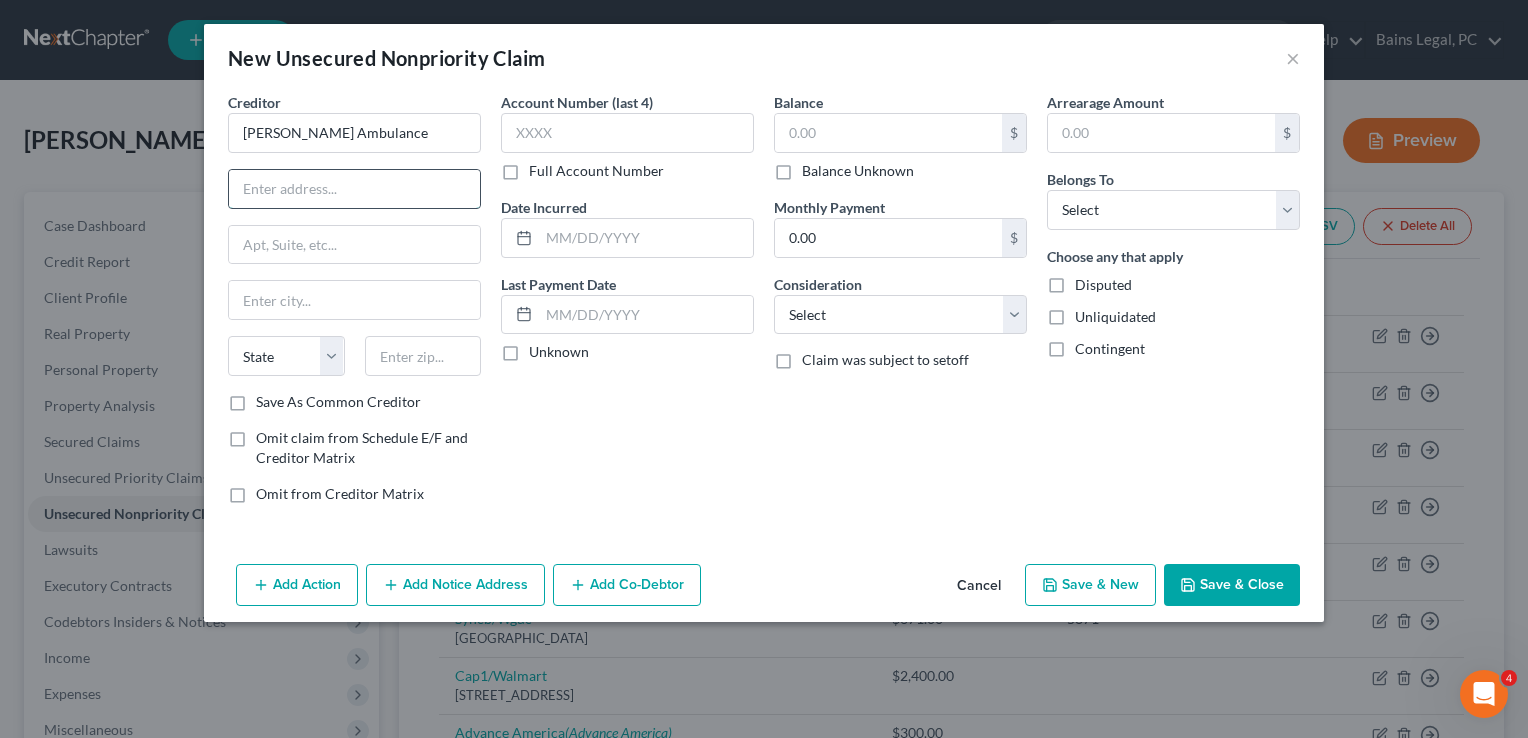 click at bounding box center (354, 189) 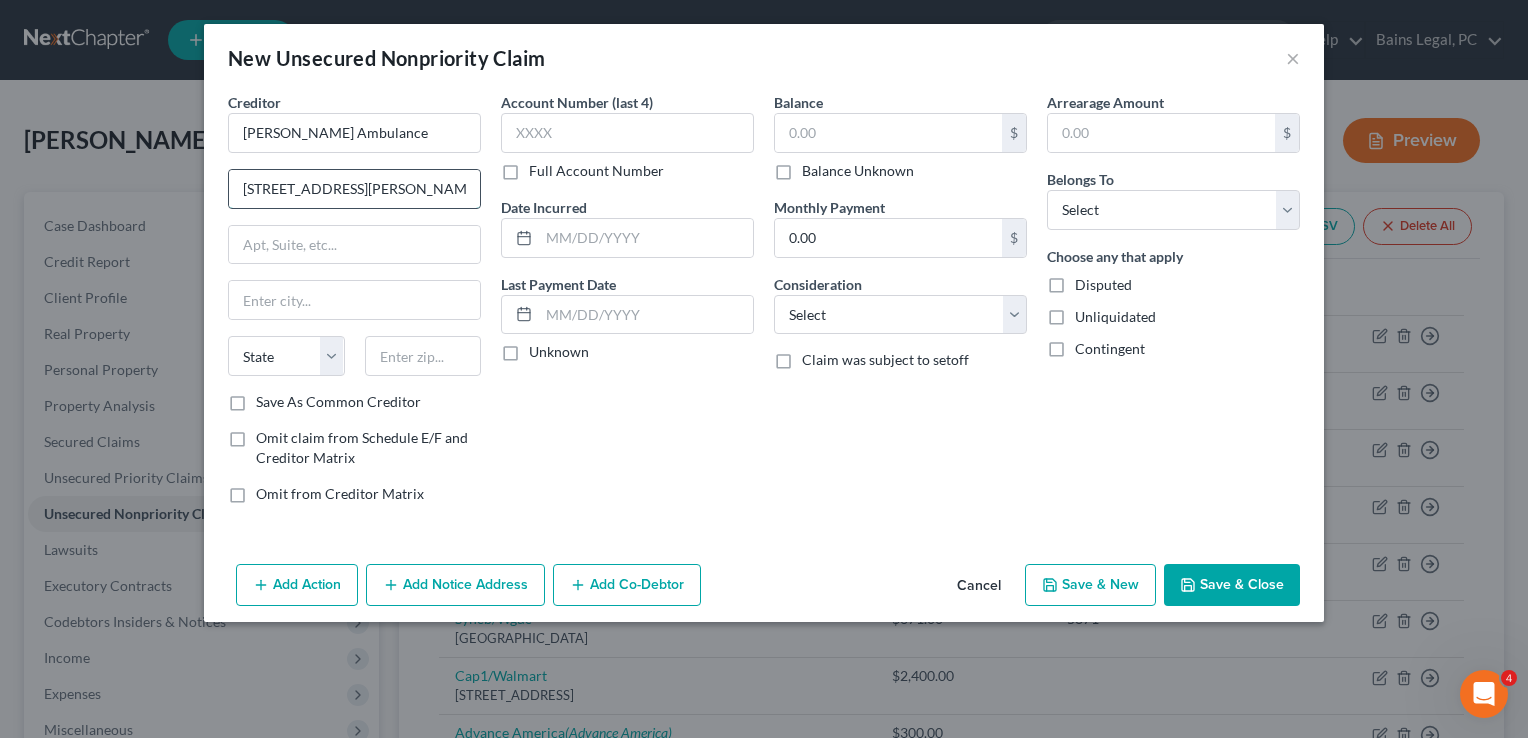 type on "[STREET_ADDRESS][PERSON_NAME]" 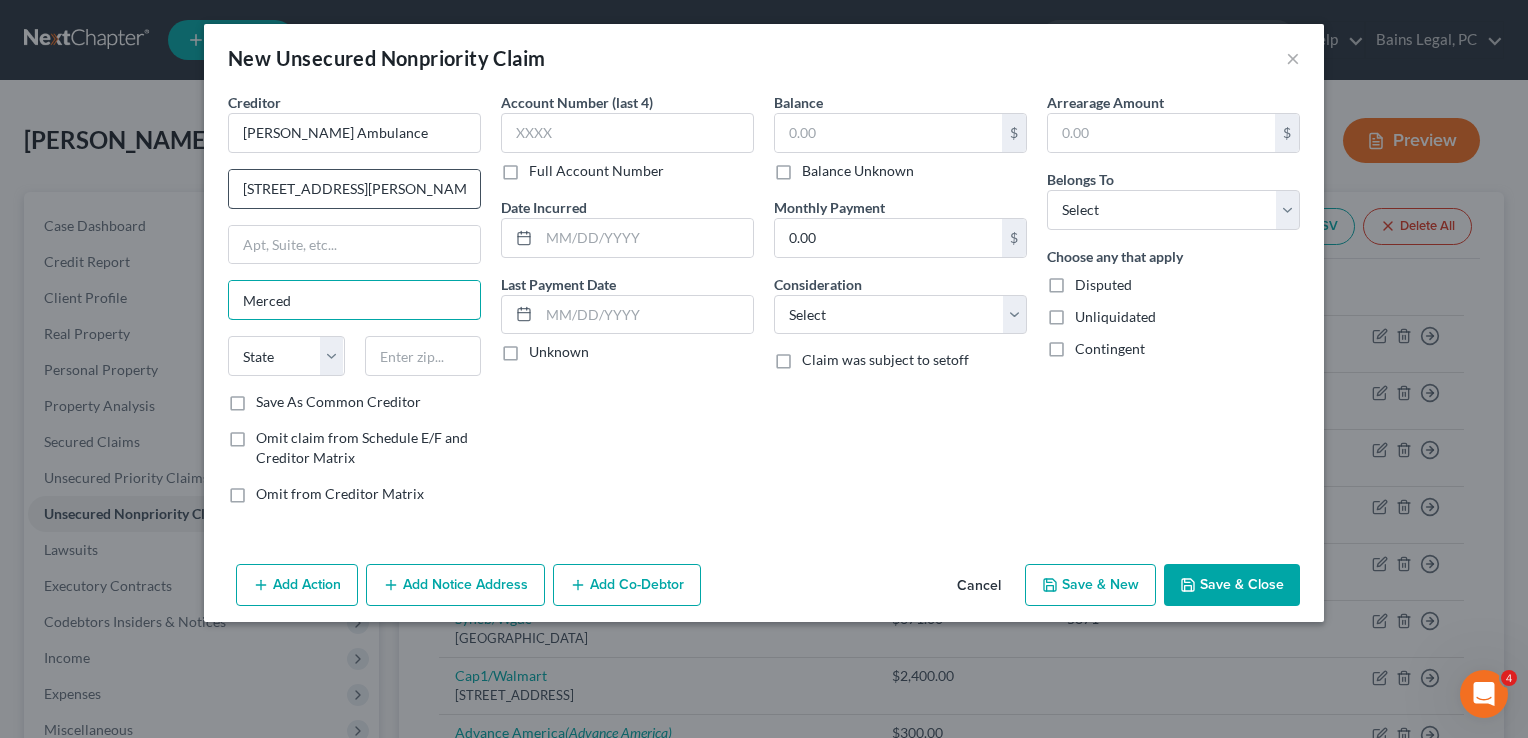 type on "Merced" 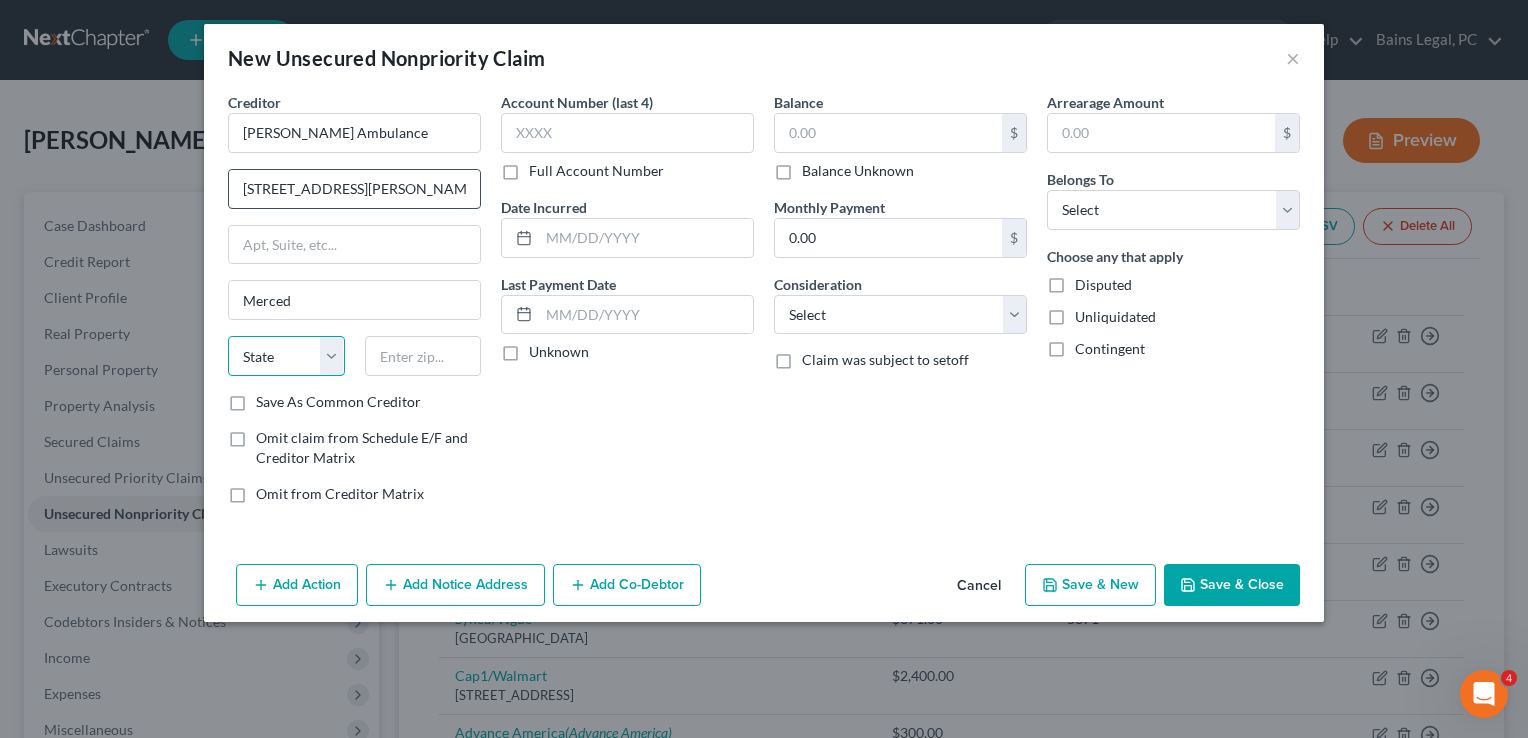 select on "4" 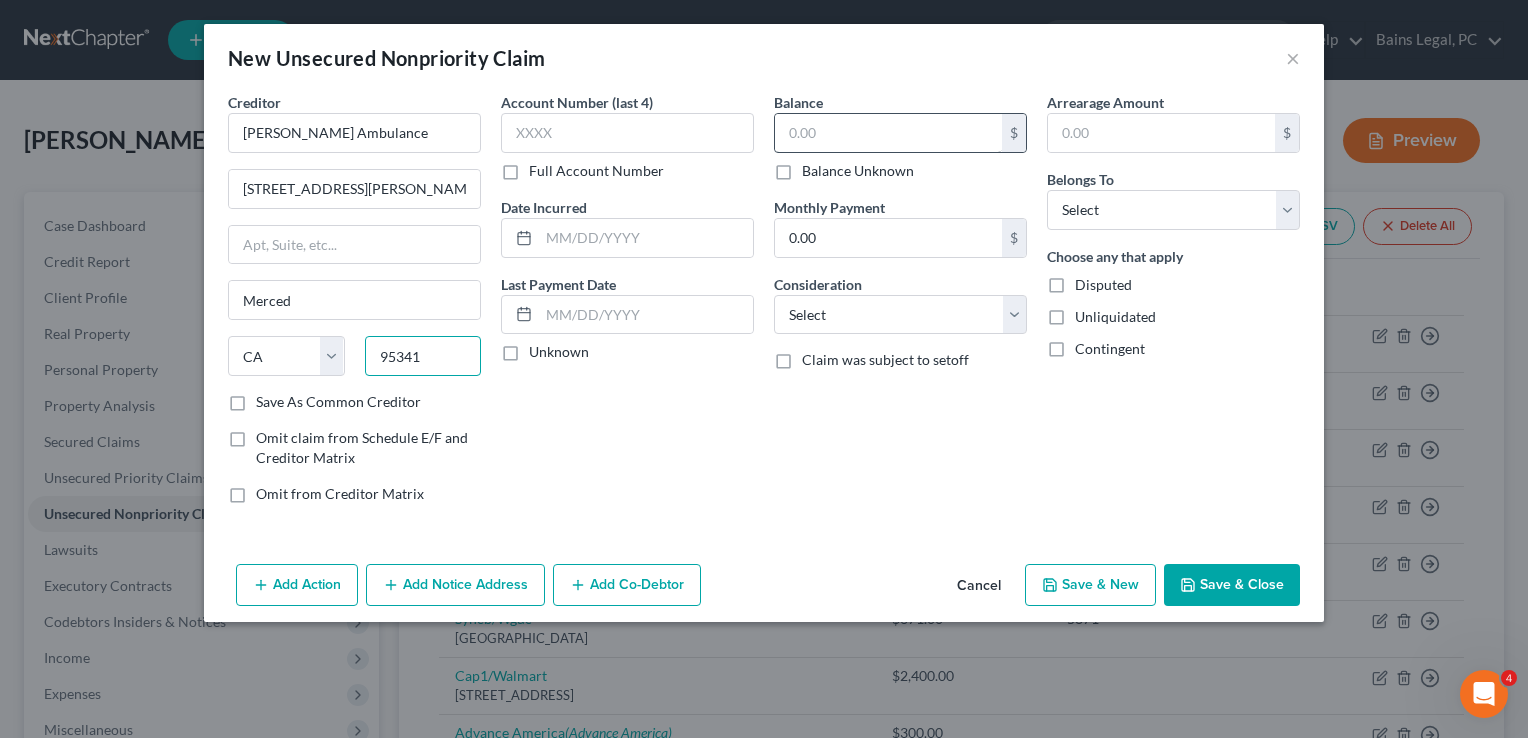 type on "95341" 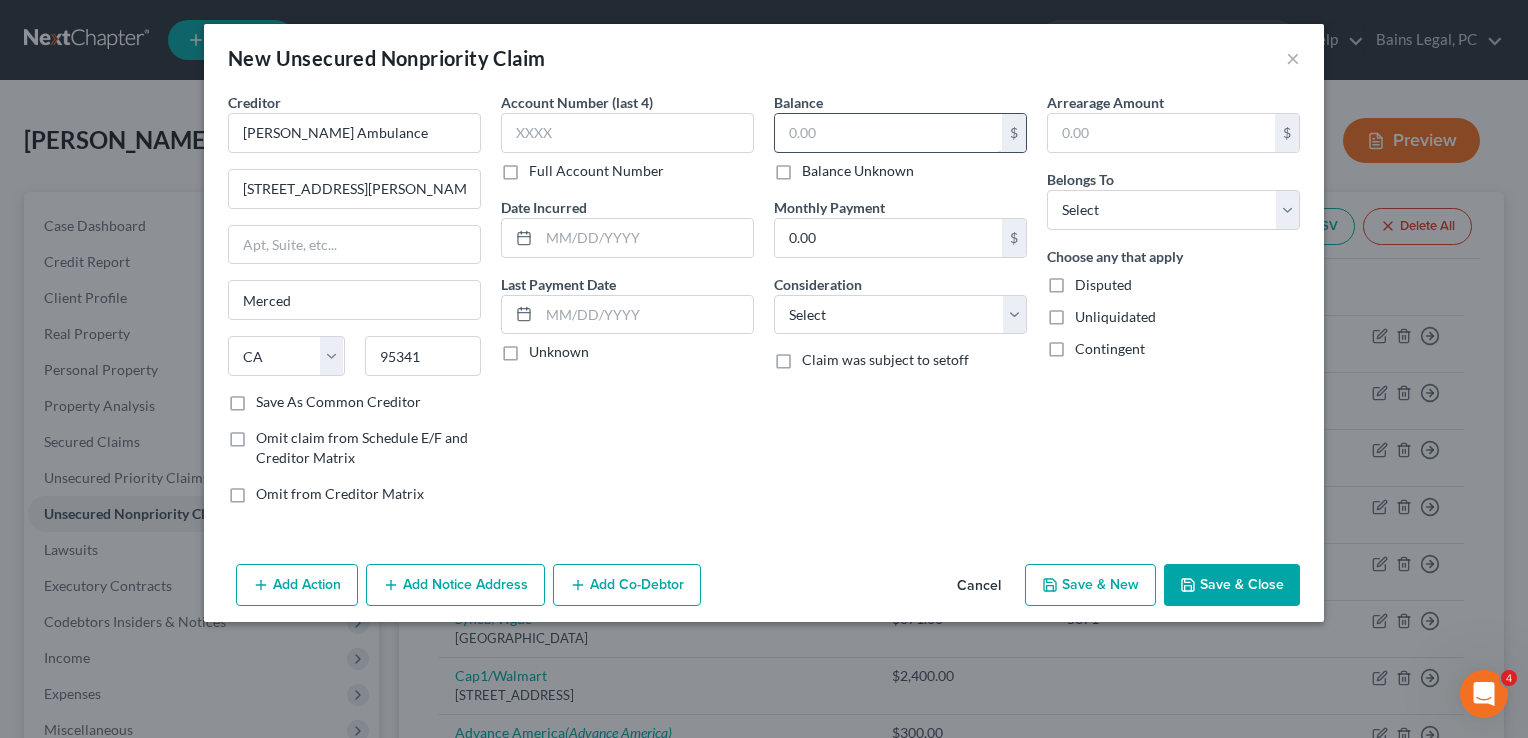 click at bounding box center [888, 133] 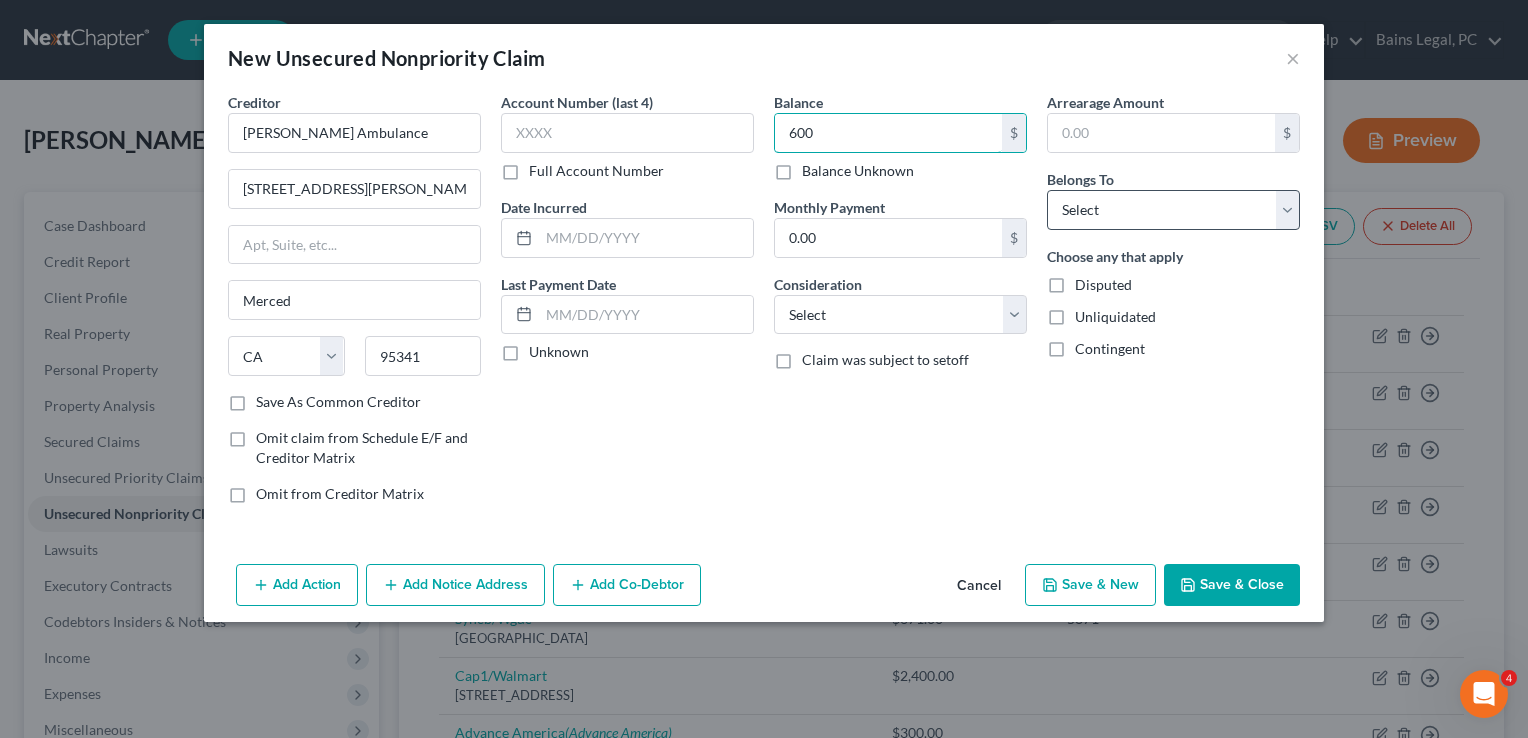 type on "600" 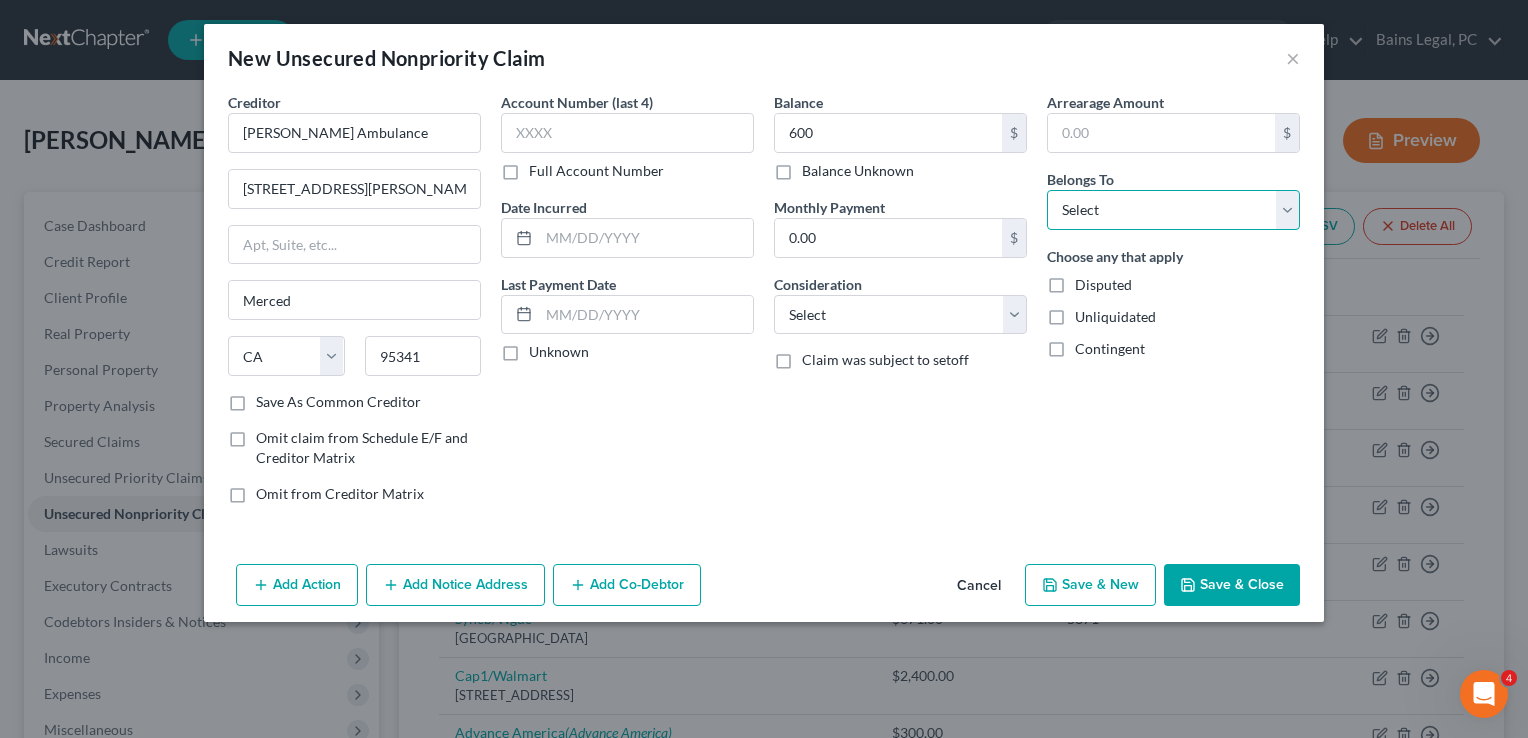 click on "Select Debtor 1 Only Debtor 2 Only Debtor 1 And Debtor 2 Only At Least One Of The Debtors And Another Community Property" at bounding box center [1173, 210] 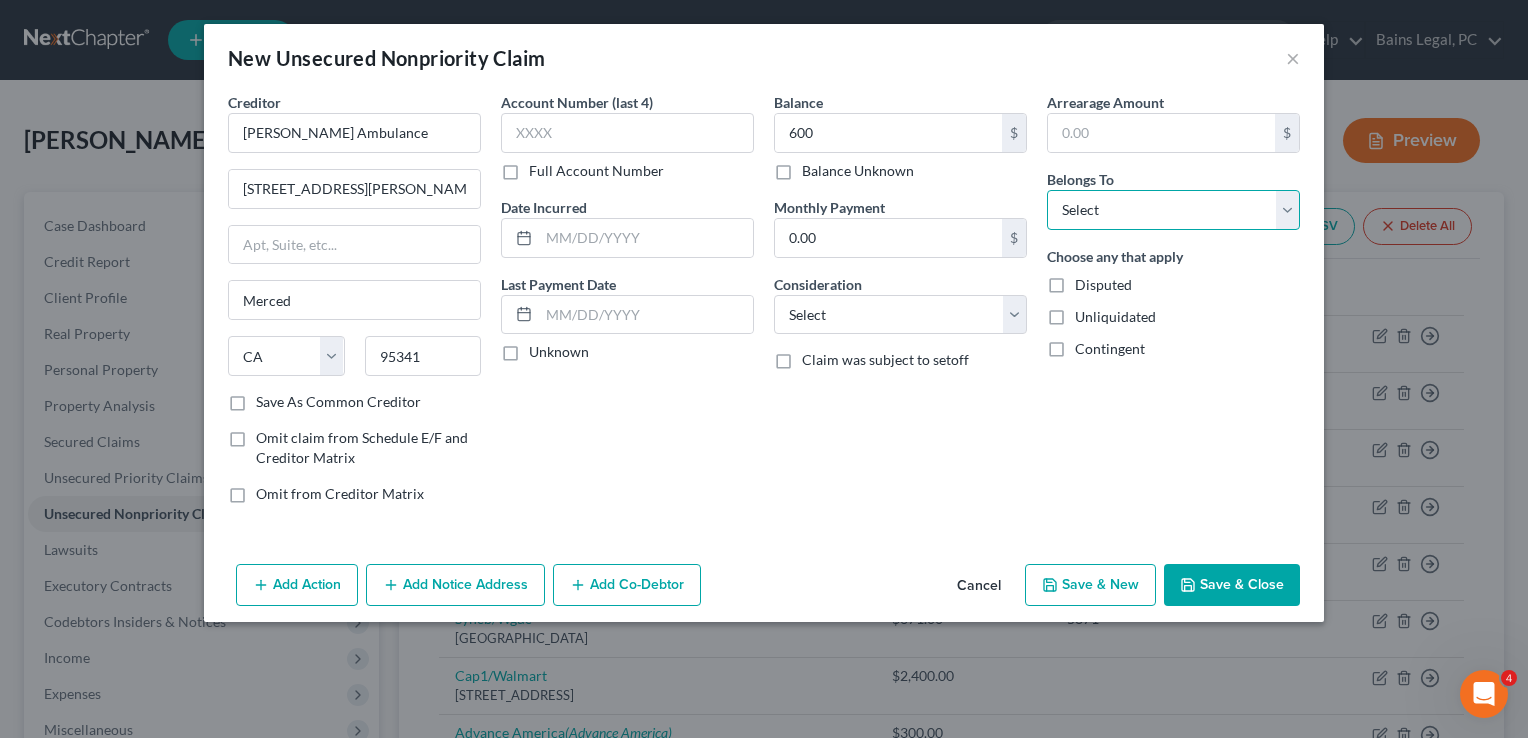 select on "0" 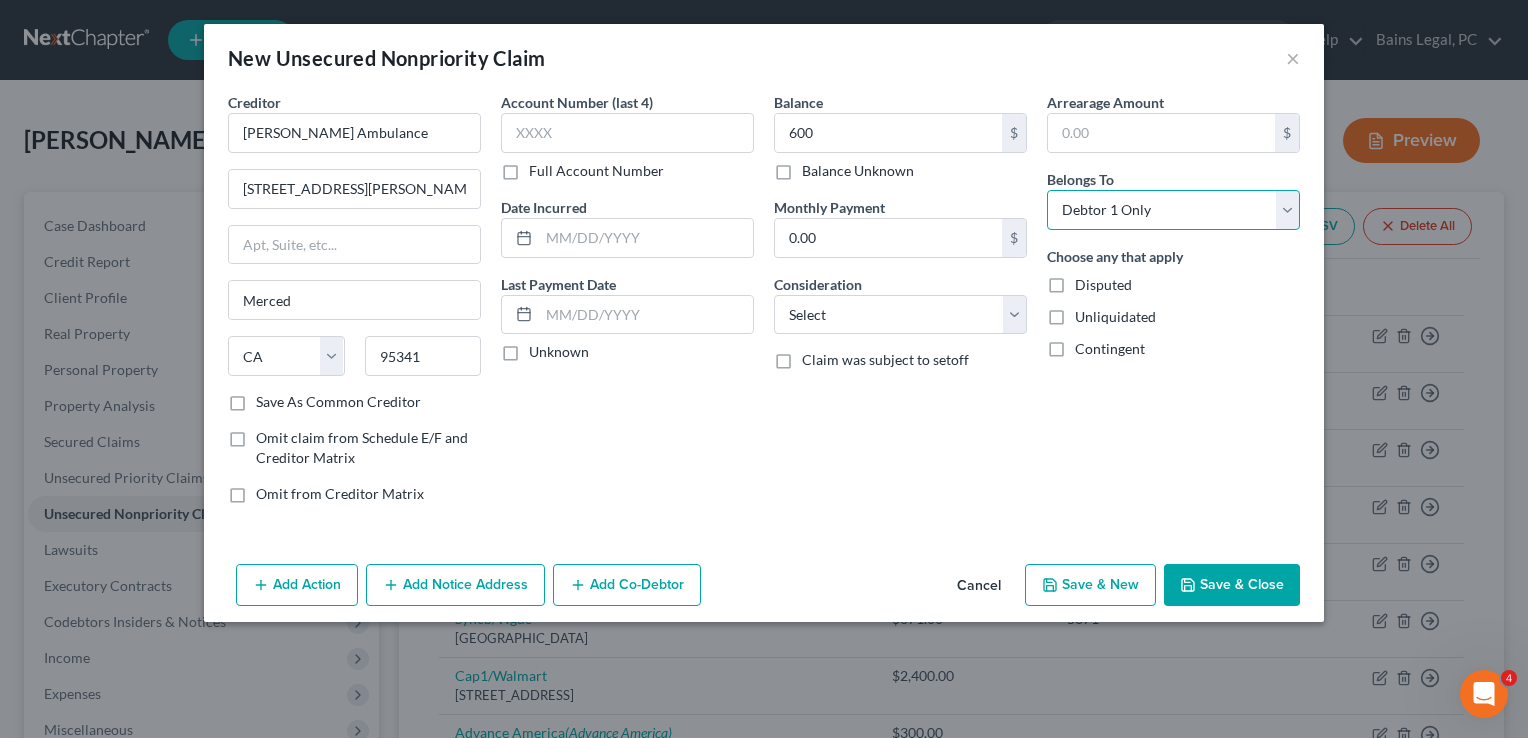 click on "Select Debtor 1 Only Debtor 2 Only Debtor 1 And Debtor 2 Only At Least One Of The Debtors And Another Community Property" at bounding box center [1173, 210] 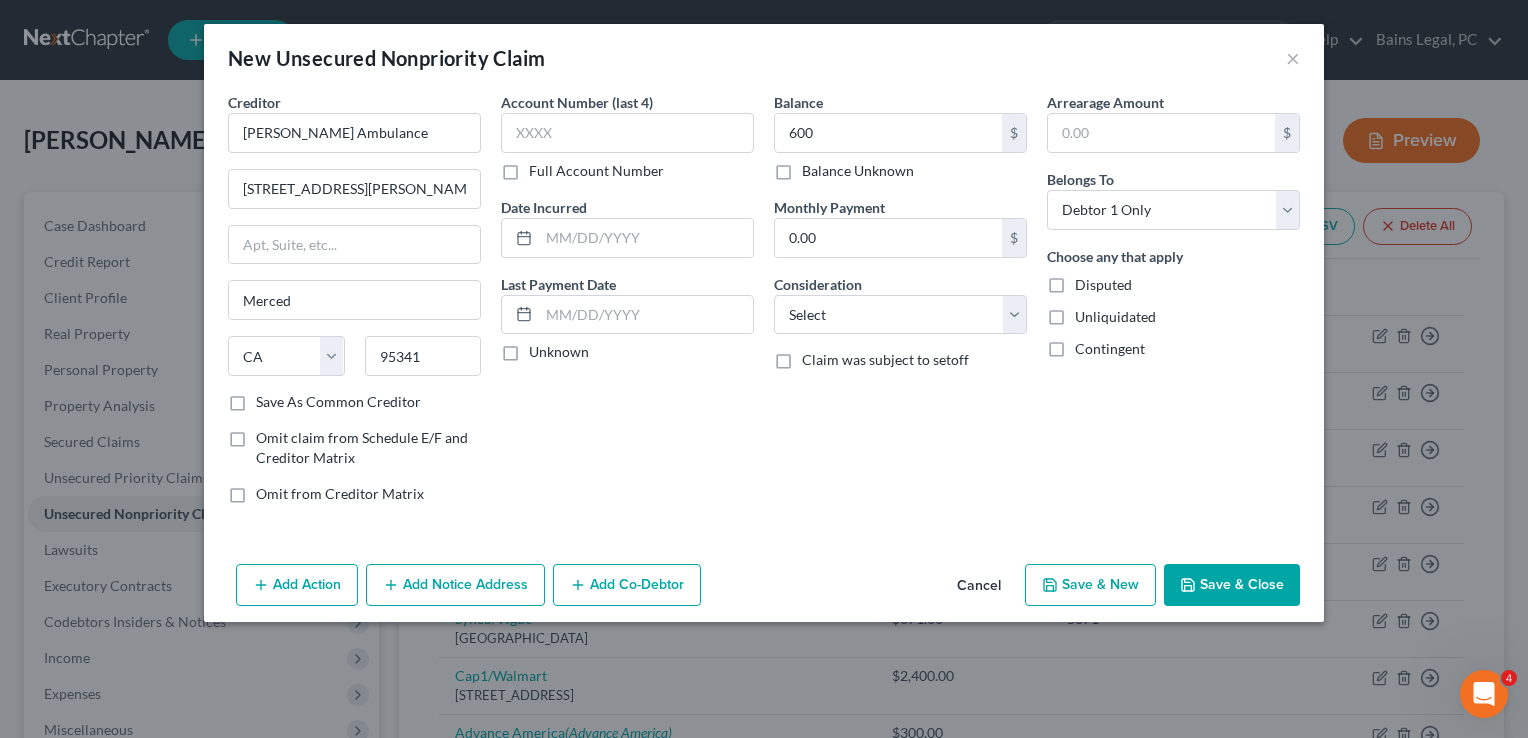 click on "Save & Close" at bounding box center [1232, 585] 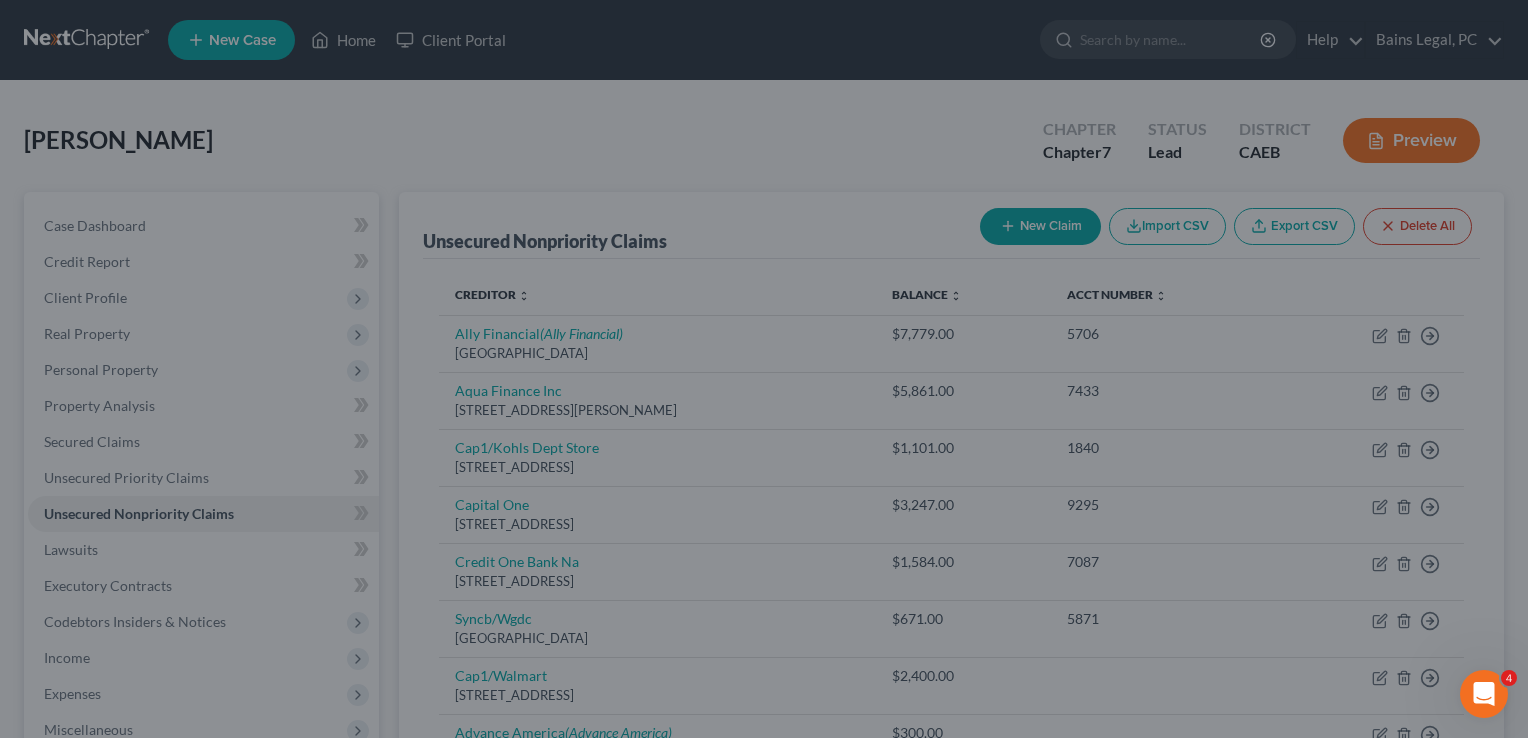 type on "600.00" 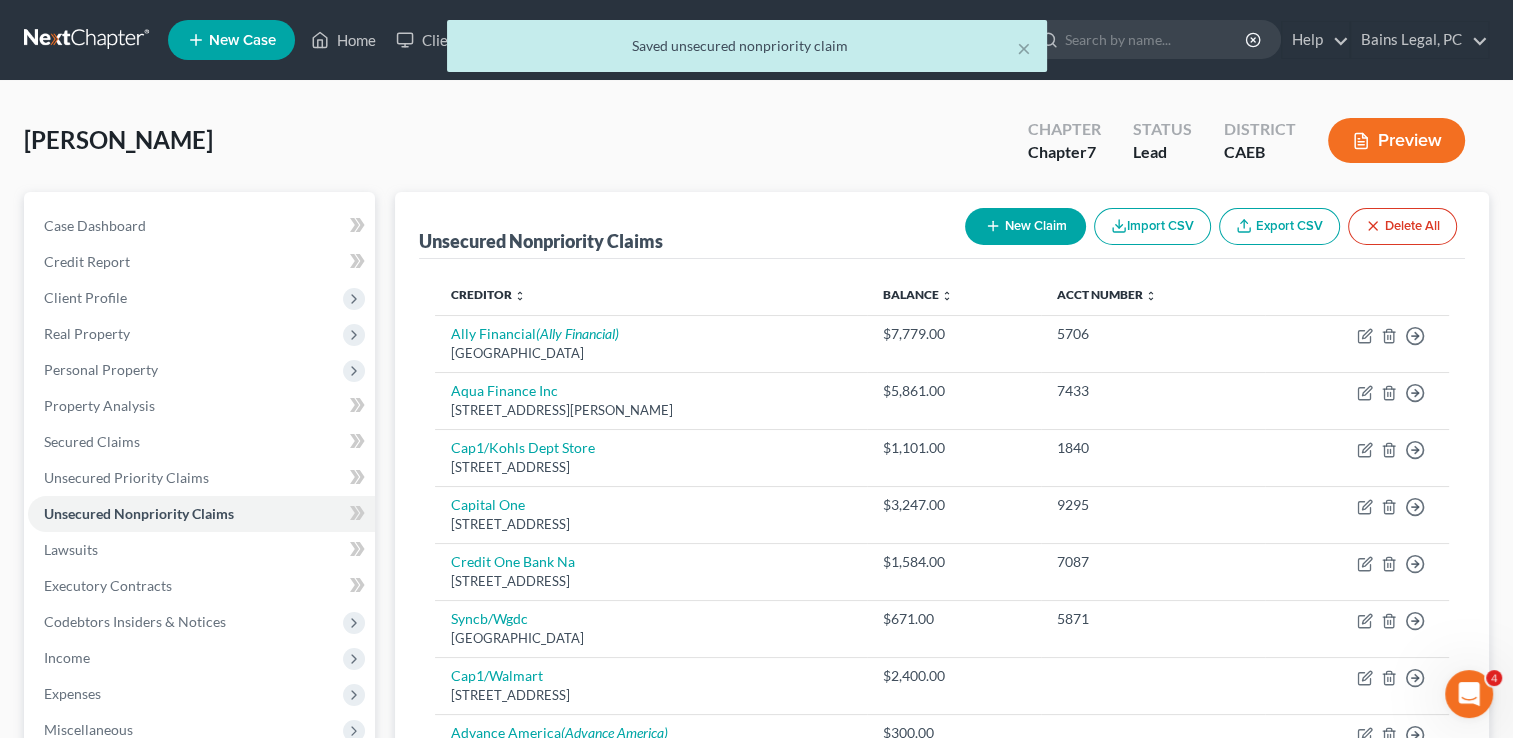 click on "New Claim" at bounding box center [1025, 226] 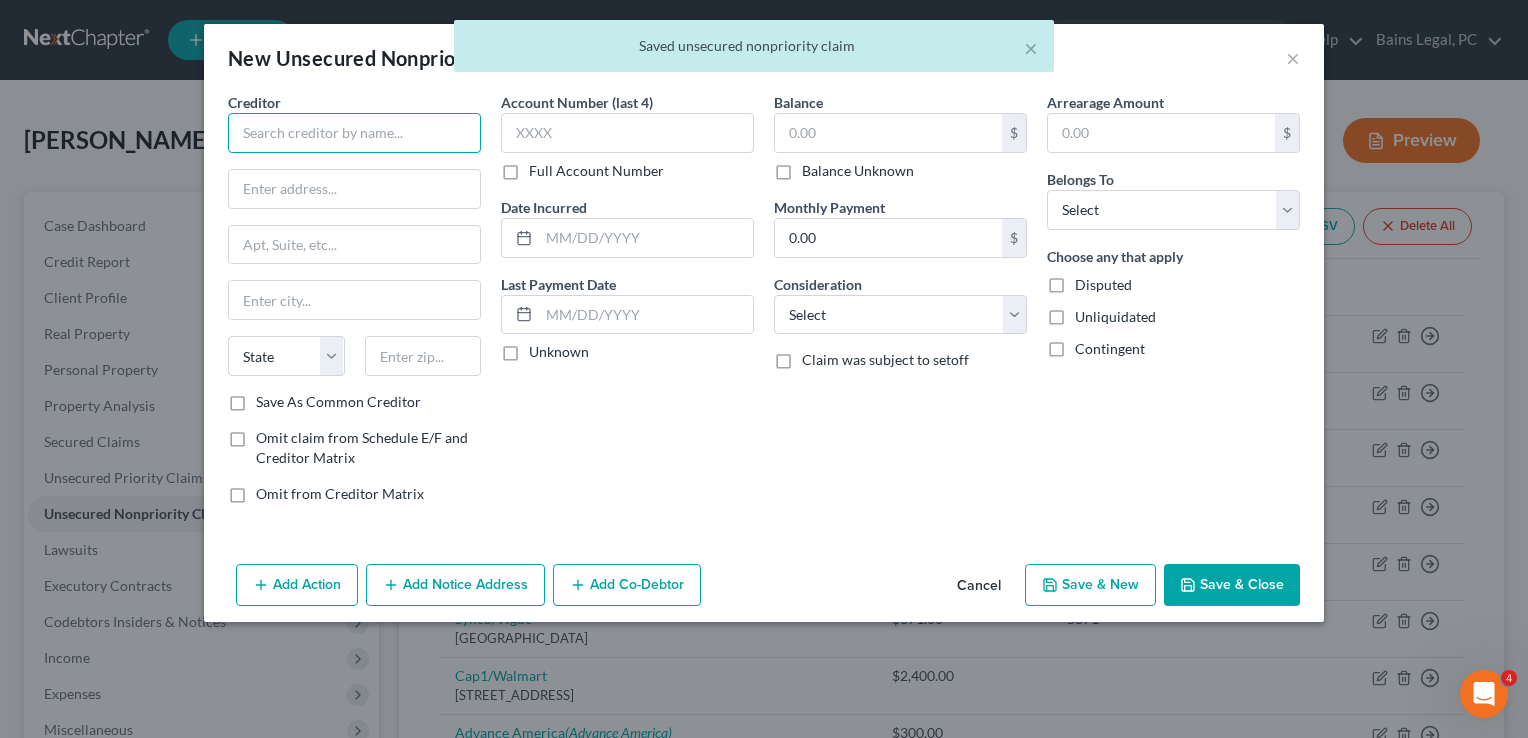 click at bounding box center [354, 133] 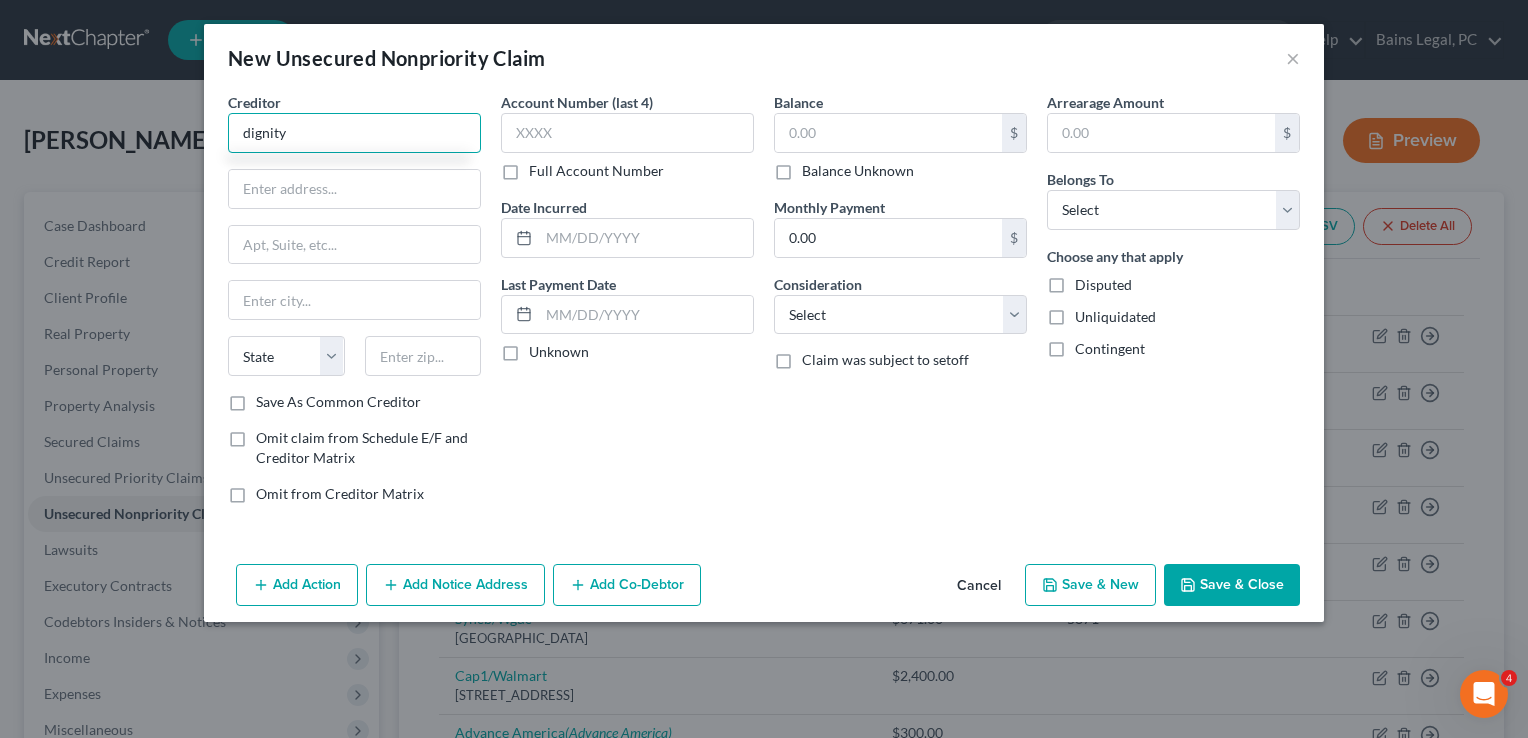 drag, startPoint x: 408, startPoint y: 139, endPoint x: 117, endPoint y: 158, distance: 291.61963 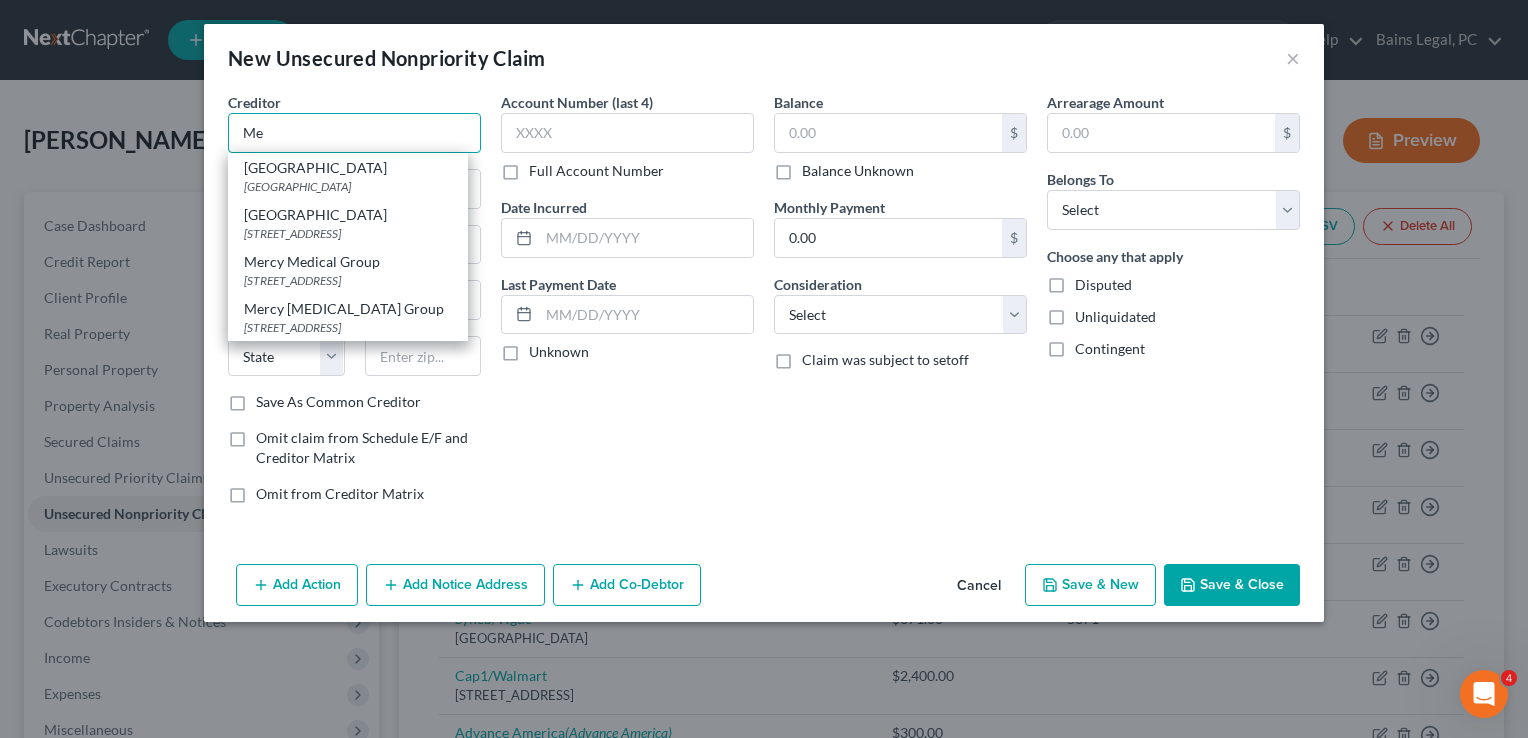 type on "M" 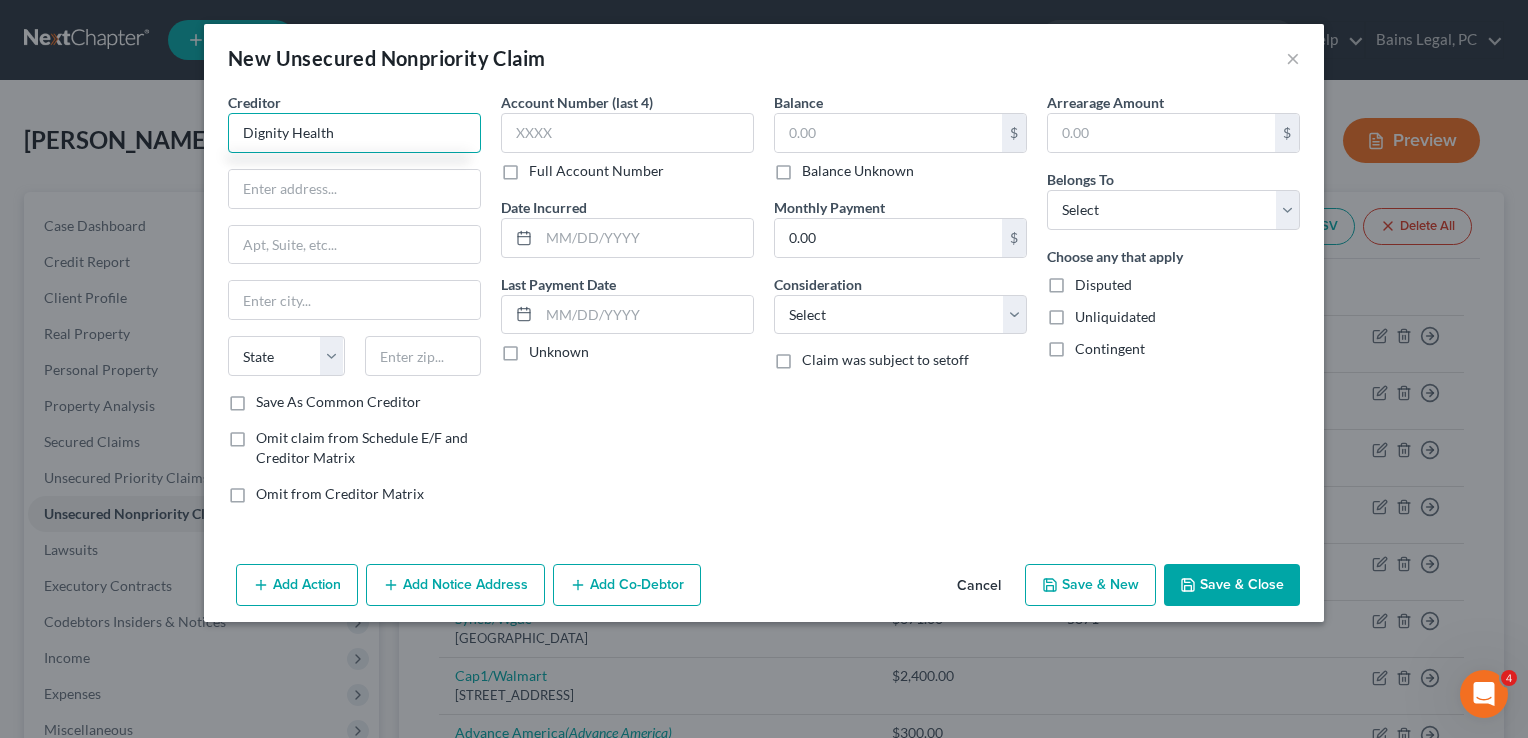 type on "Dignity Health" 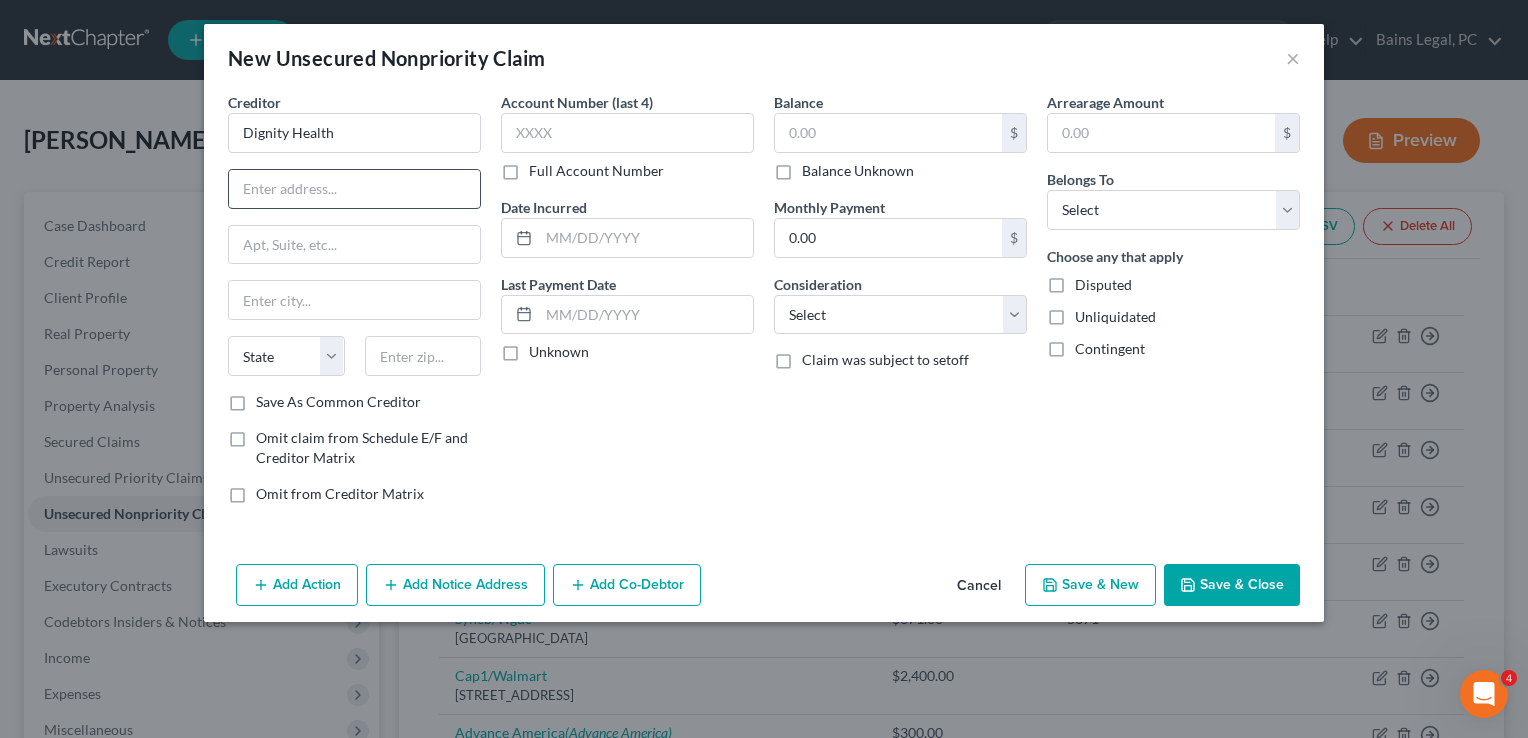 click at bounding box center (354, 189) 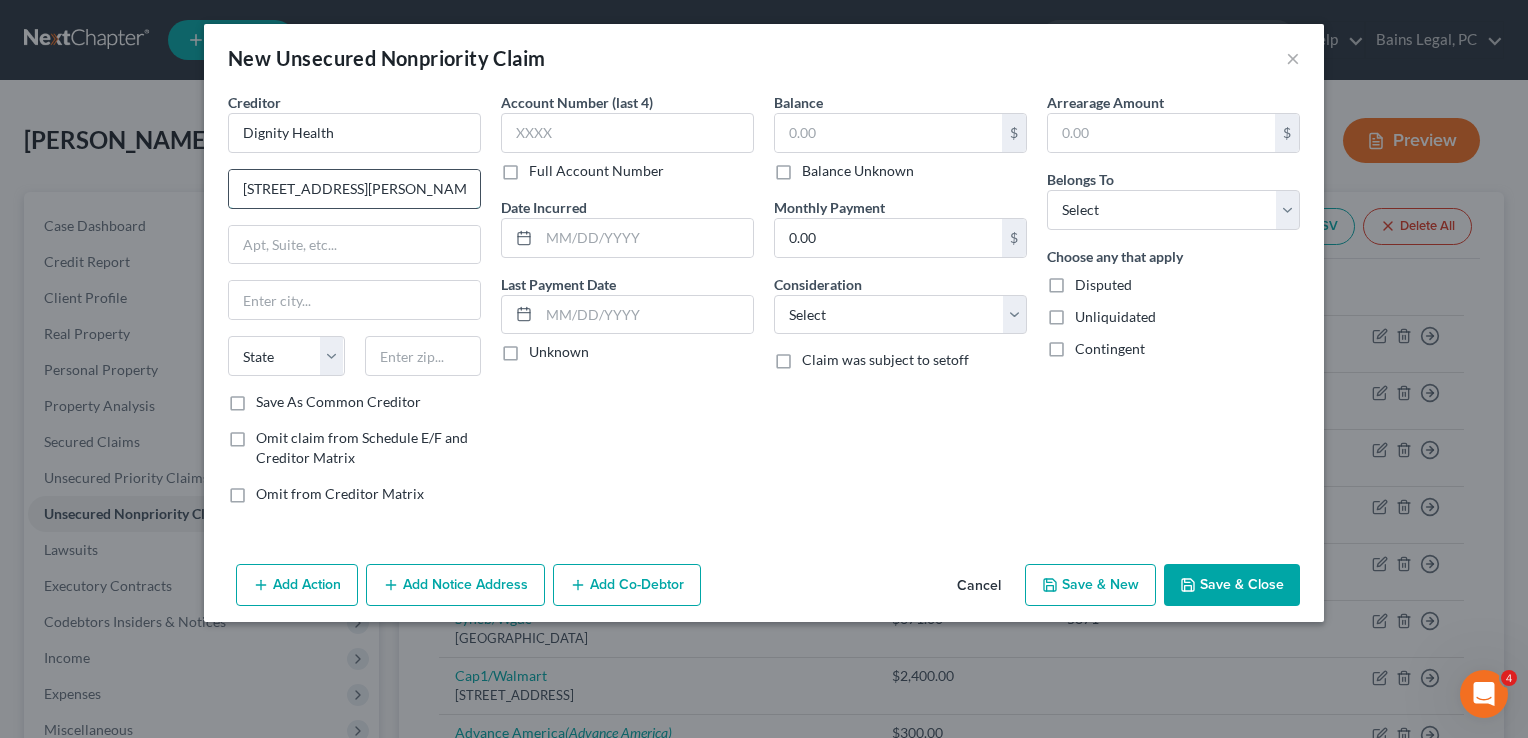 type on "[STREET_ADDRESS][PERSON_NAME]" 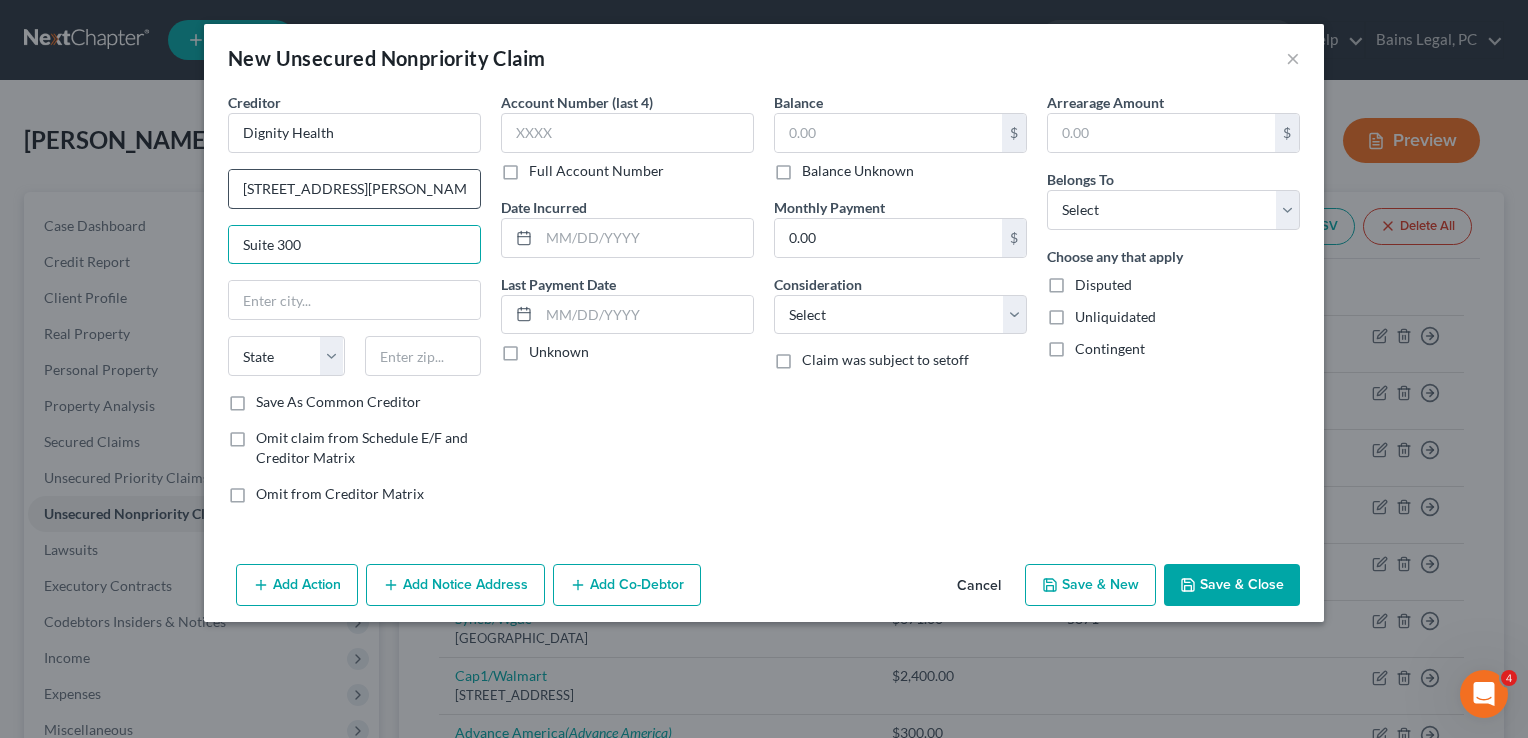 type on "Suite 300" 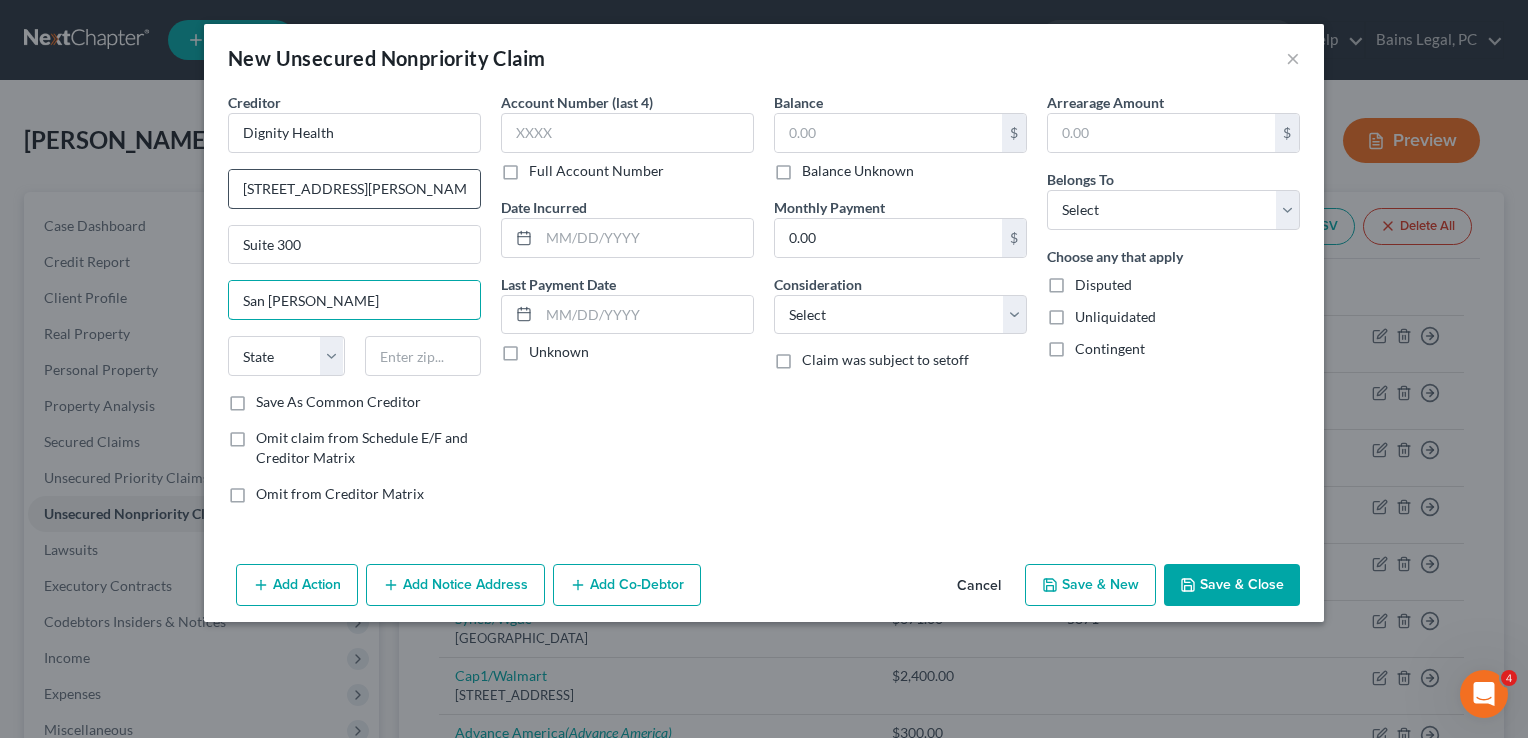type on "[GEOGRAPHIC_DATA]" 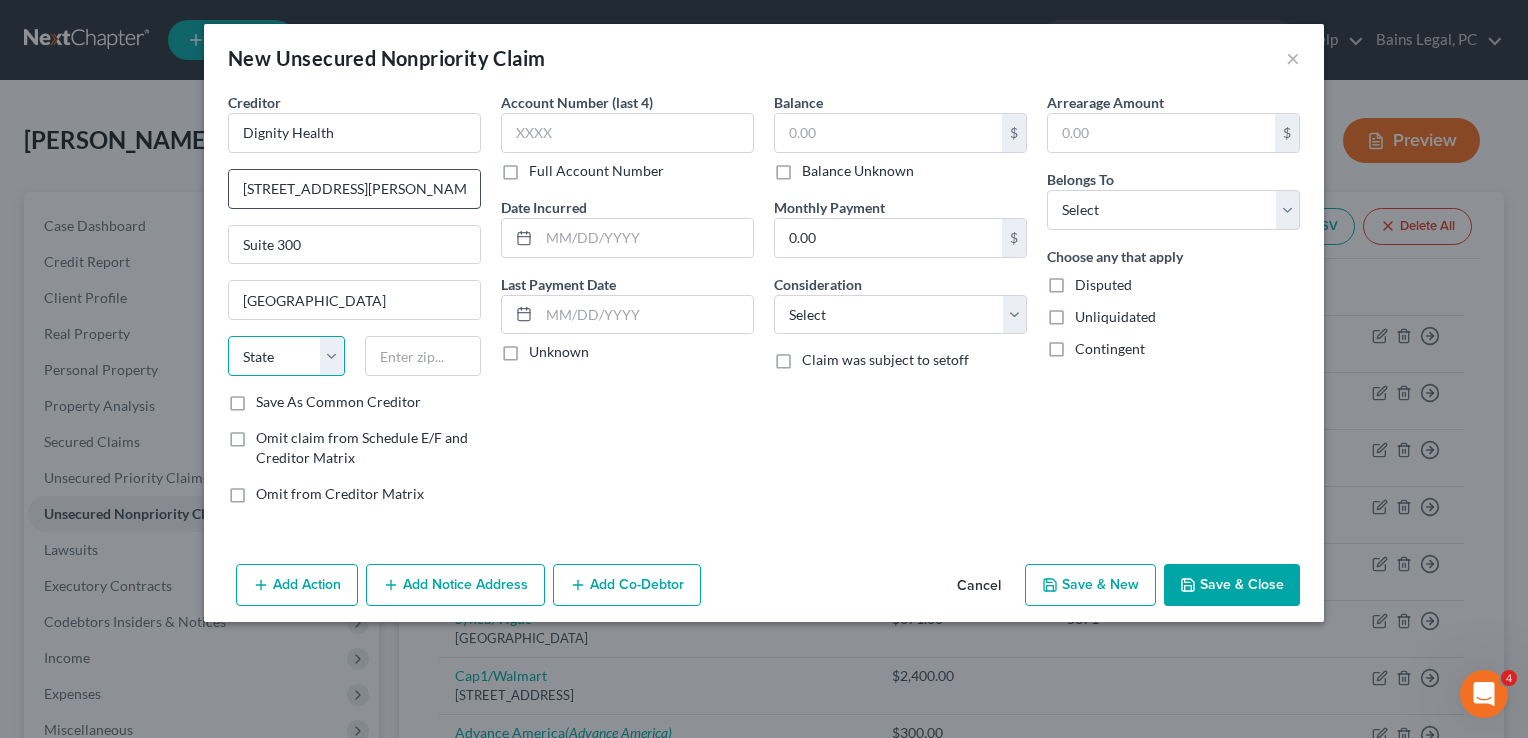 select on "4" 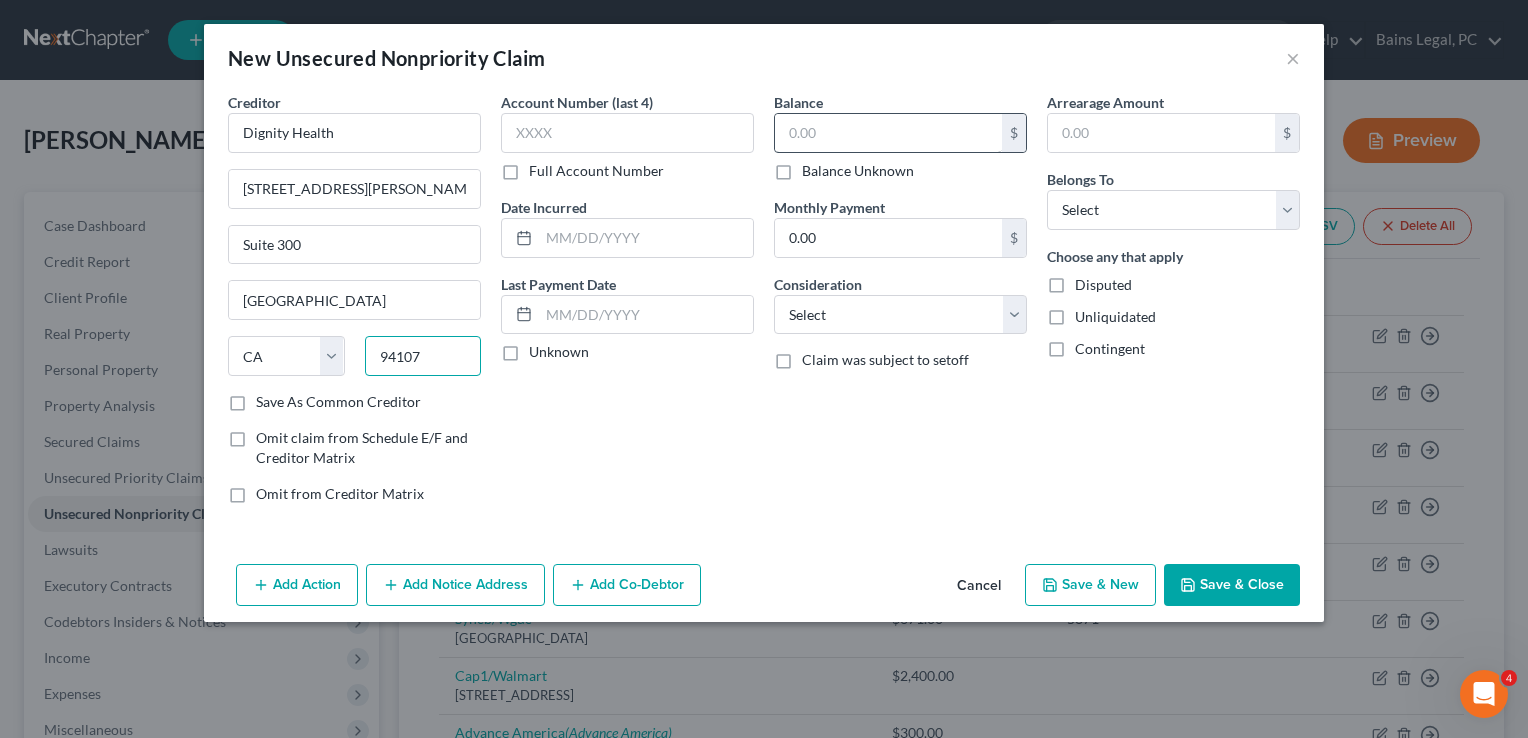 type on "94107" 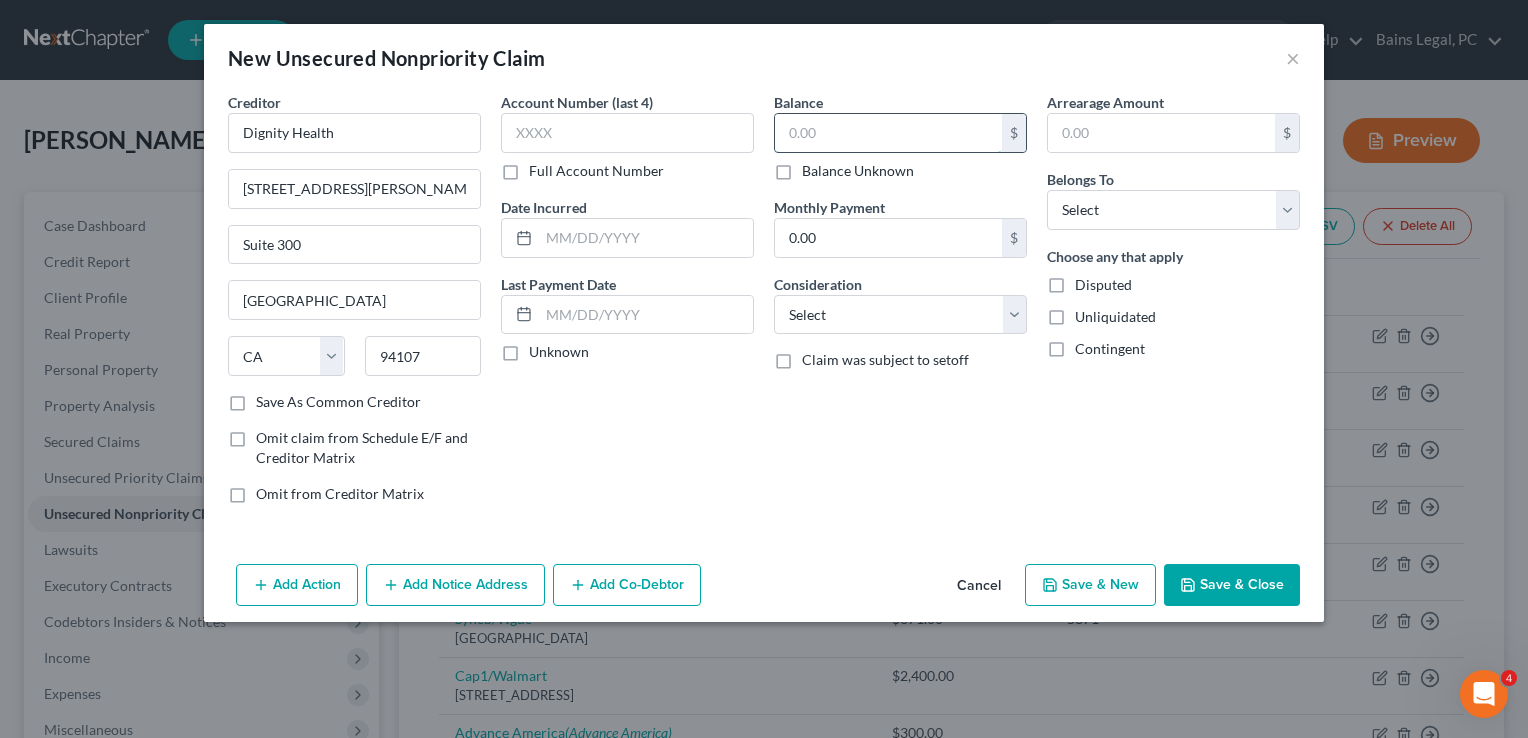 click at bounding box center [888, 133] 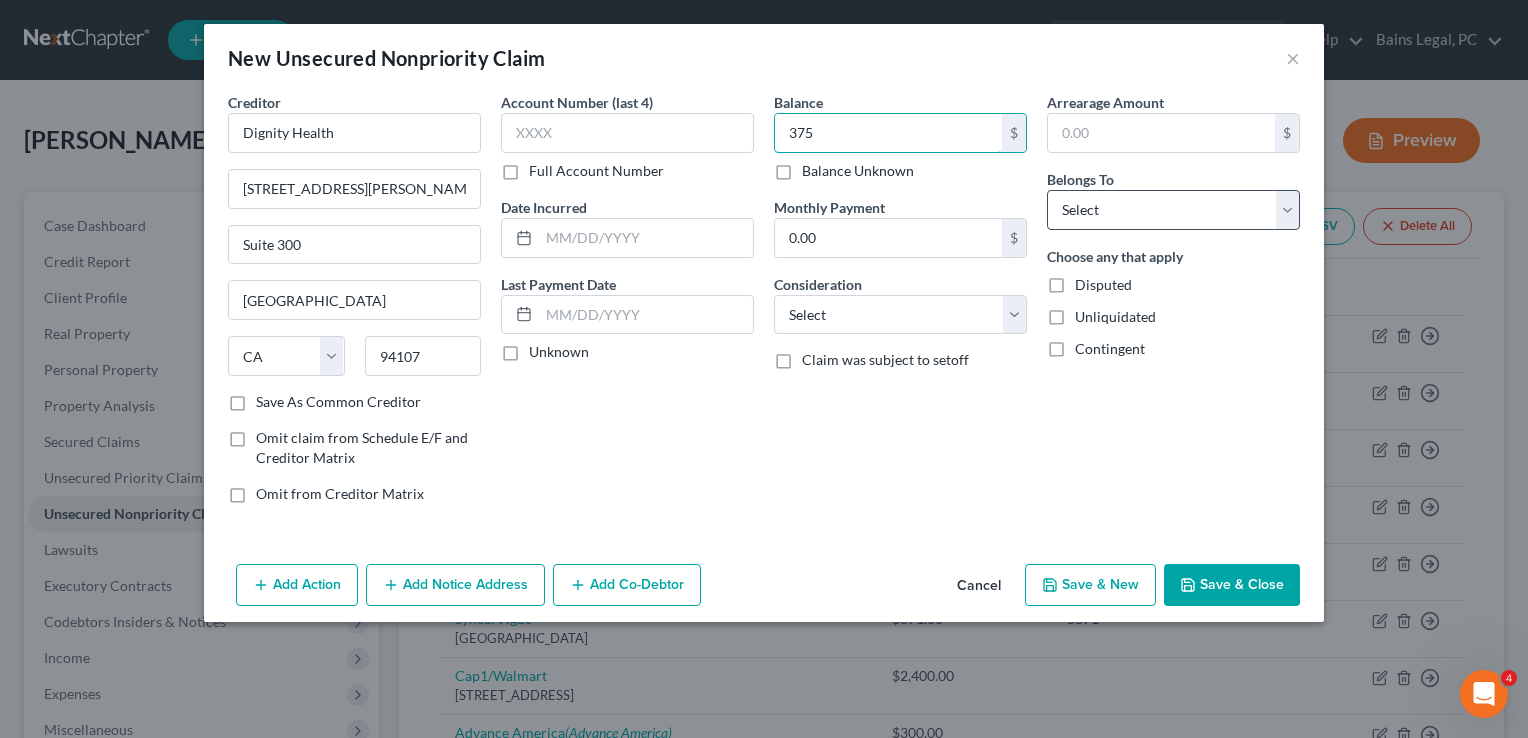 type on "375" 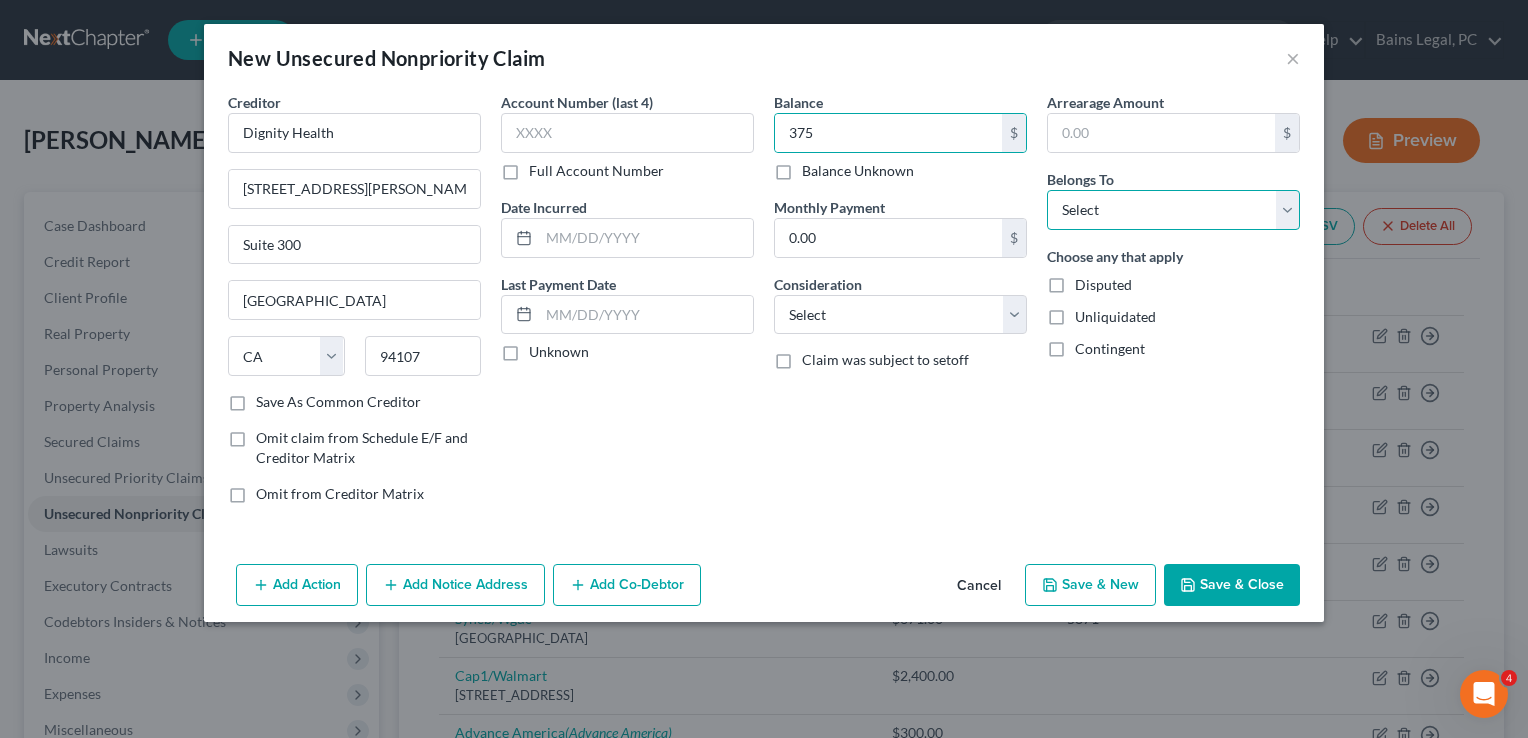 click on "Select Debtor 1 Only Debtor 2 Only Debtor 1 And Debtor 2 Only At Least One Of The Debtors And Another Community Property" at bounding box center (1173, 210) 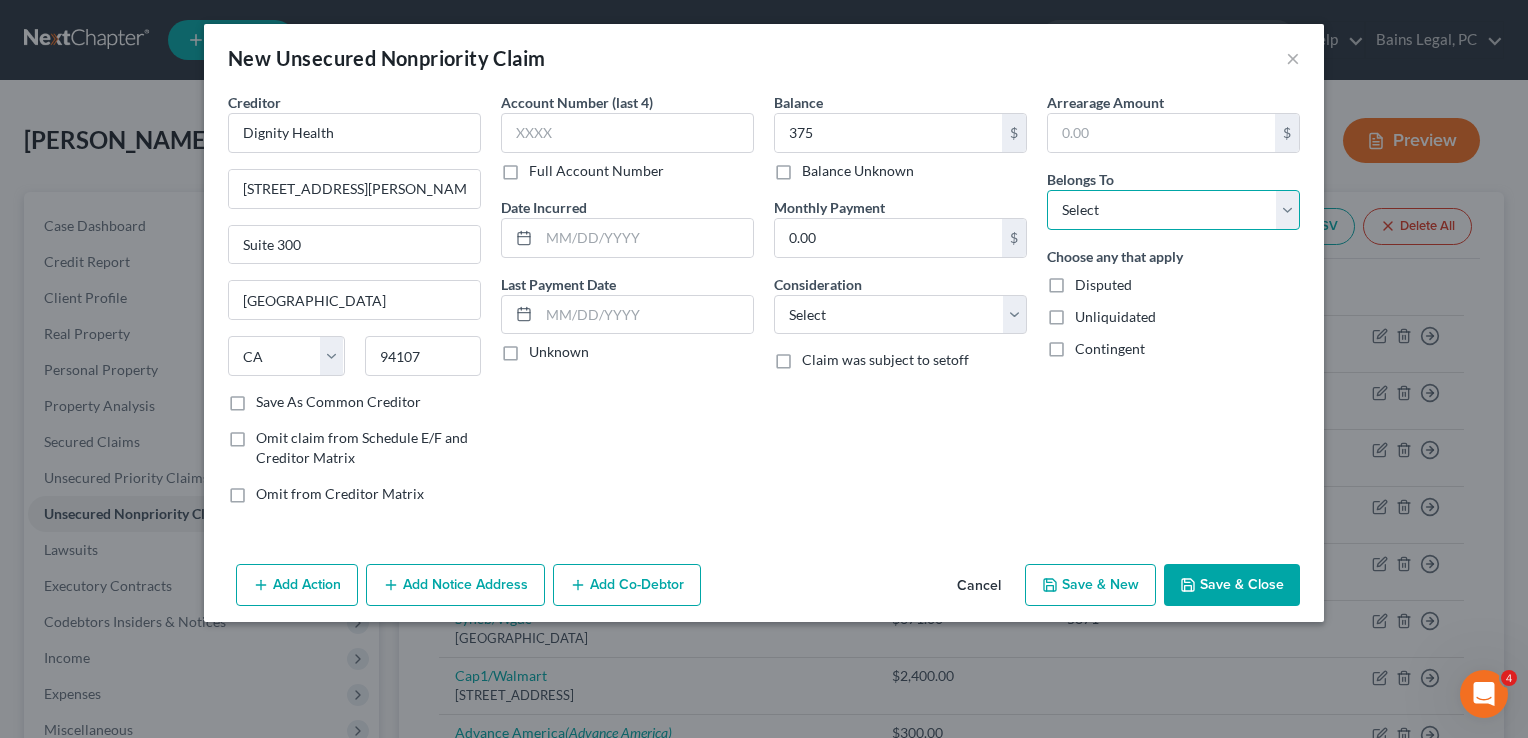 select on "0" 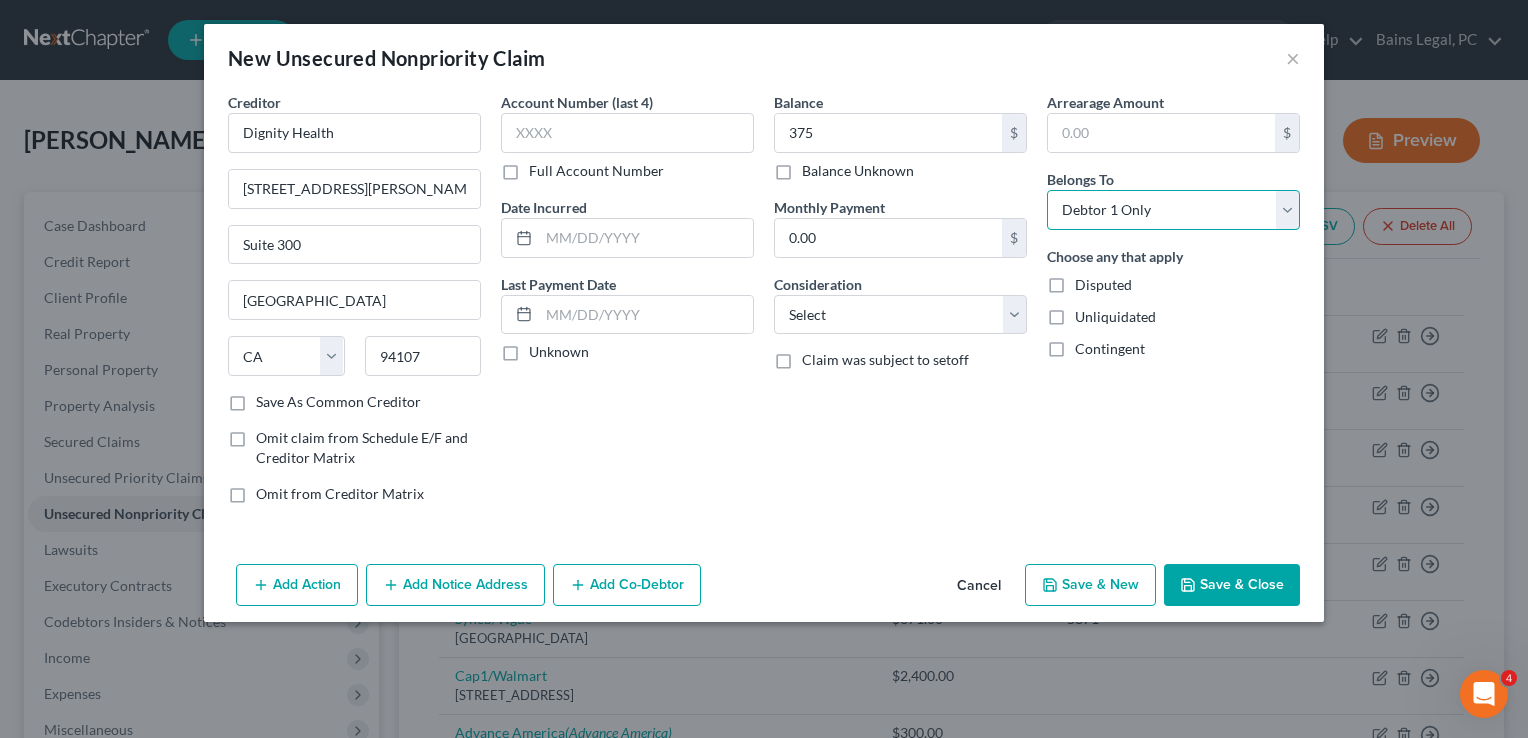 click on "Select Debtor 1 Only Debtor 2 Only Debtor 1 And Debtor 2 Only At Least One Of The Debtors And Another Community Property" at bounding box center (1173, 210) 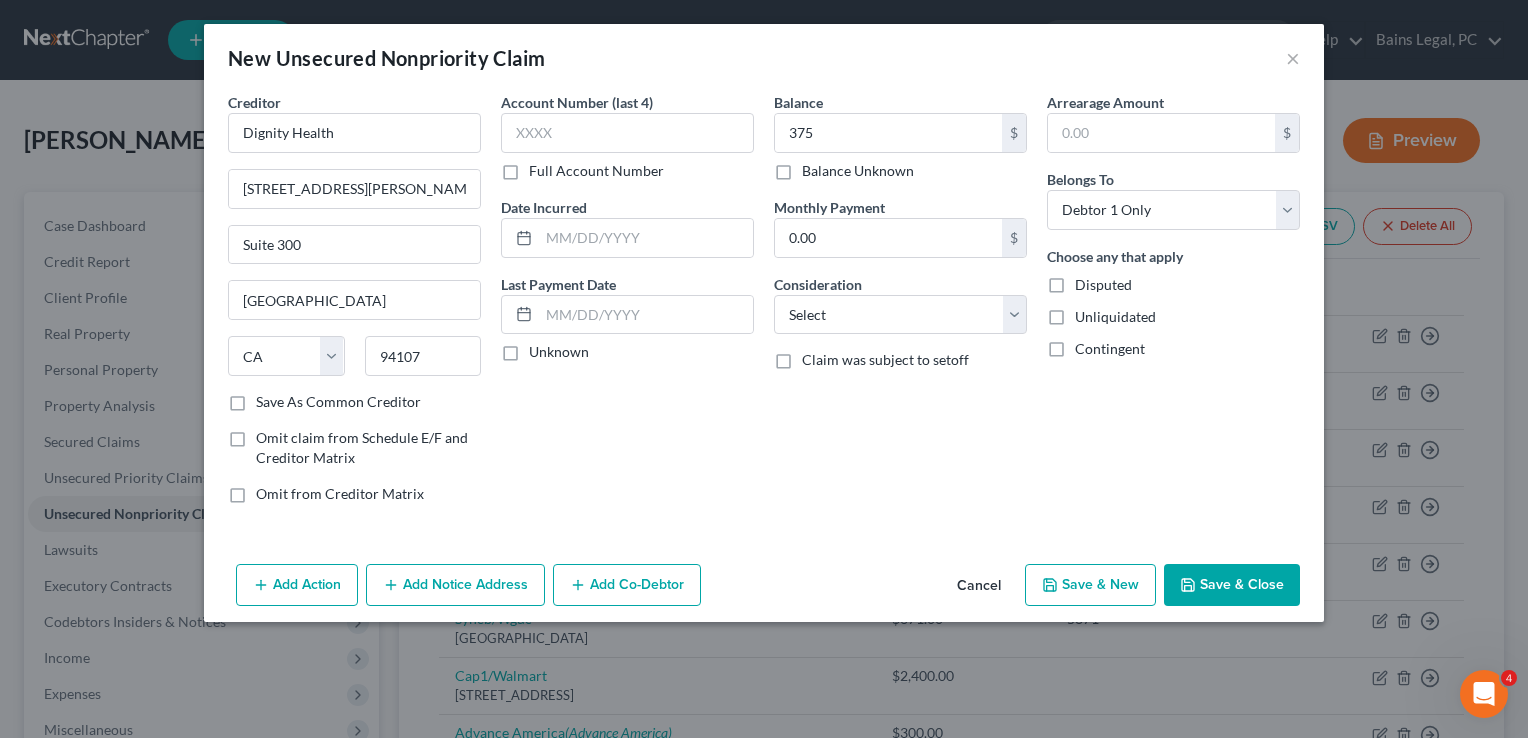 click on "Save & Close" at bounding box center [1232, 585] 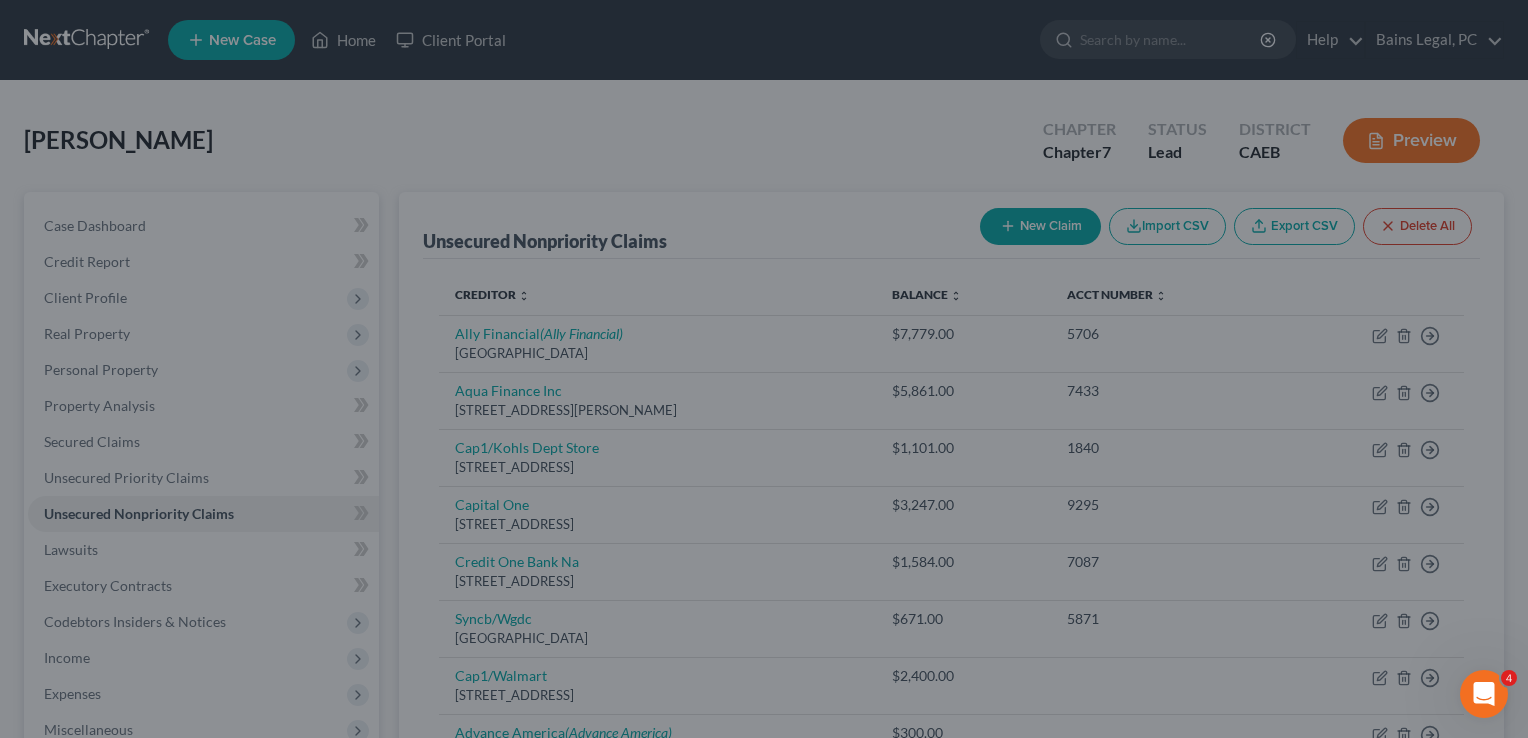 type on "375.00" 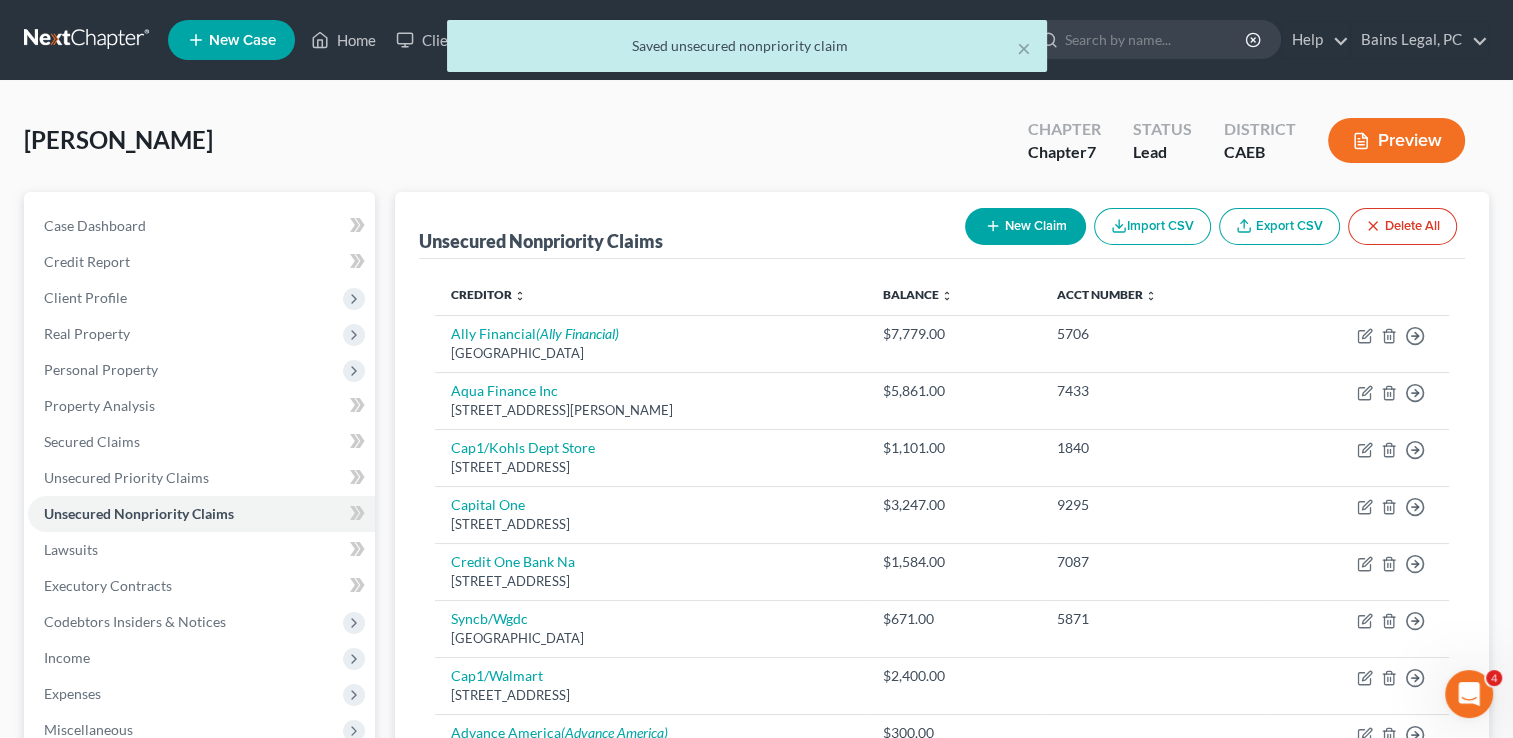 click on "[PERSON_NAME] Upgraded Chapter Chapter  7 Status Lead District CAEB Preview" at bounding box center (756, 148) 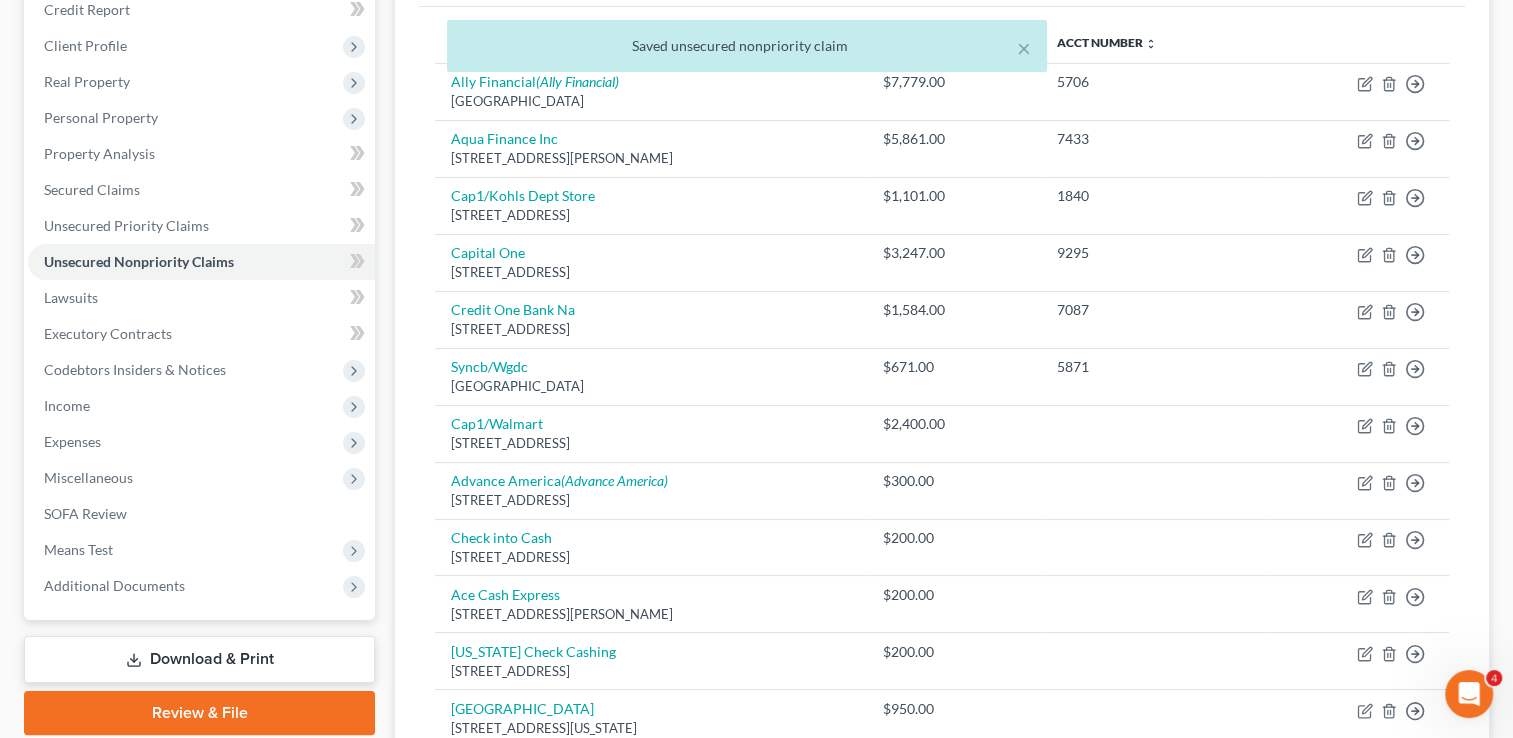 scroll, scrollTop: 320, scrollLeft: 0, axis: vertical 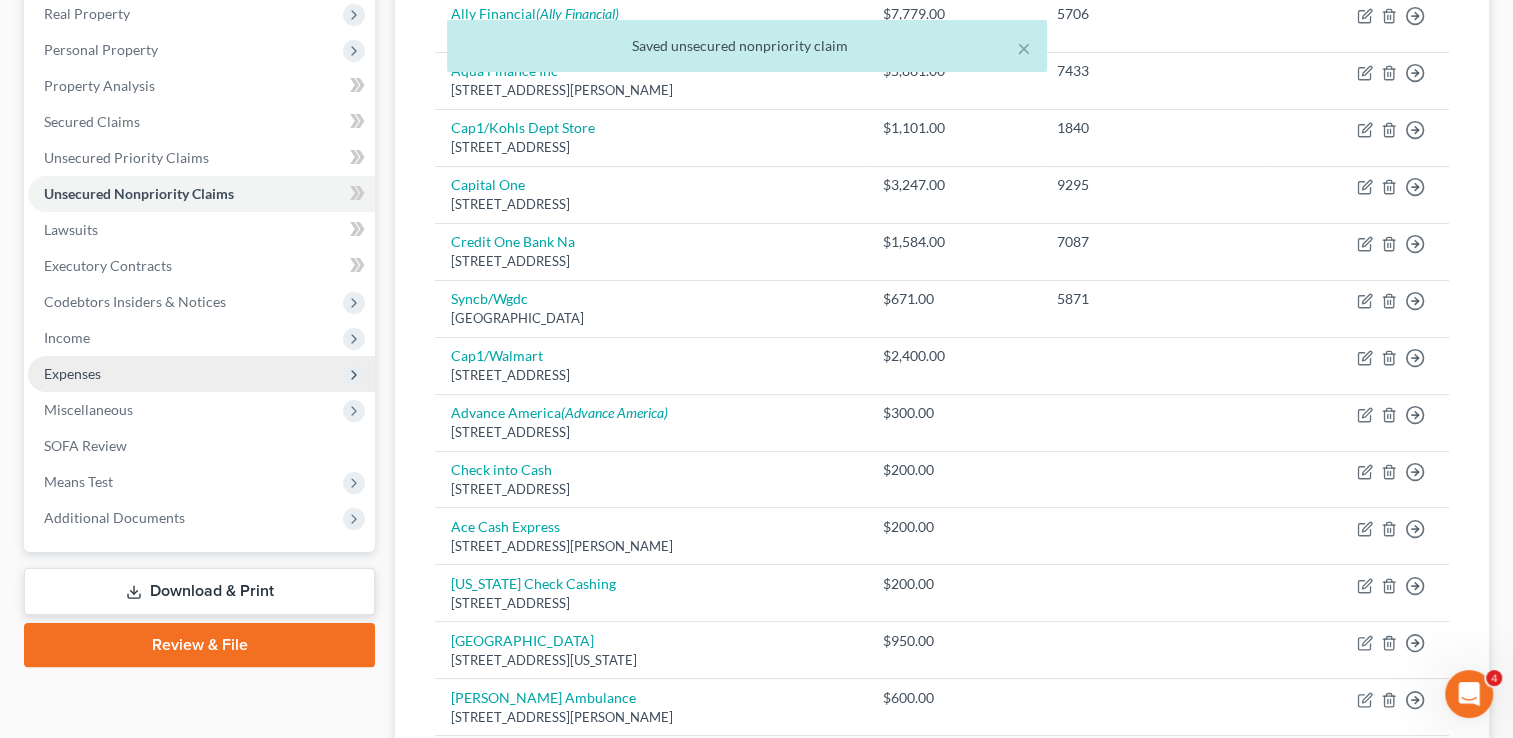 click on "Expenses" at bounding box center [72, 373] 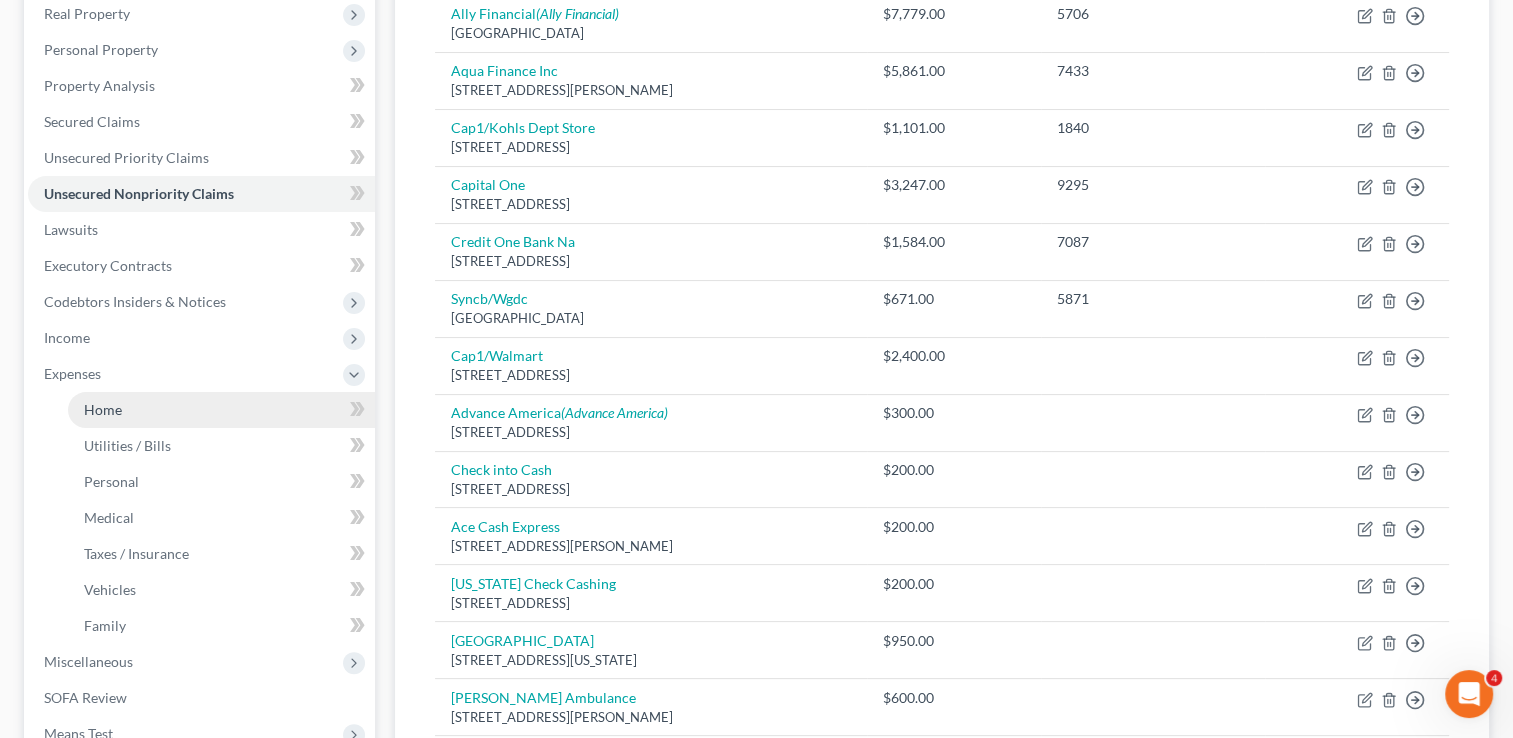 click on "Home" at bounding box center [103, 409] 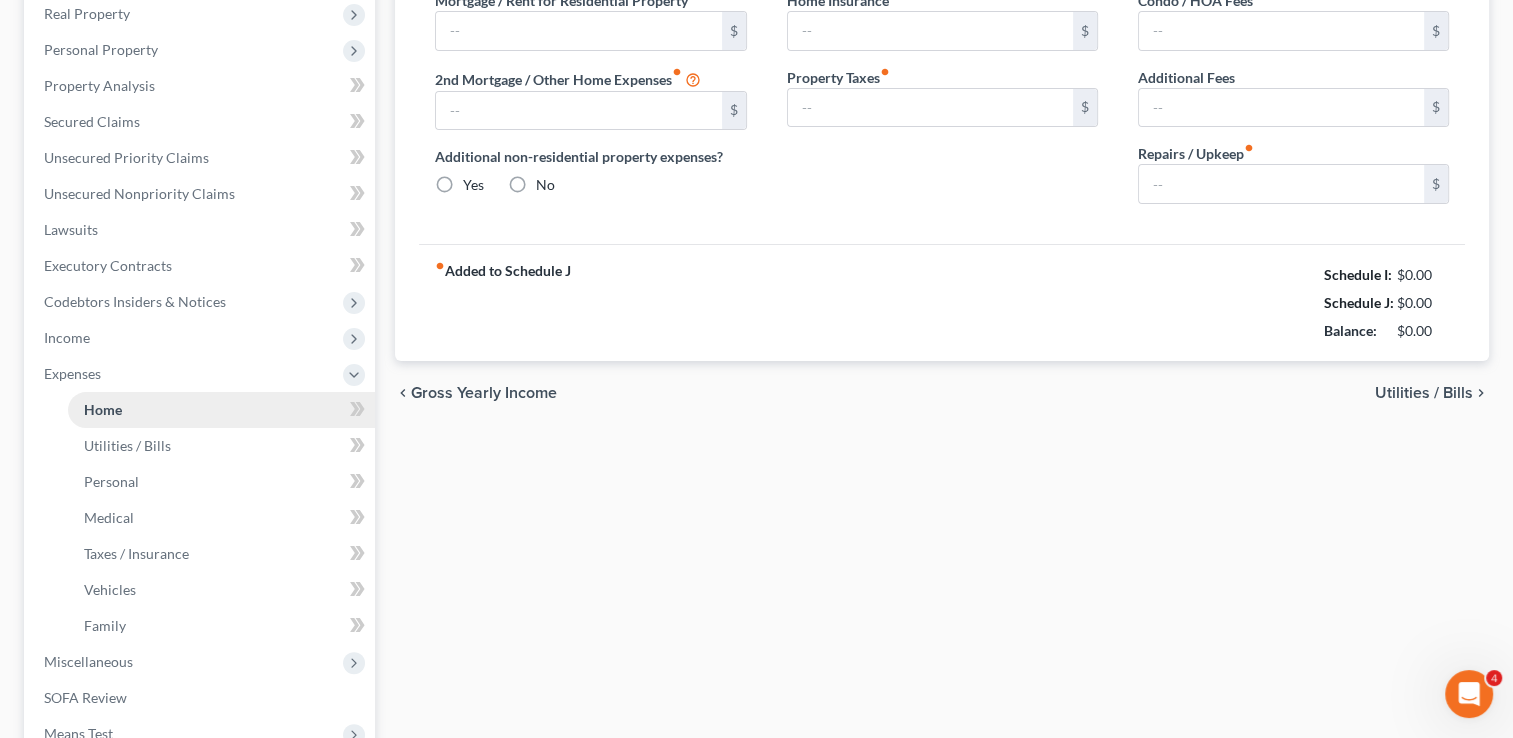 scroll, scrollTop: 106, scrollLeft: 0, axis: vertical 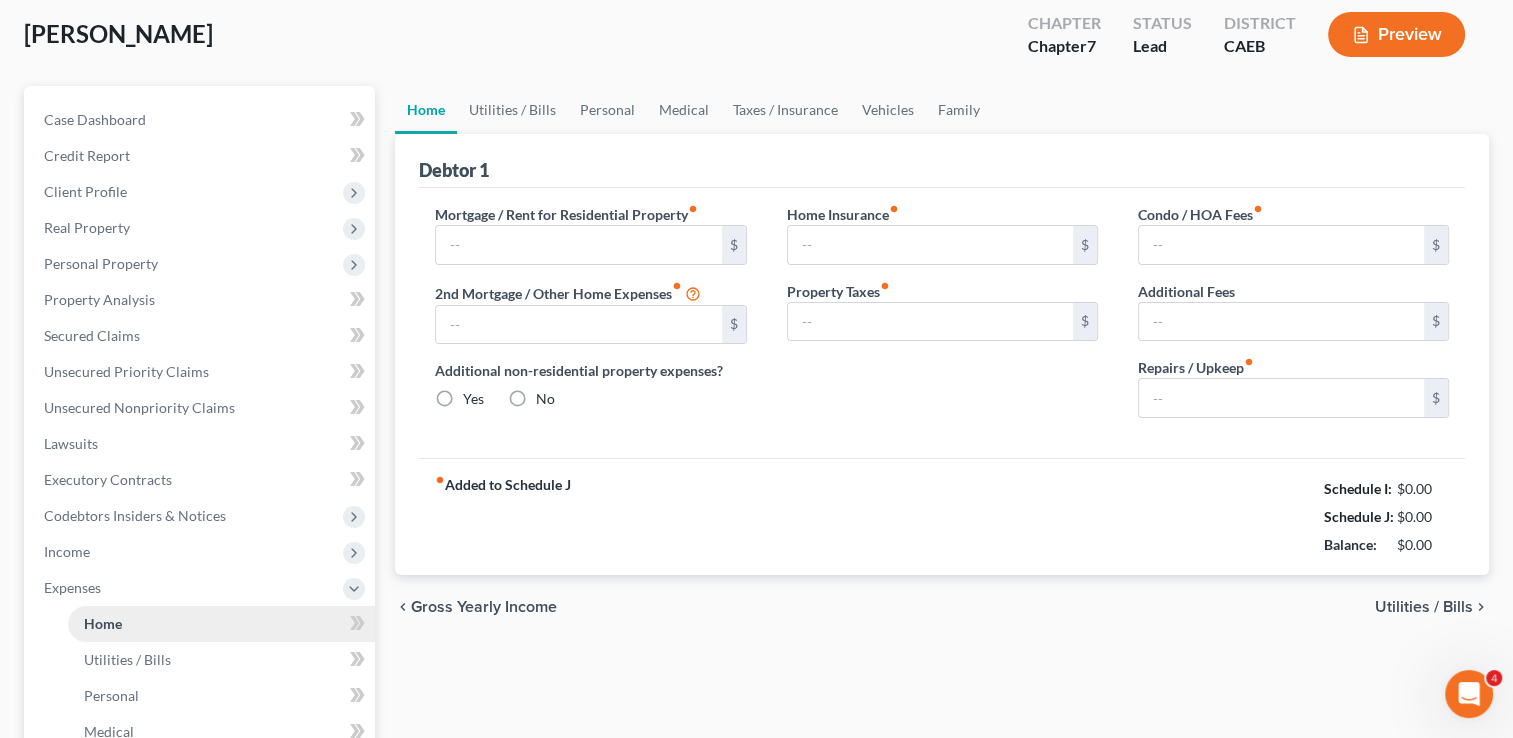 type on "1,843.31" 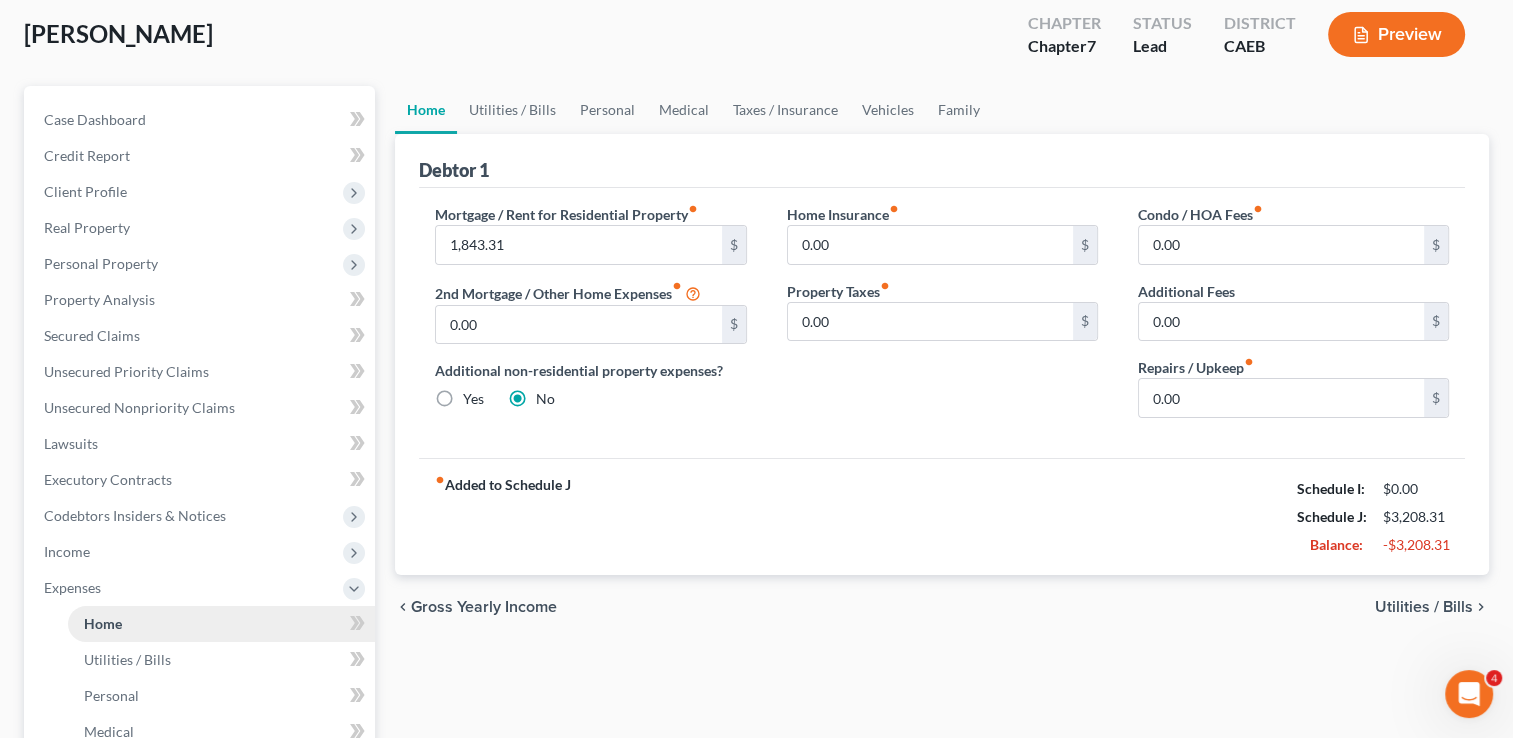 scroll, scrollTop: 0, scrollLeft: 0, axis: both 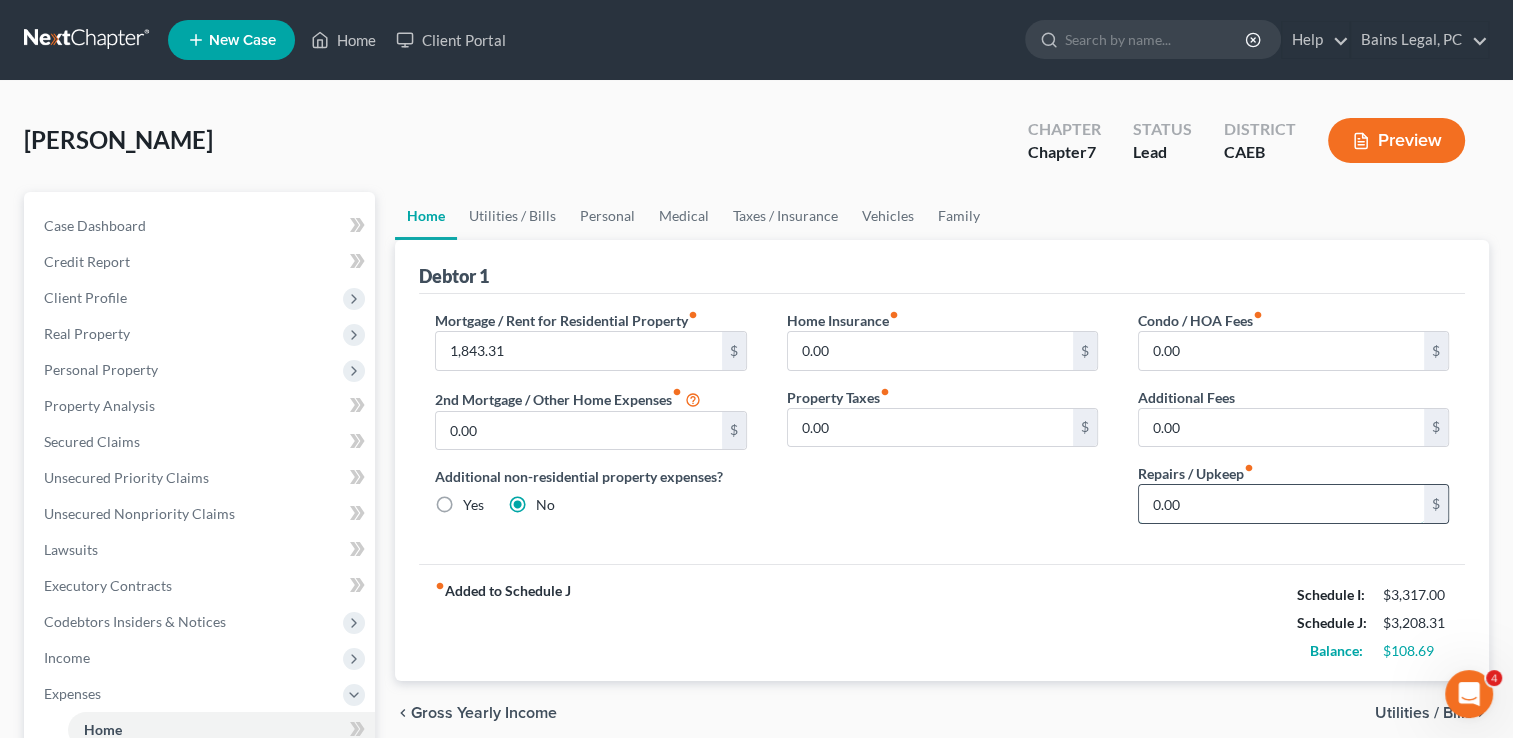 click on "0.00" at bounding box center (1281, 504) 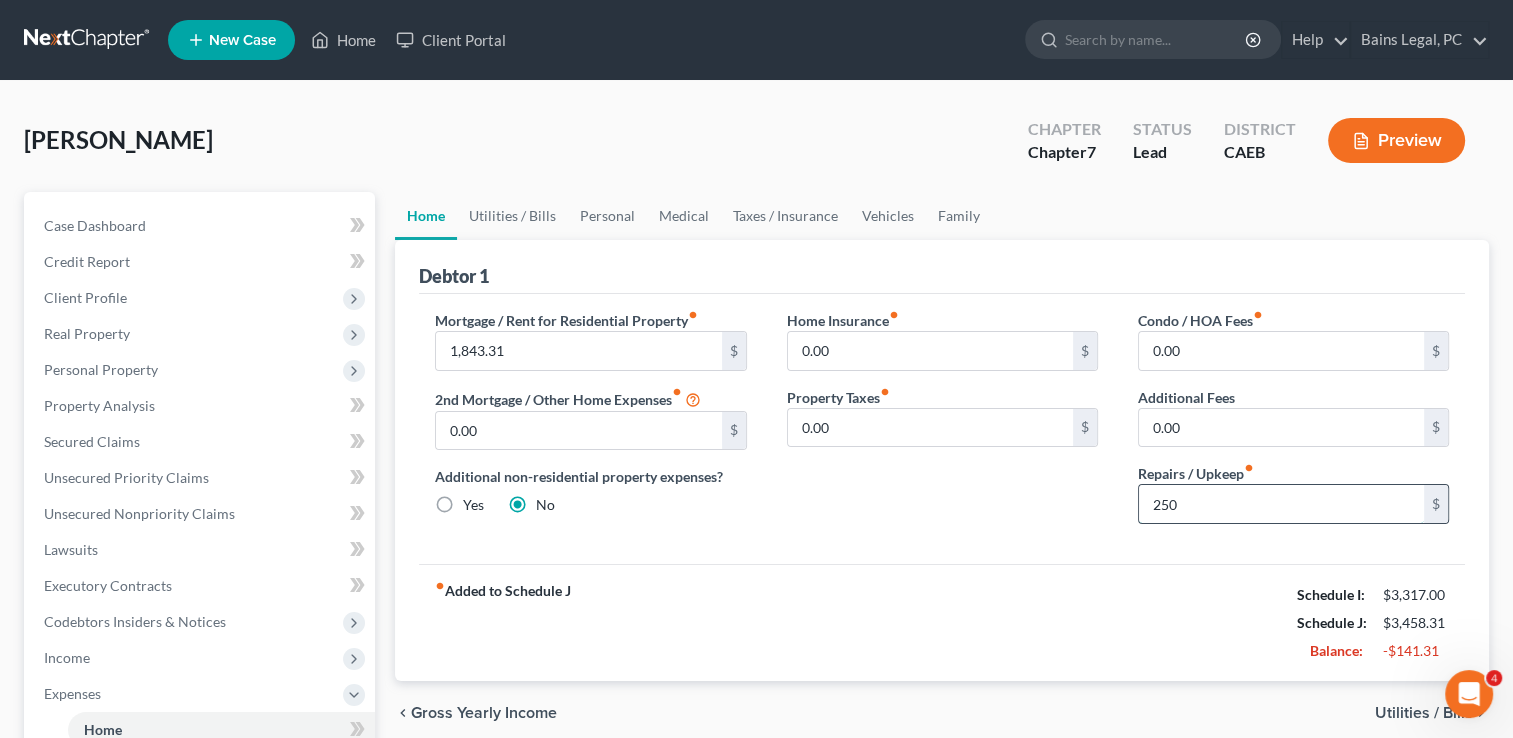 type on "250" 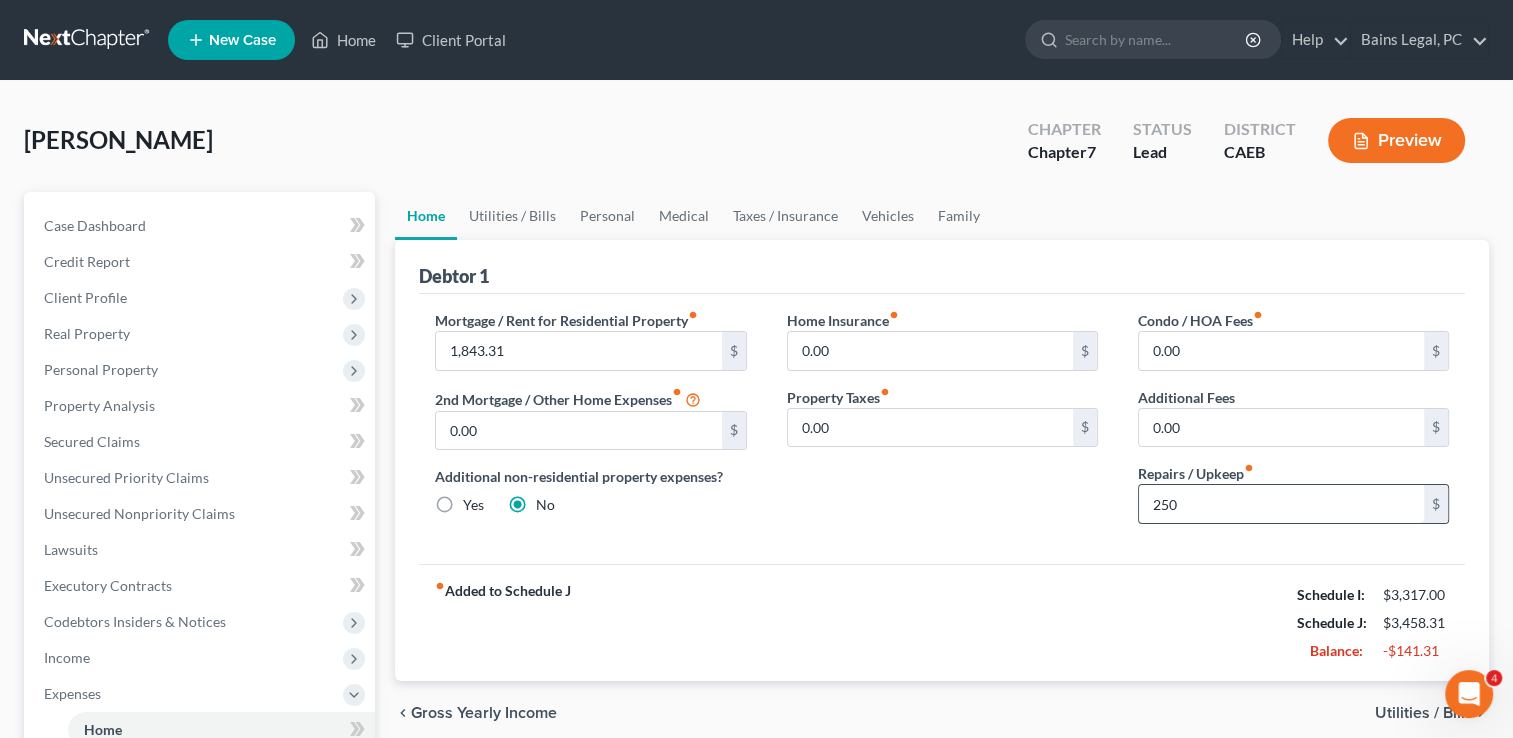 type 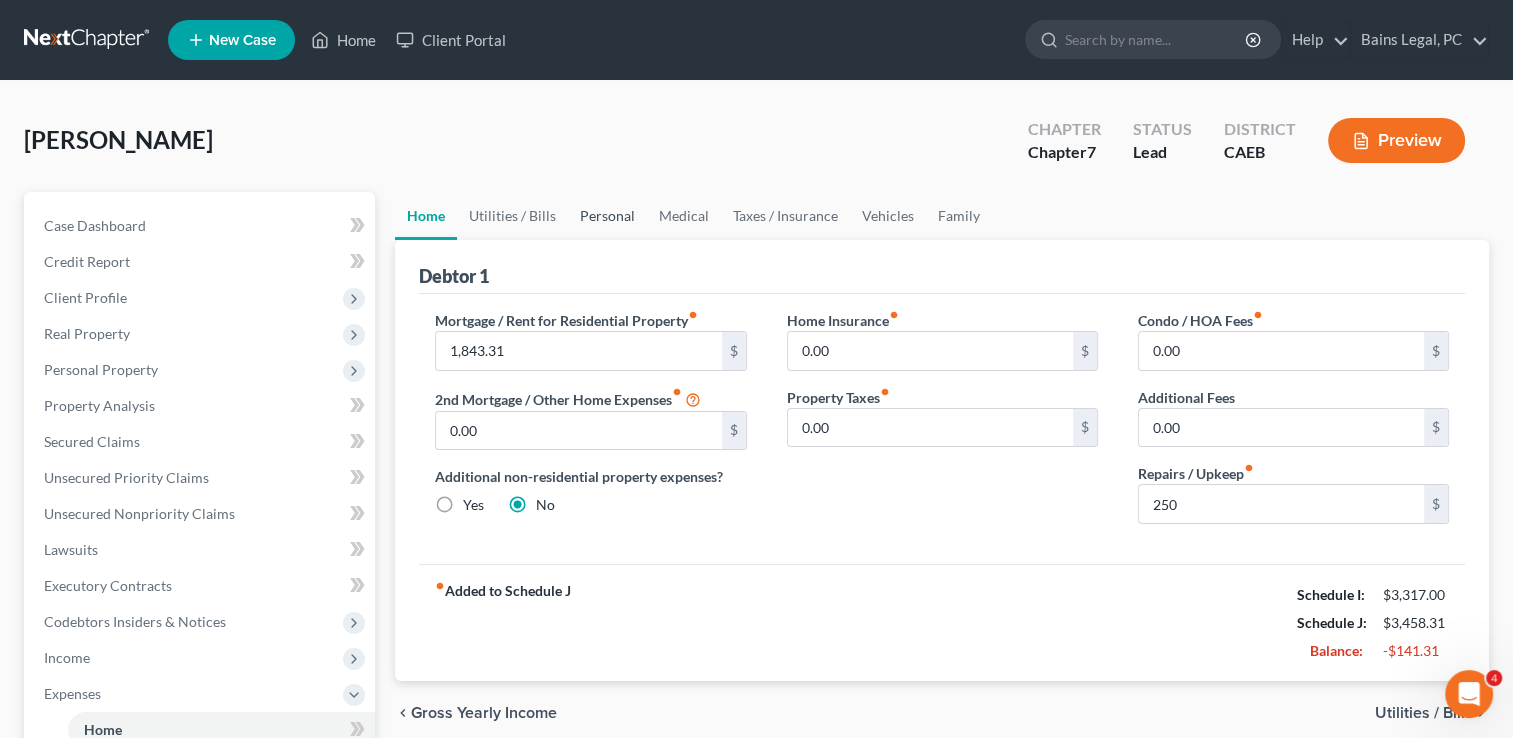 click on "Personal" at bounding box center [607, 216] 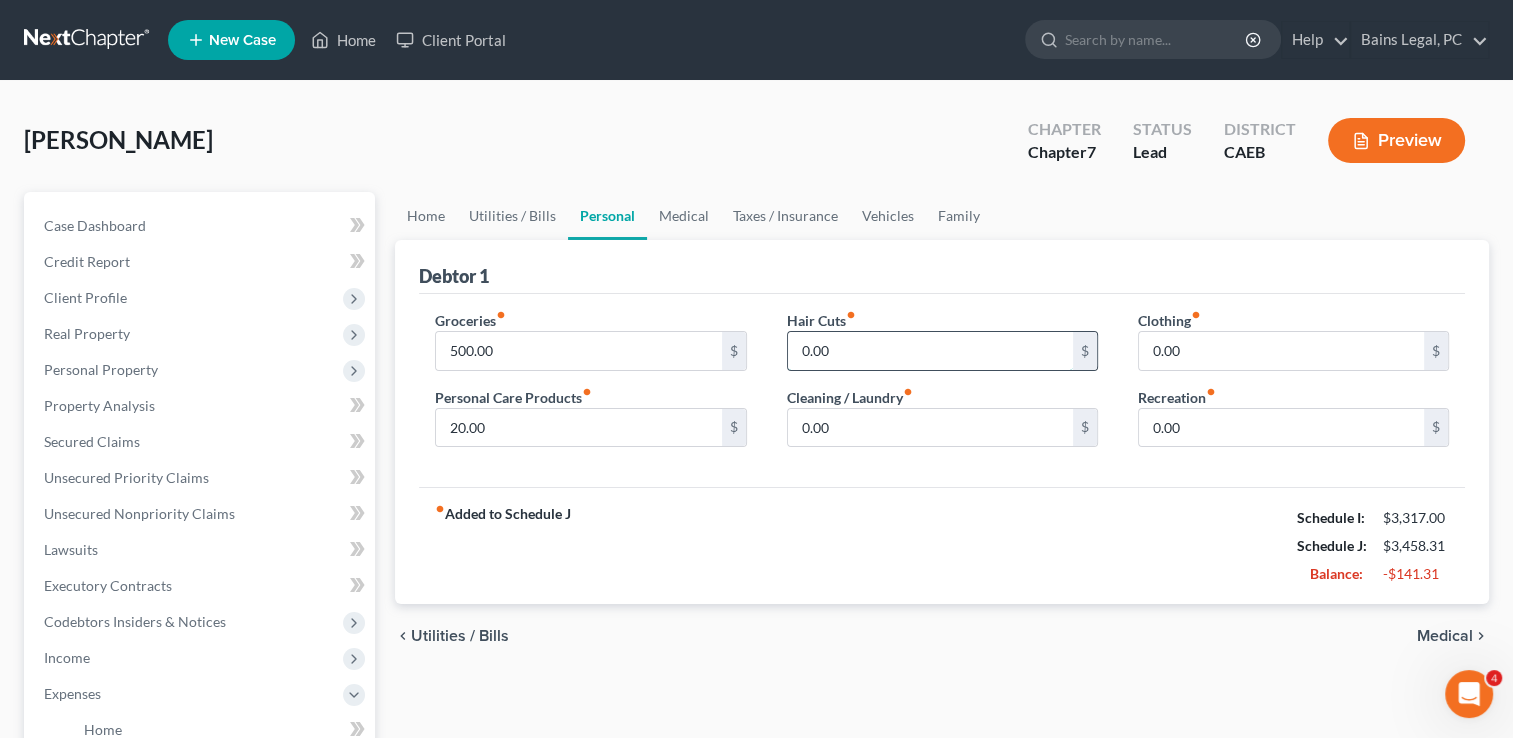 click on "0.00" at bounding box center (930, 351) 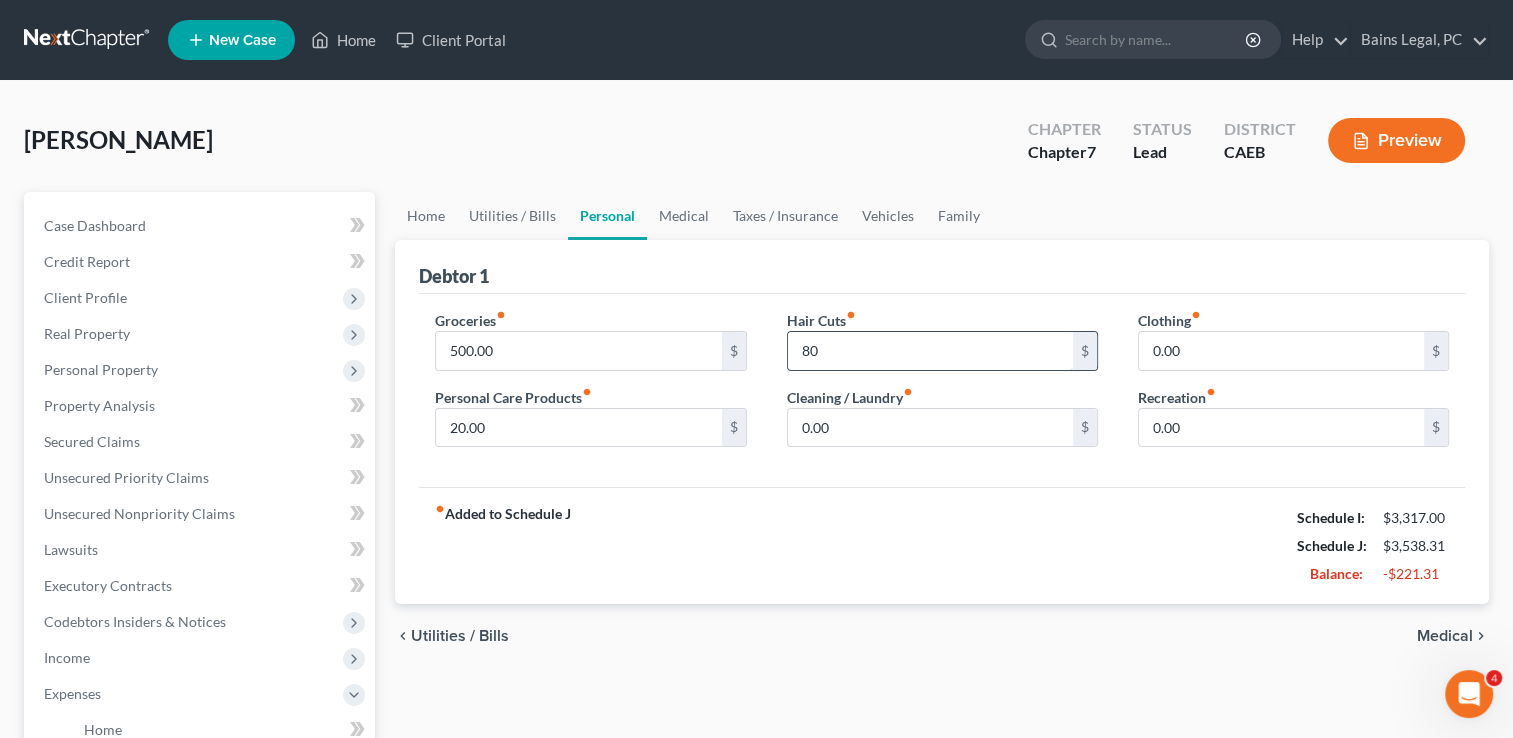 type on "80.00" 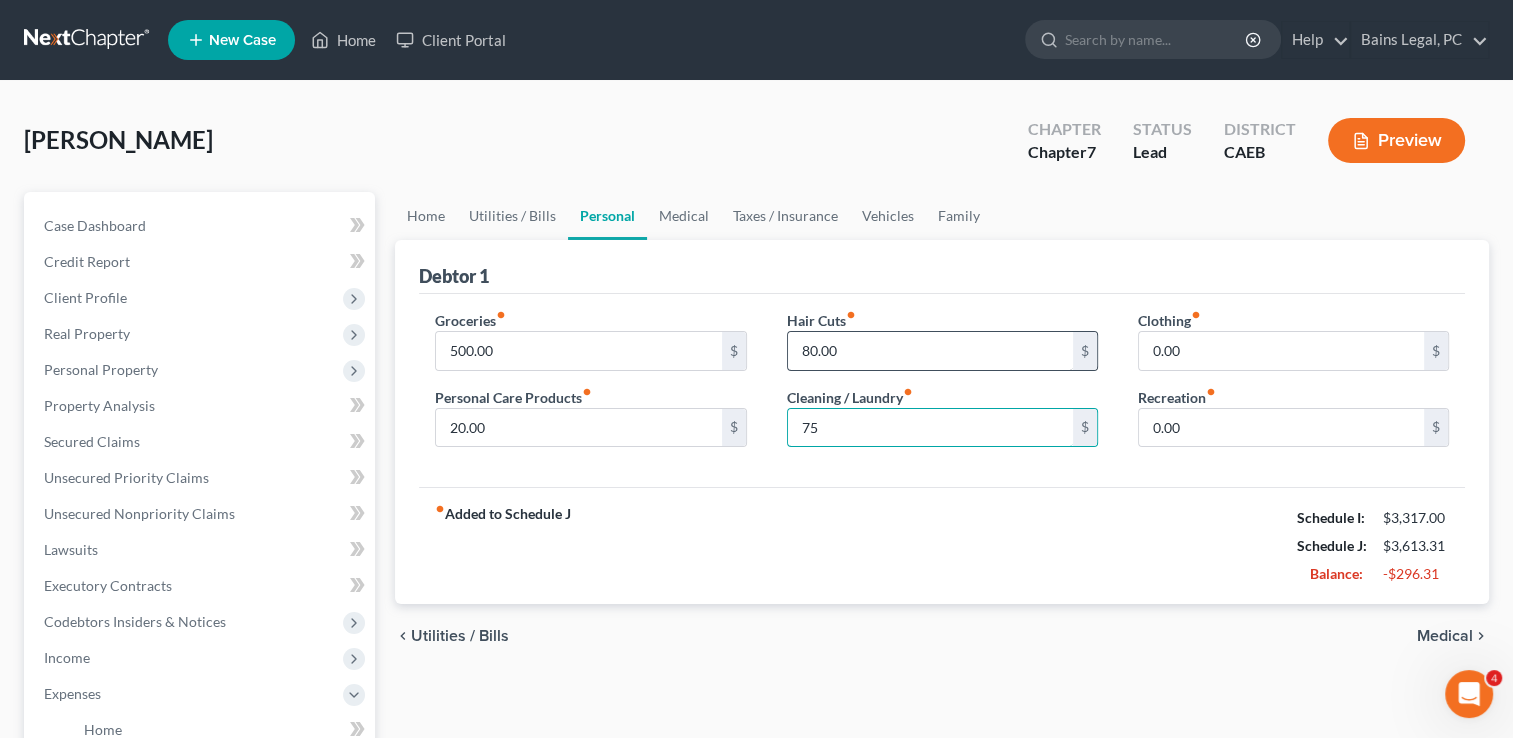 type on "75" 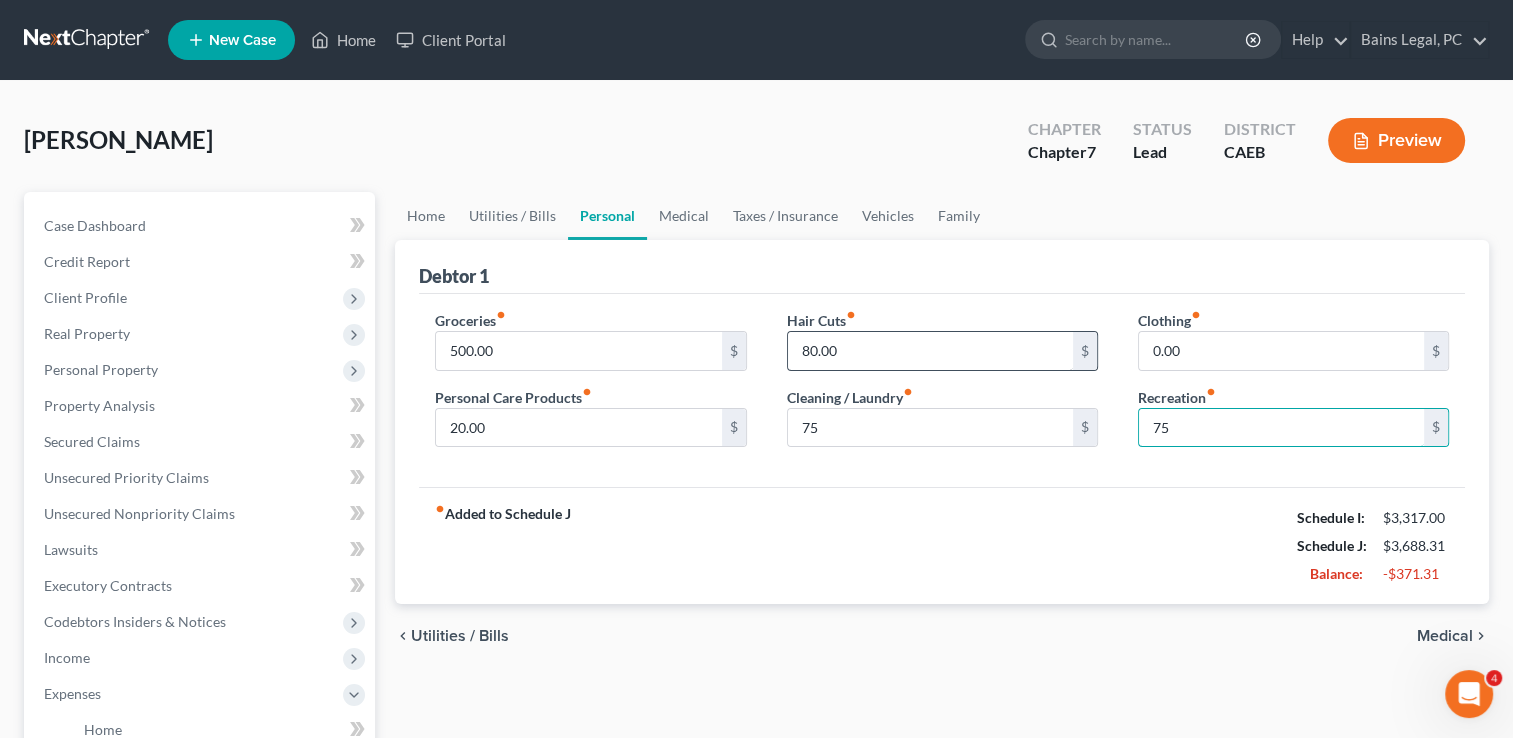 type on "75" 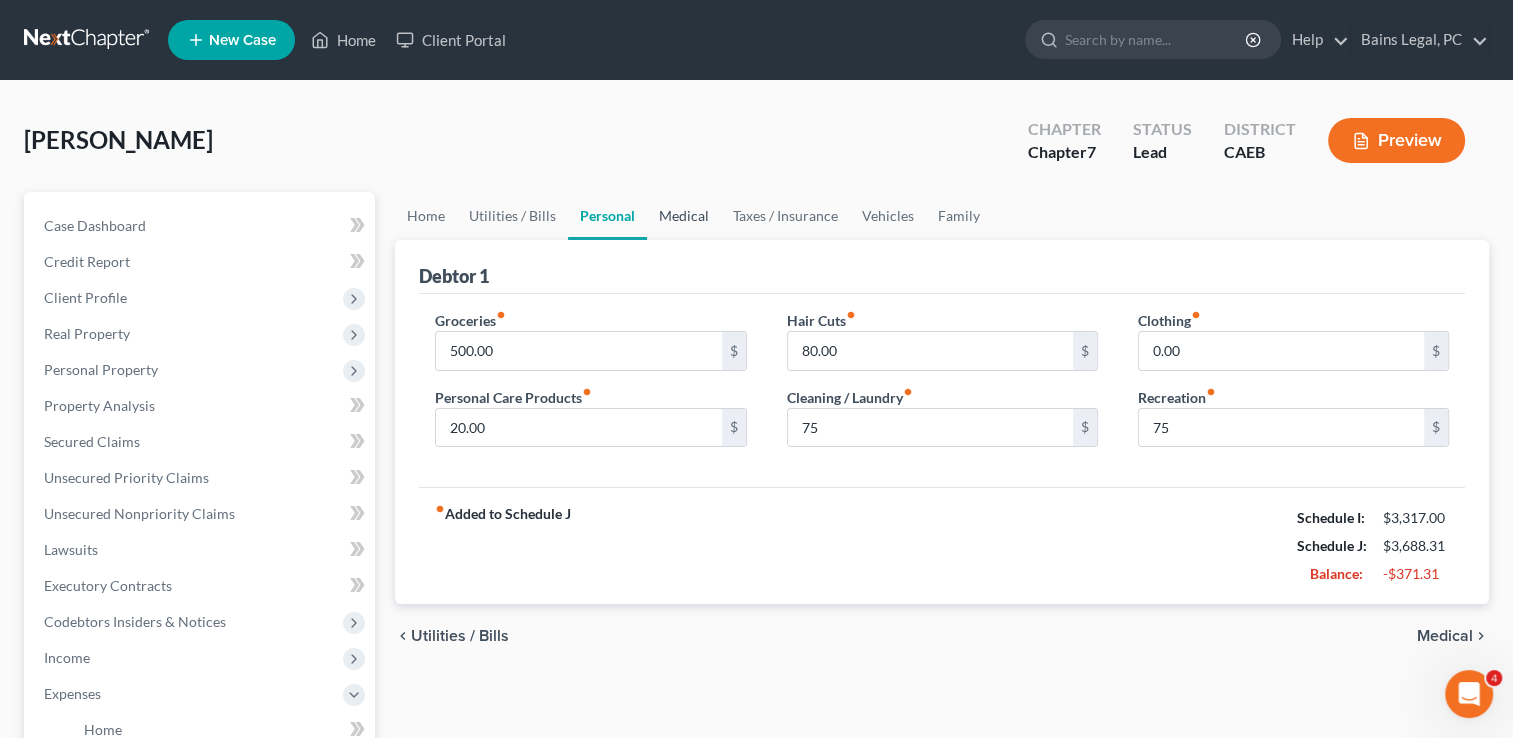 click on "Medical" at bounding box center [684, 216] 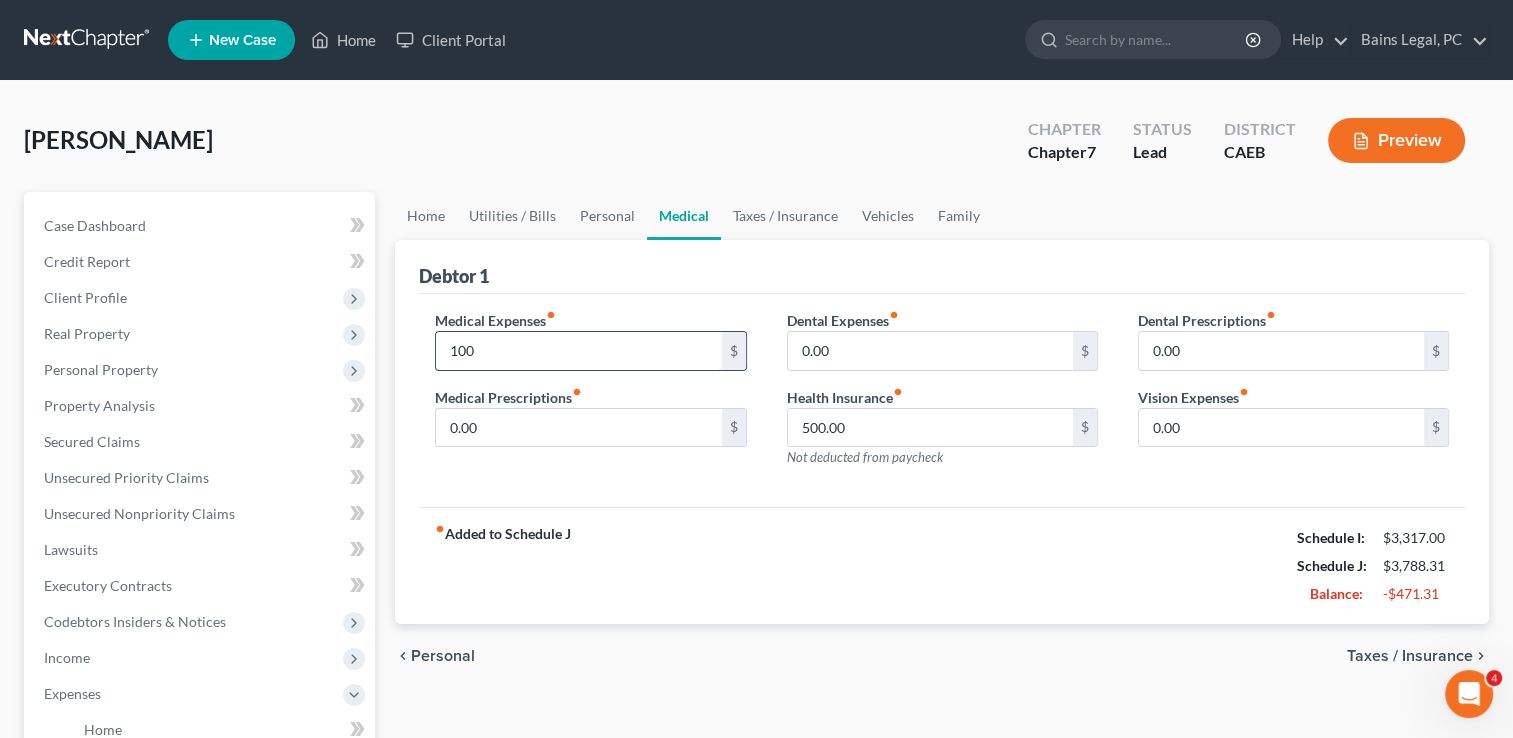 type on "100" 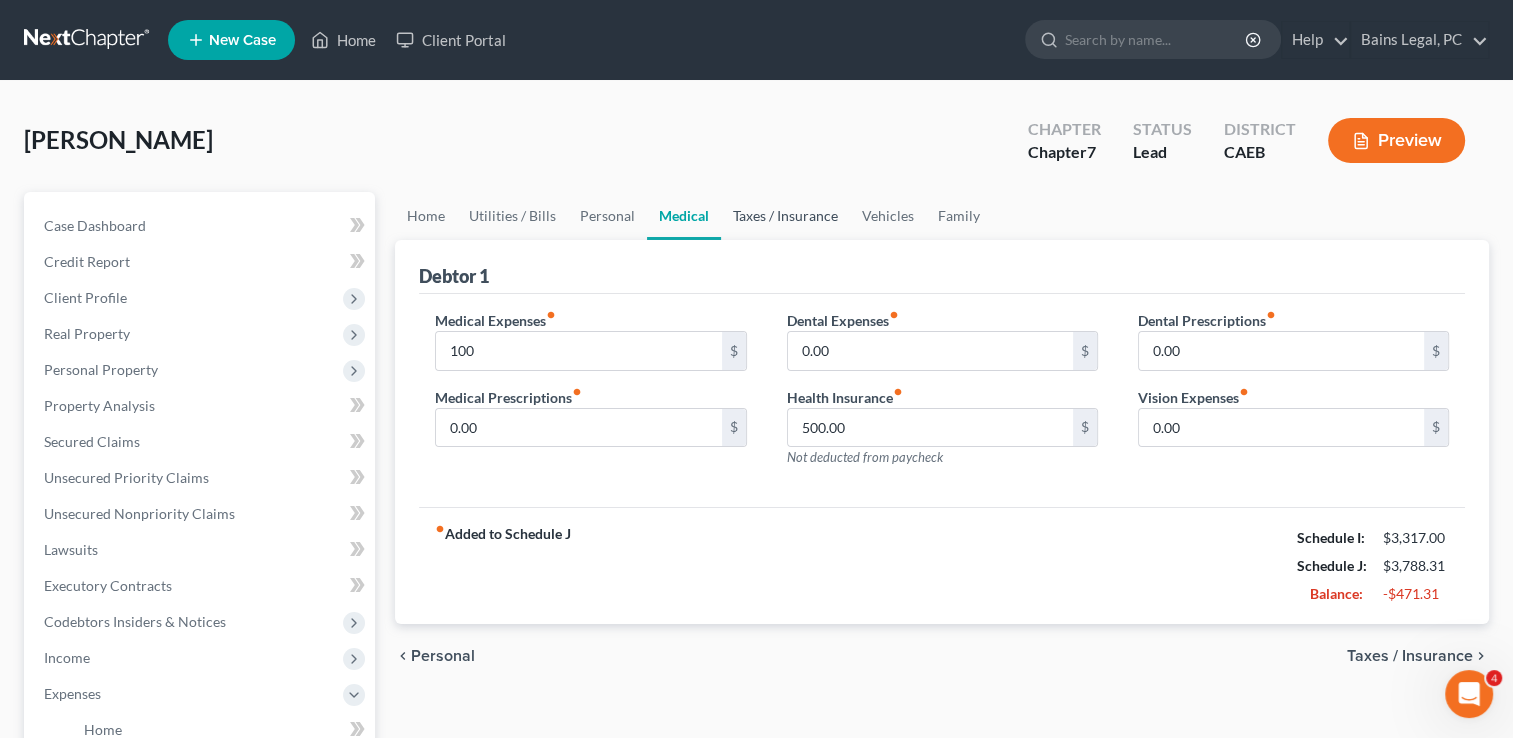 click on "Taxes / Insurance" at bounding box center [785, 216] 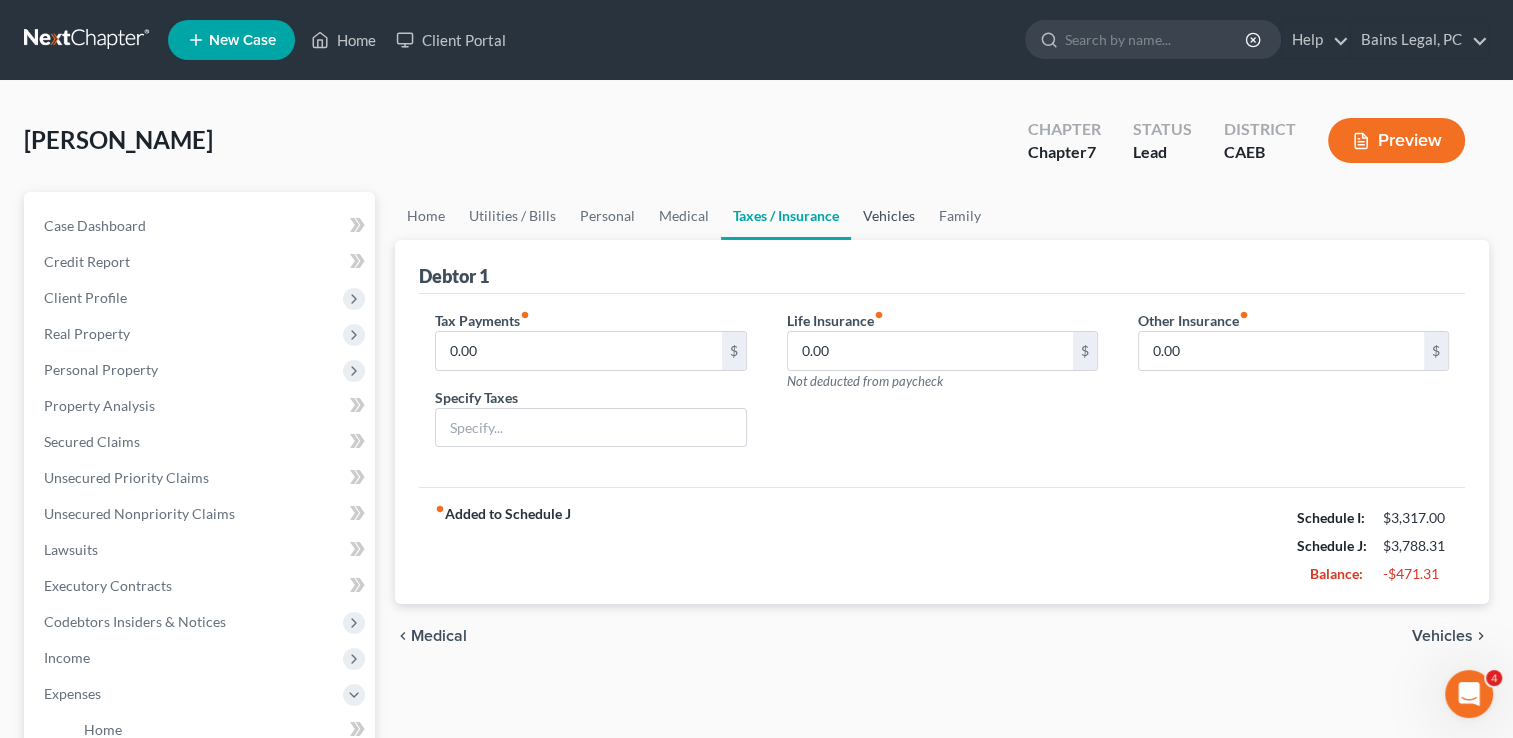 click on "Vehicles" at bounding box center (889, 216) 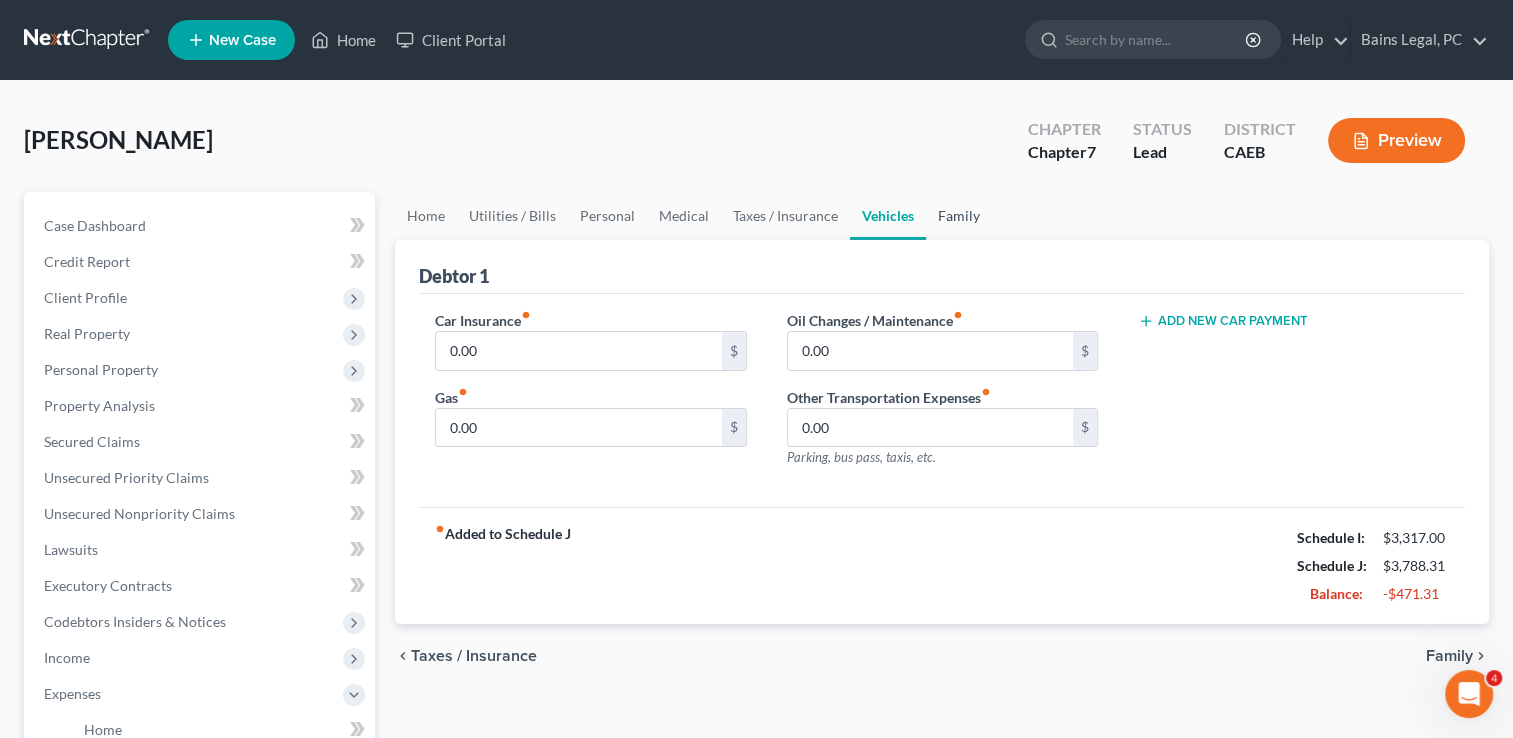 click on "Family" at bounding box center [959, 216] 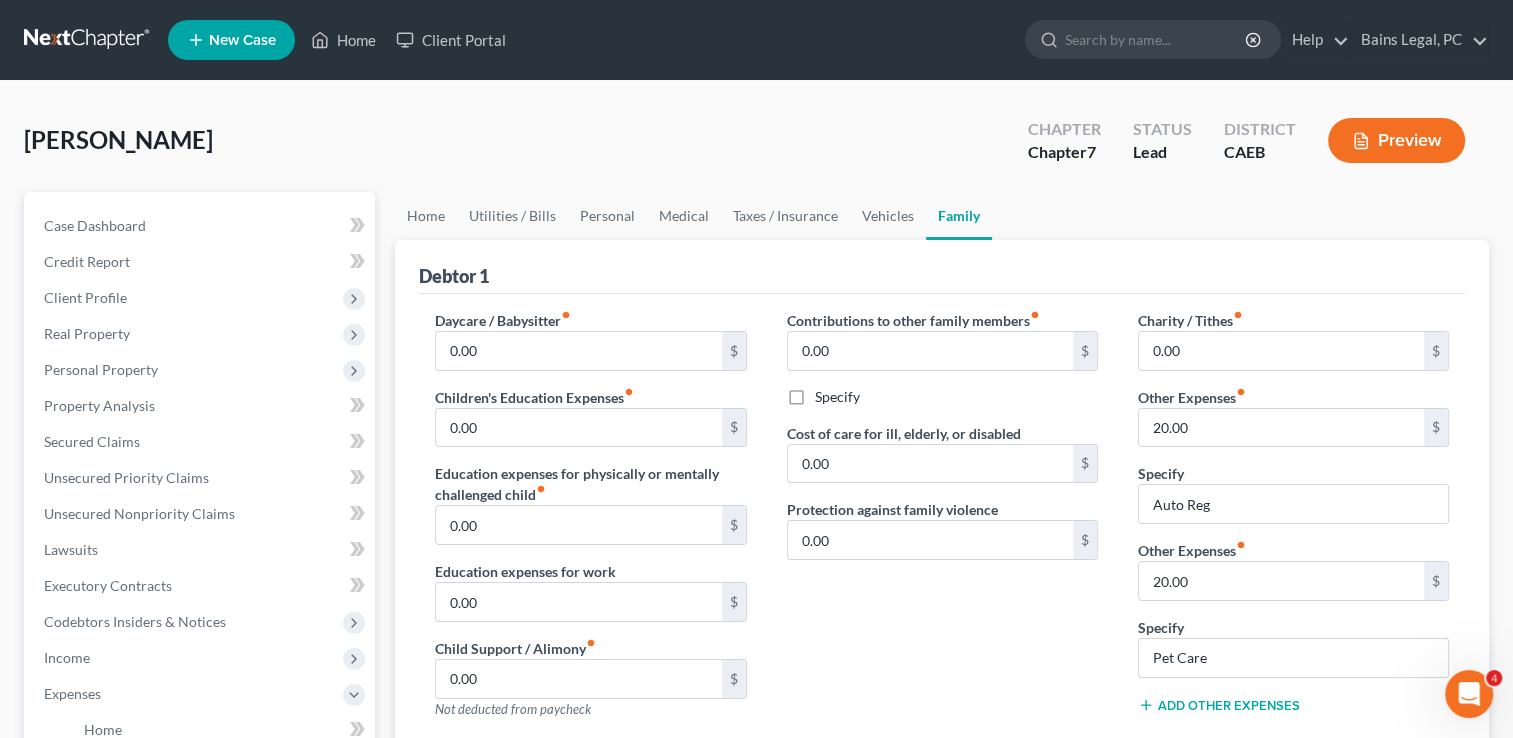 click on "Contributions to other family members  fiber_manual_record 0.00 $ Specify Cost of care for ill, elderly, or disabled 0.00 $ Protection against family violence 0.00 $" at bounding box center (942, 522) 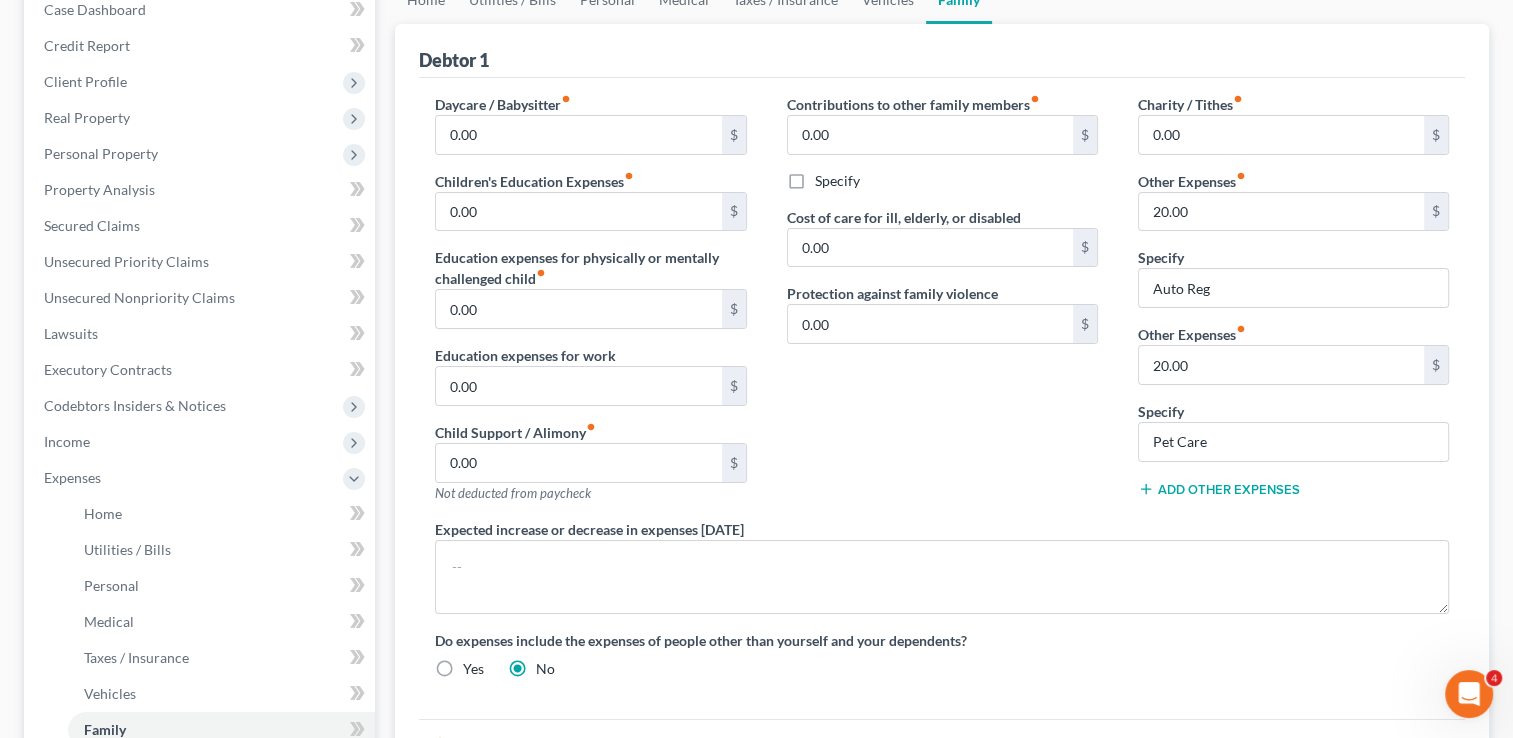 scroll, scrollTop: 240, scrollLeft: 0, axis: vertical 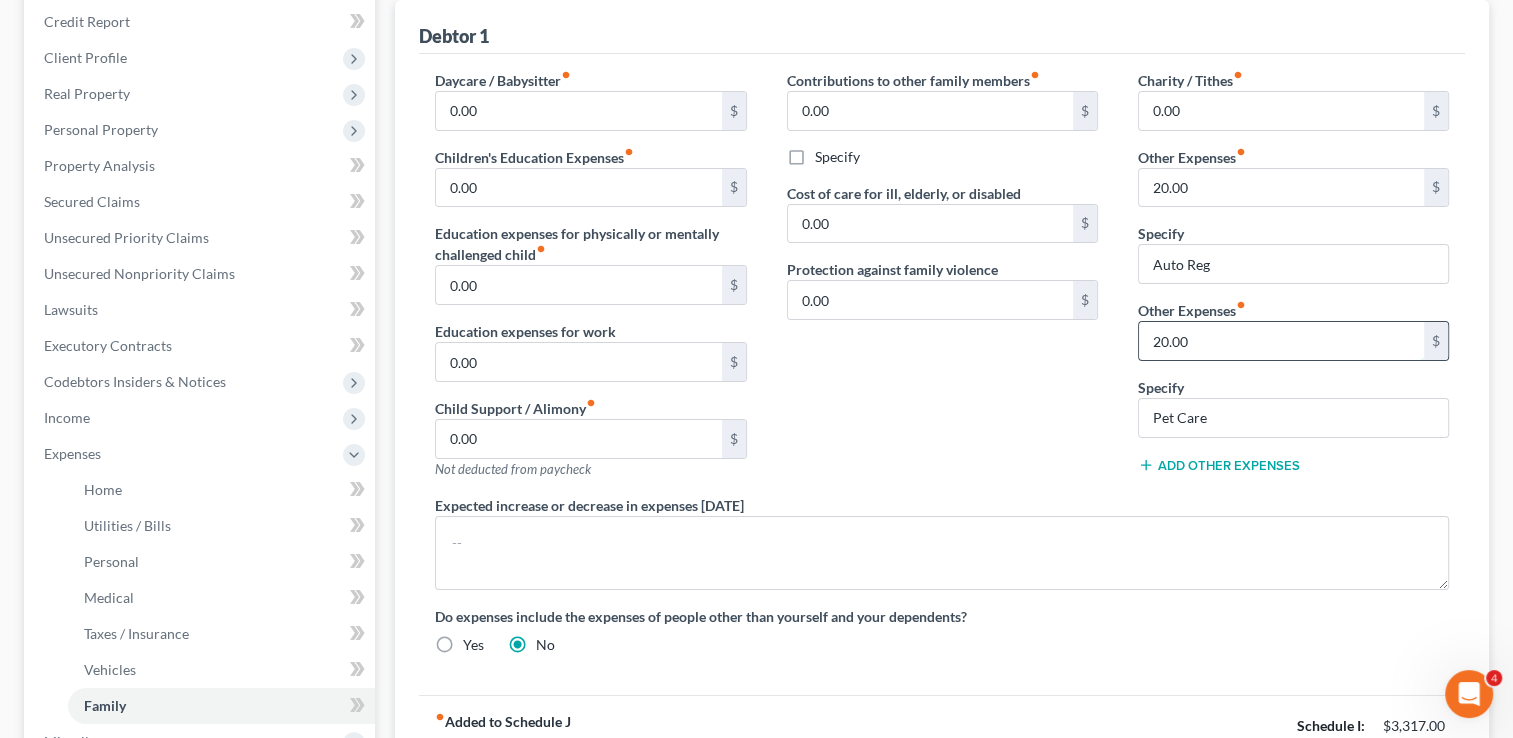 click on "20.00" at bounding box center (1281, 341) 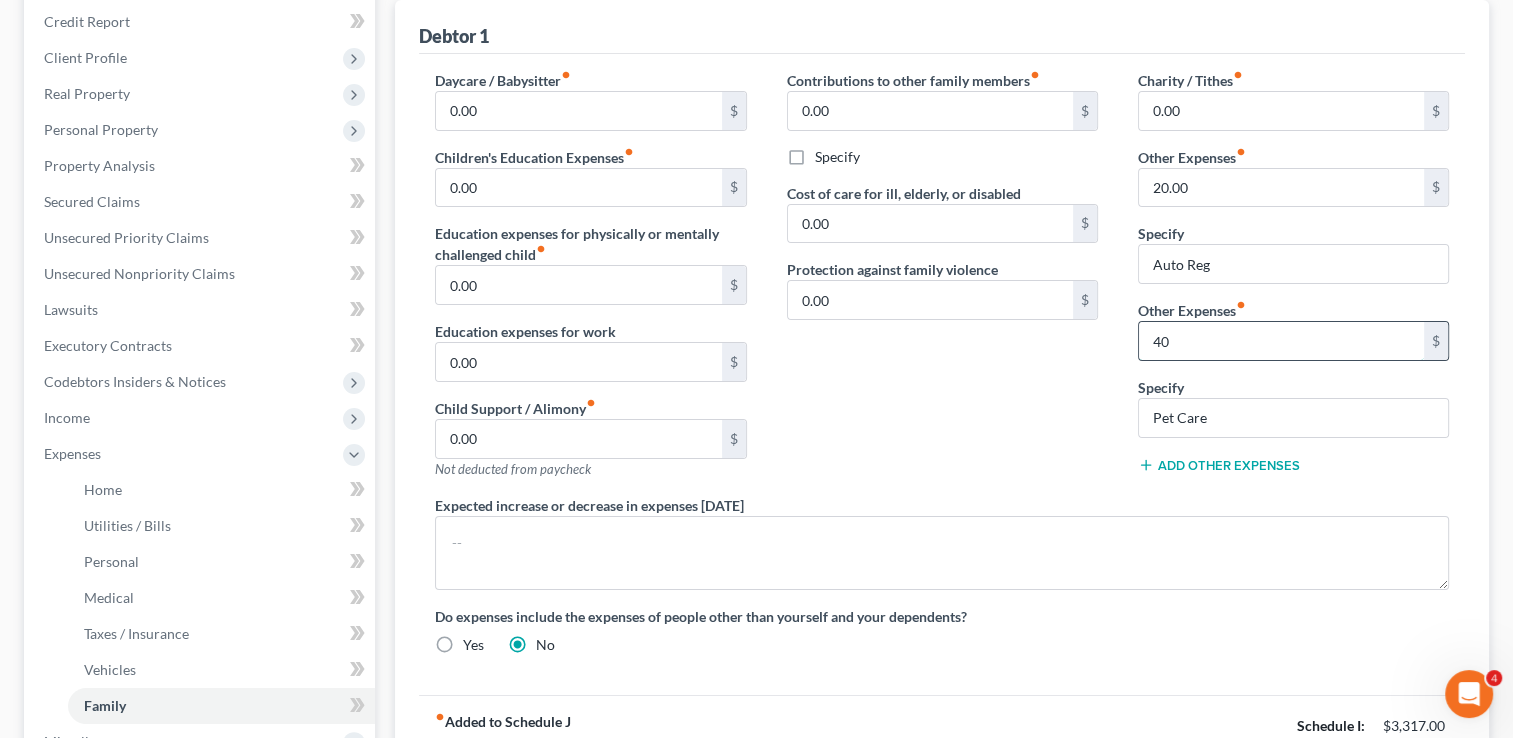 type on "40" 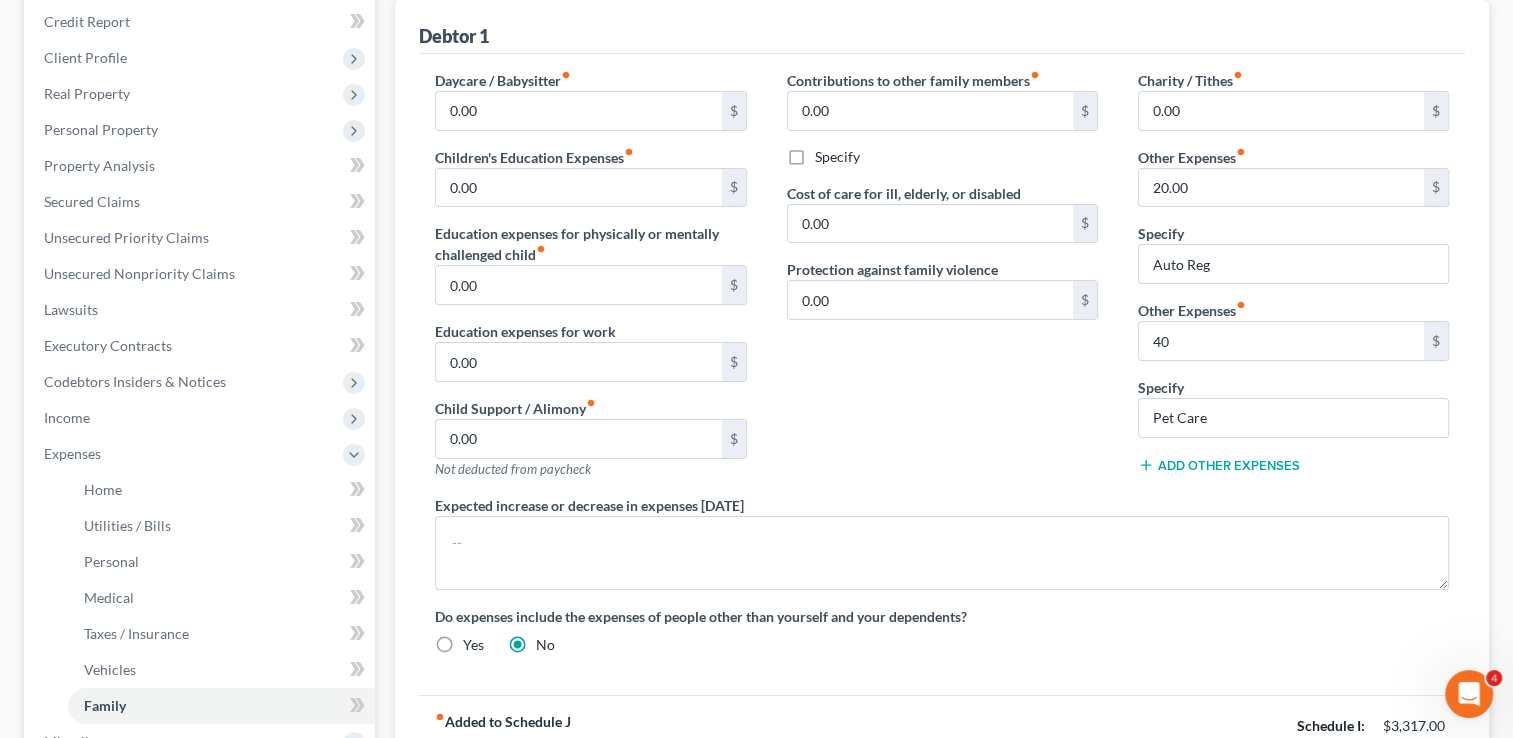 click on "Contributions to other family members  fiber_manual_record 0.00 $ Specify Cost of care for ill, elderly, or disabled 0.00 $ Protection against family violence 0.00 $" at bounding box center [942, 282] 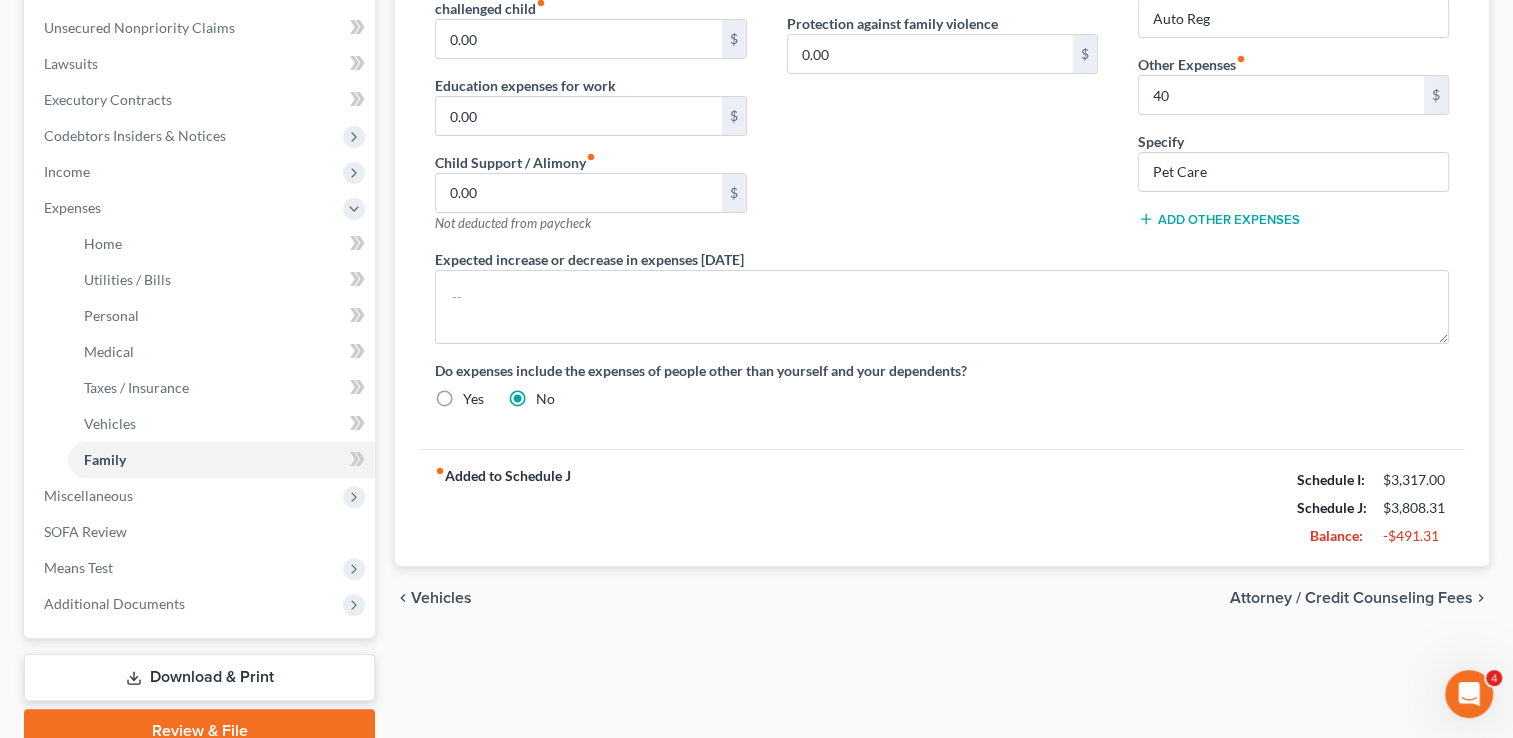 scroll, scrollTop: 575, scrollLeft: 0, axis: vertical 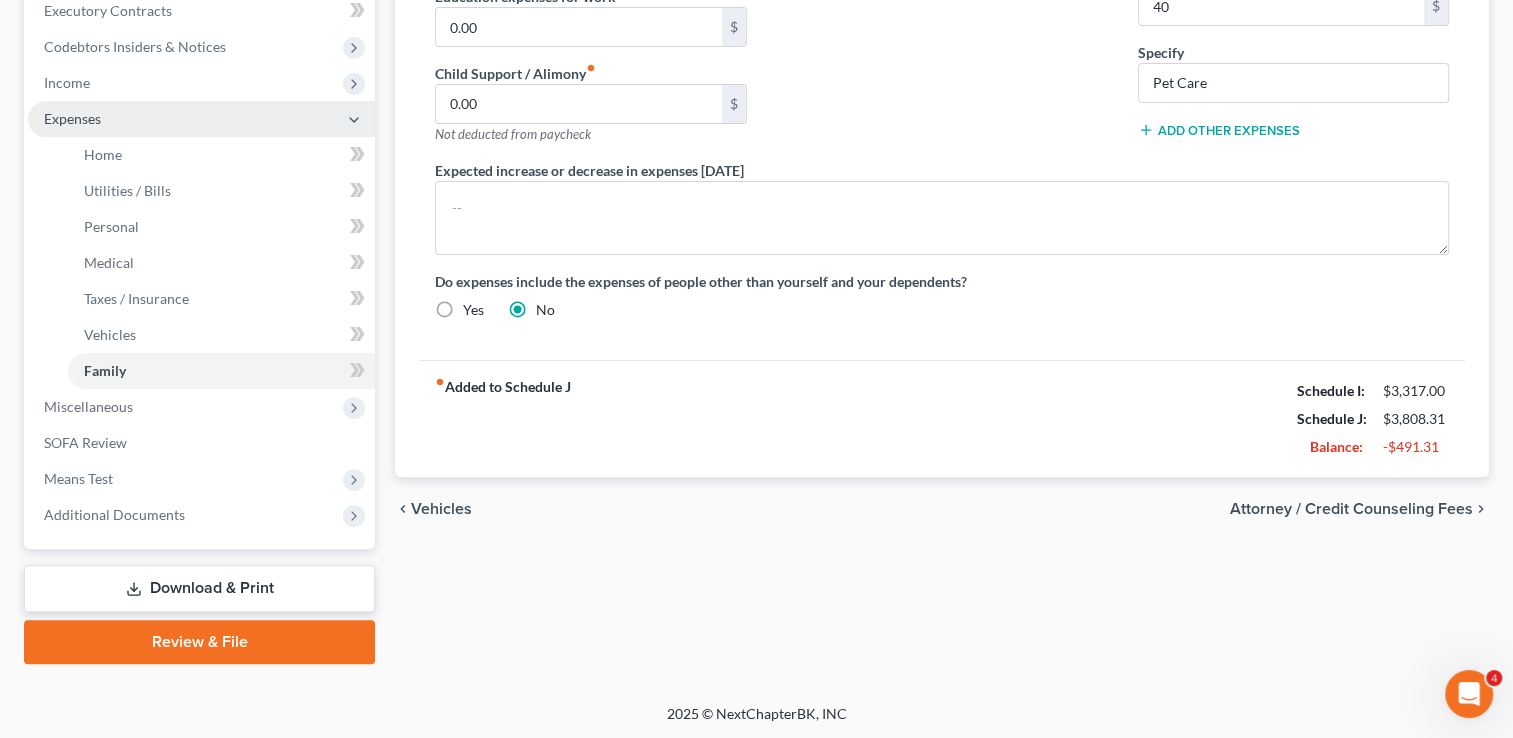 click on "Expenses" at bounding box center [201, 119] 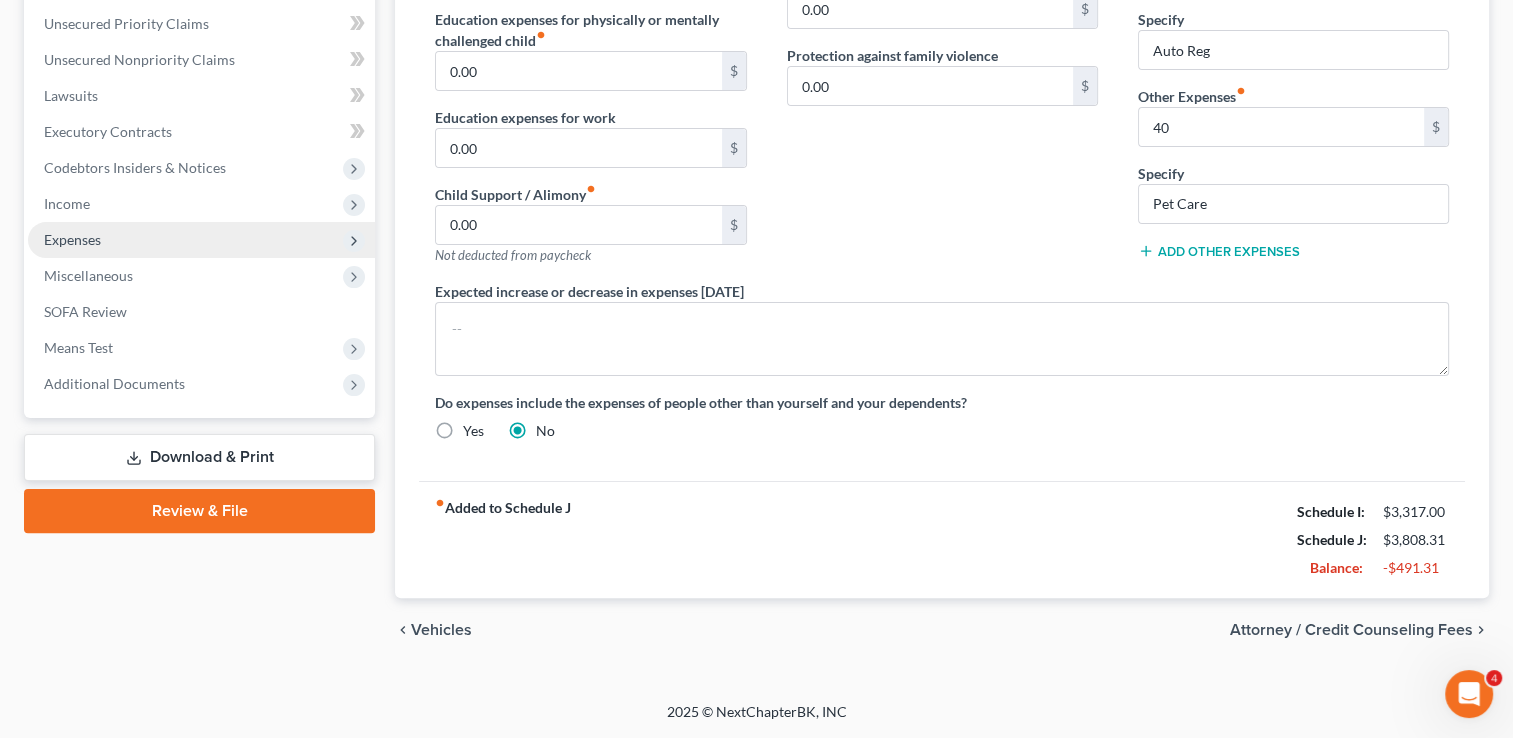 scroll, scrollTop: 449, scrollLeft: 0, axis: vertical 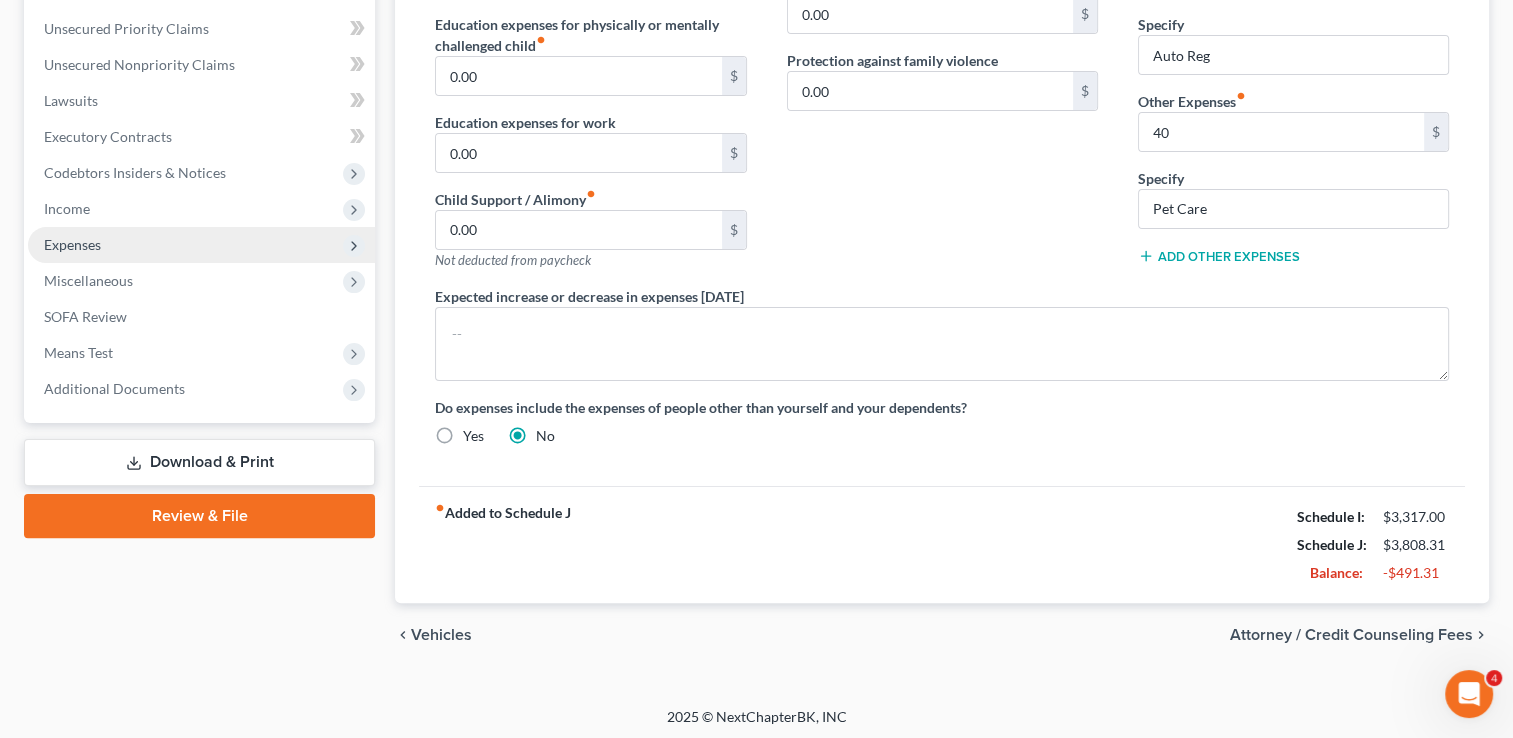 click on "Expenses" at bounding box center (201, 245) 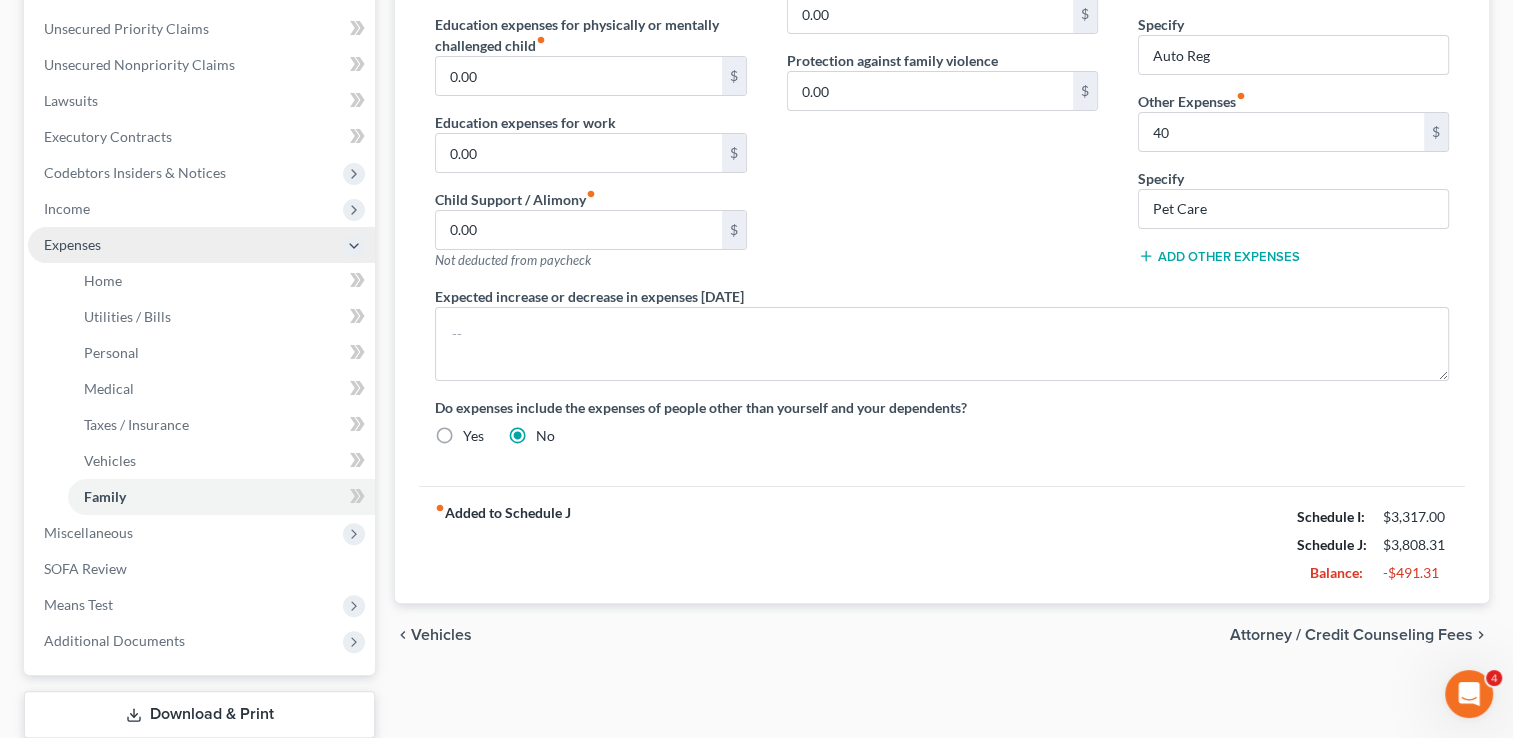 scroll, scrollTop: 575, scrollLeft: 0, axis: vertical 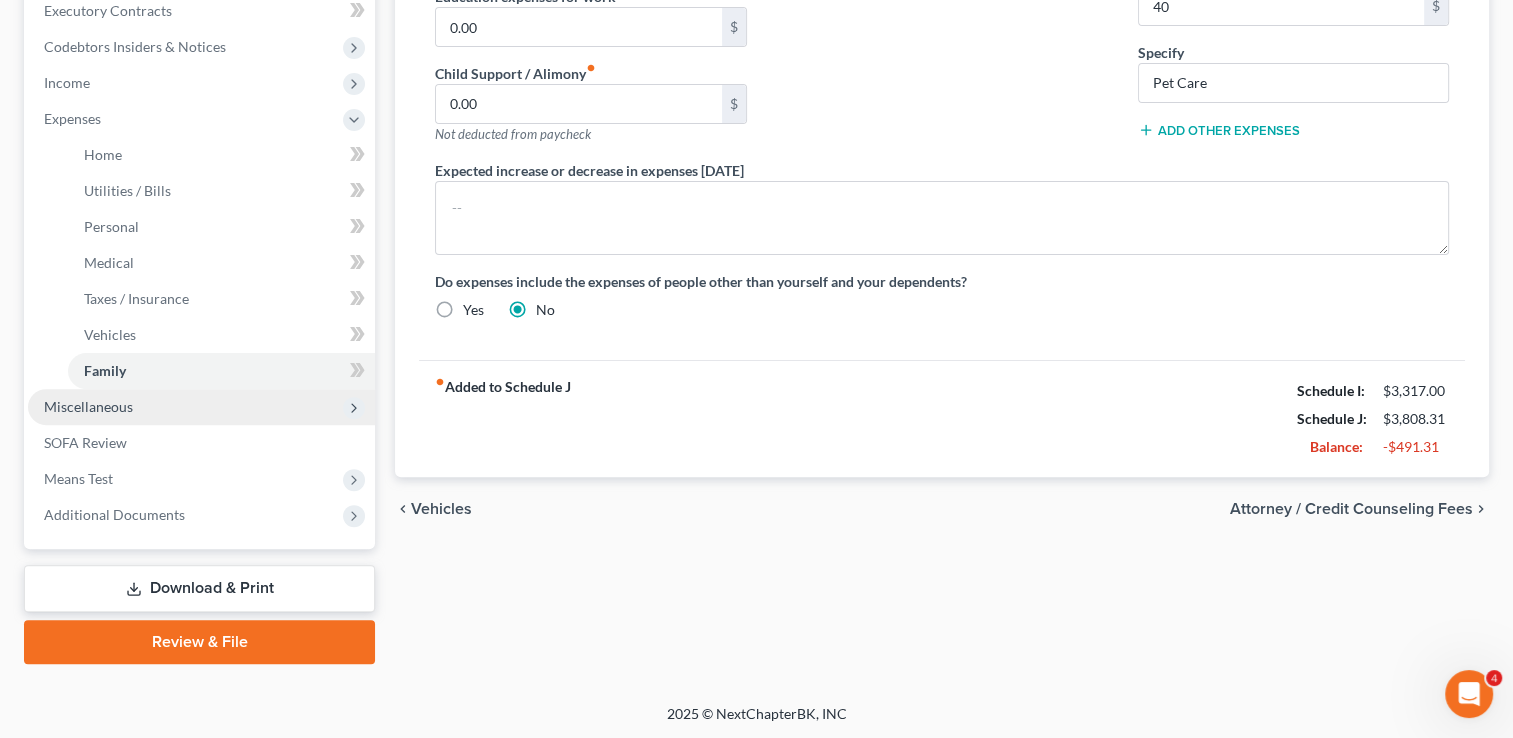click on "Miscellaneous" at bounding box center [201, 407] 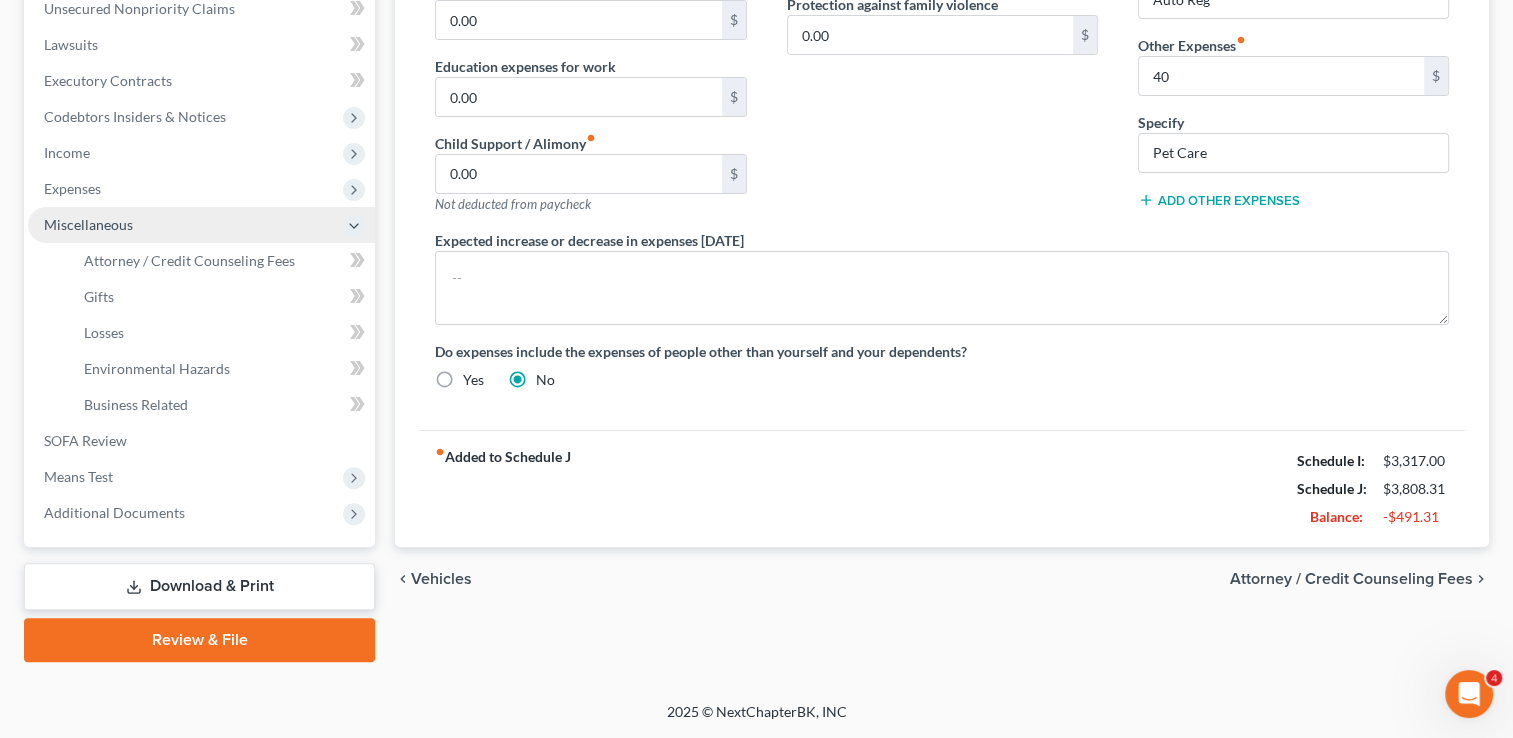 scroll, scrollTop: 503, scrollLeft: 0, axis: vertical 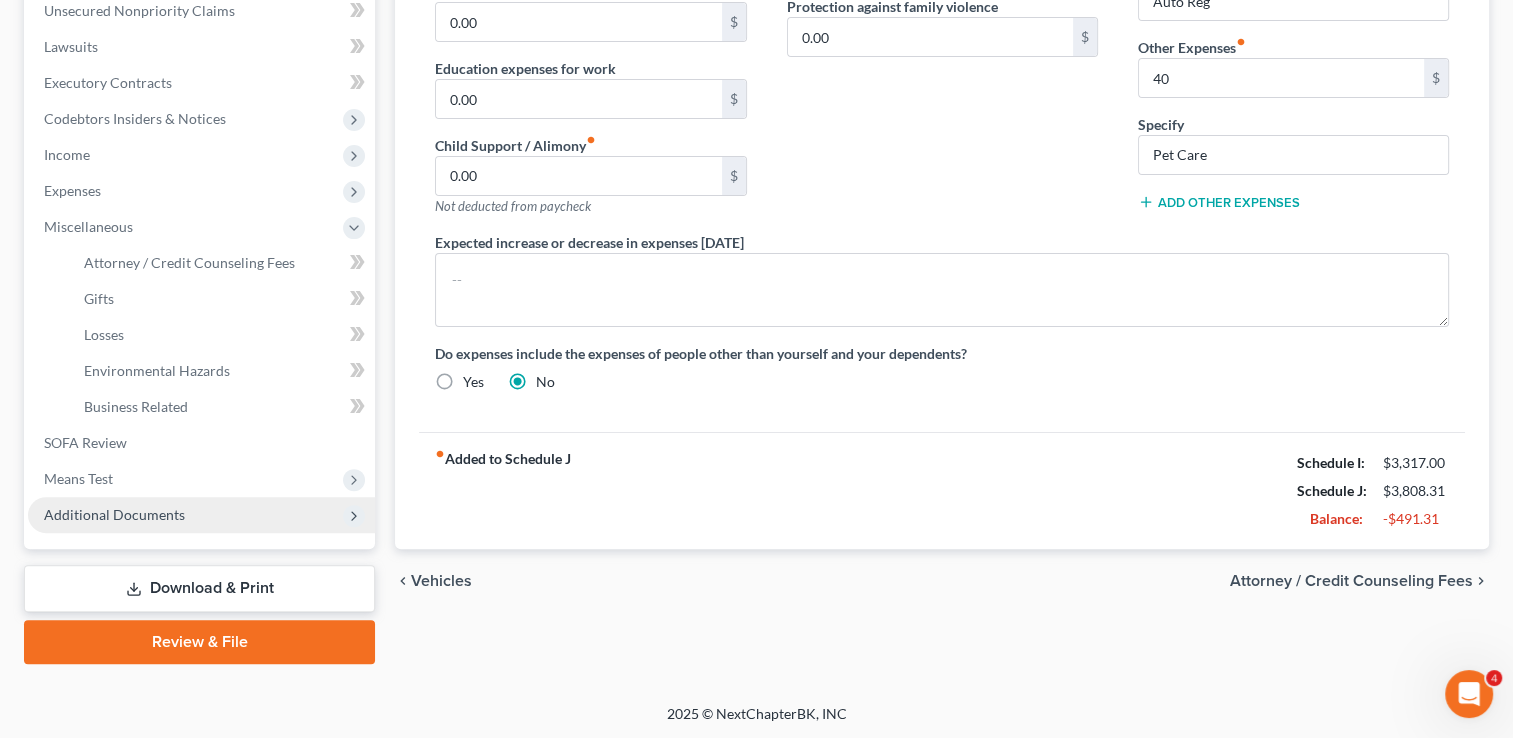 click on "Additional Documents" at bounding box center [114, 514] 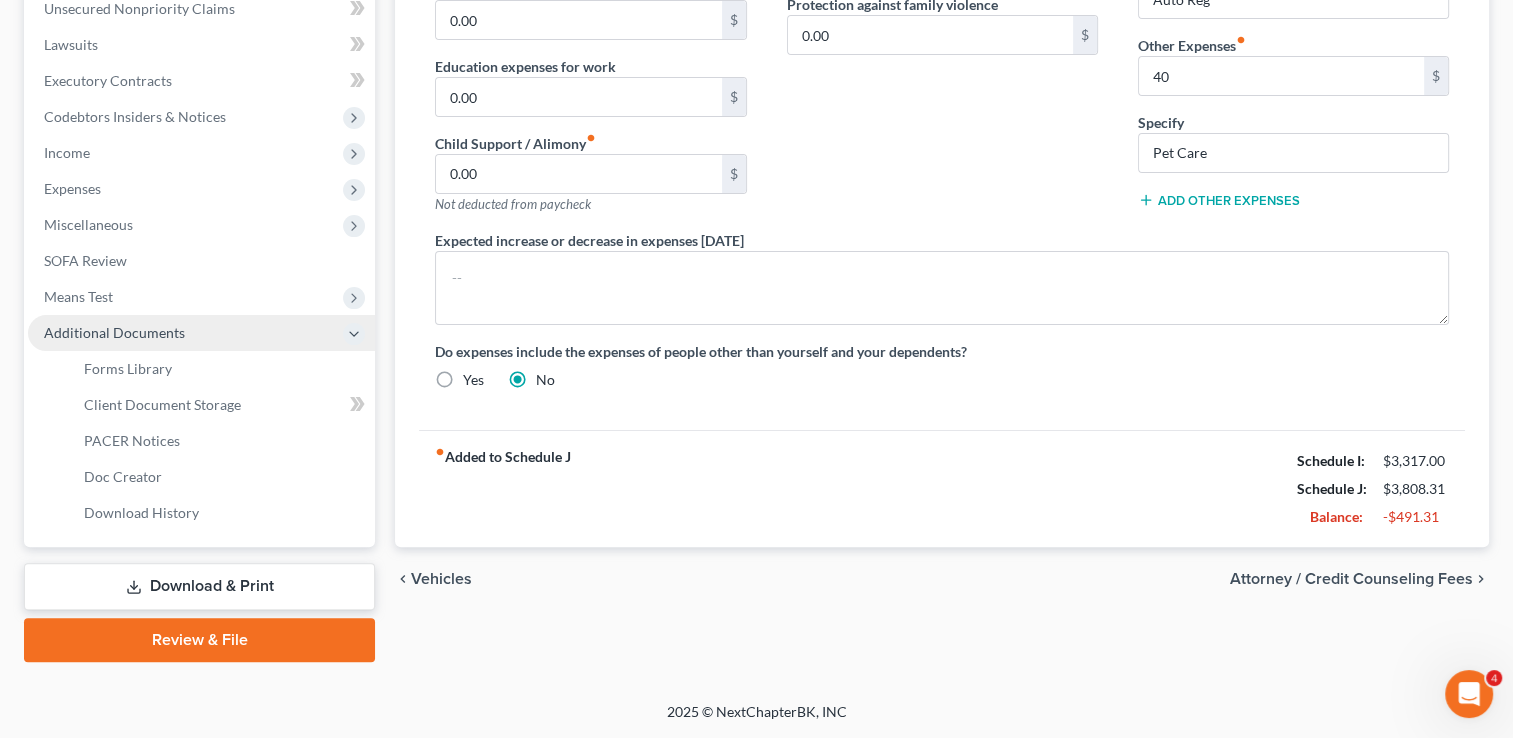 scroll, scrollTop: 503, scrollLeft: 0, axis: vertical 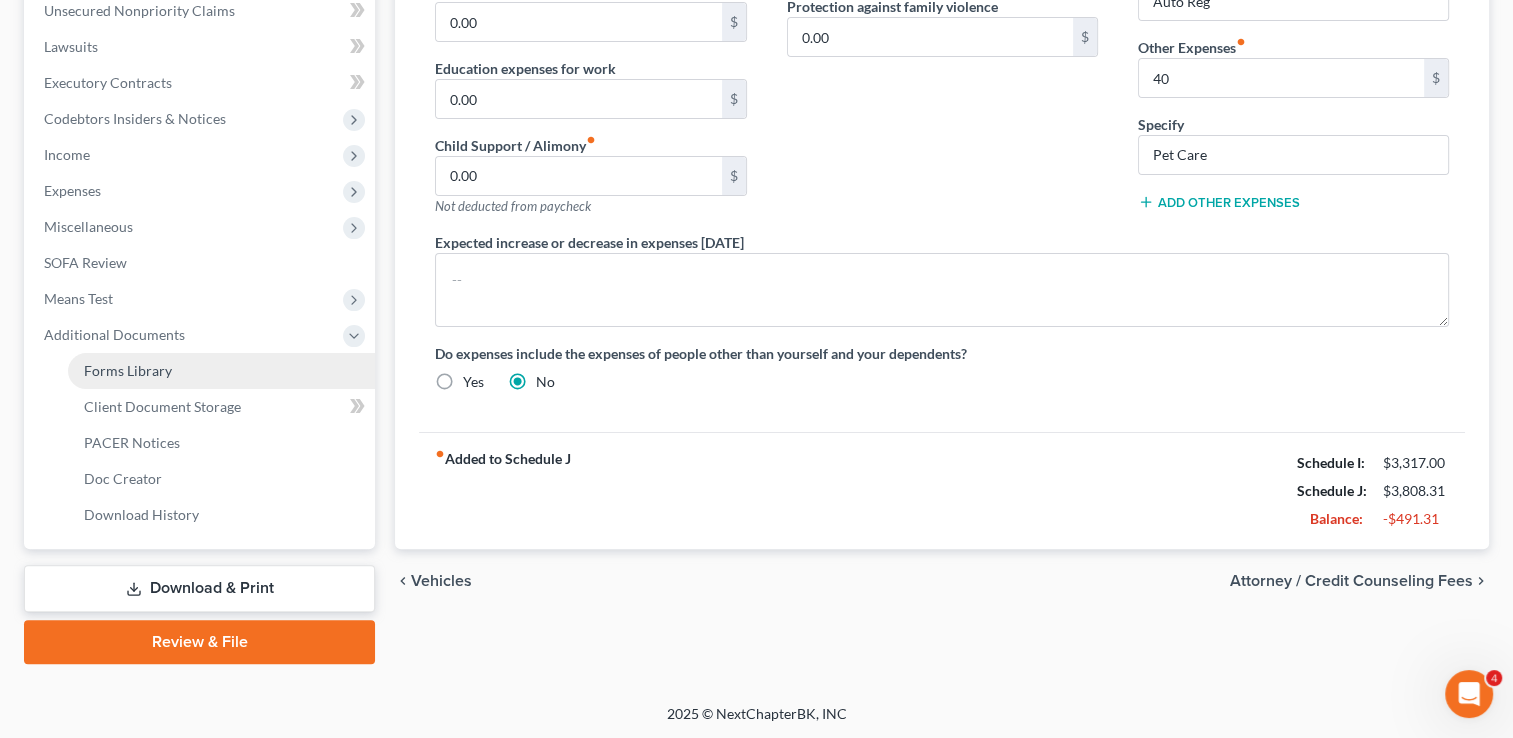 click on "Forms Library" at bounding box center (221, 371) 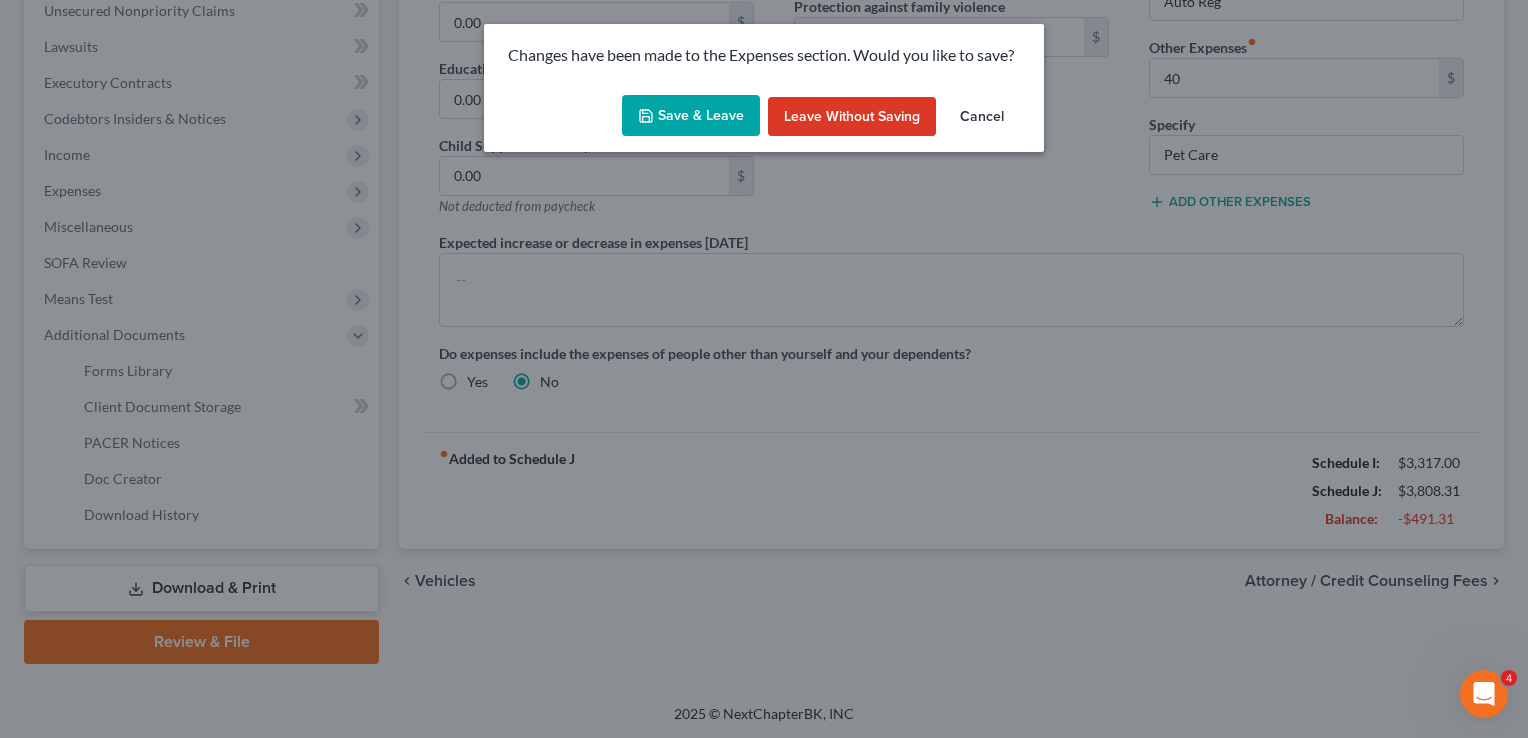 click on "Save & Leave Leave without Saving Cancel" at bounding box center [764, 120] 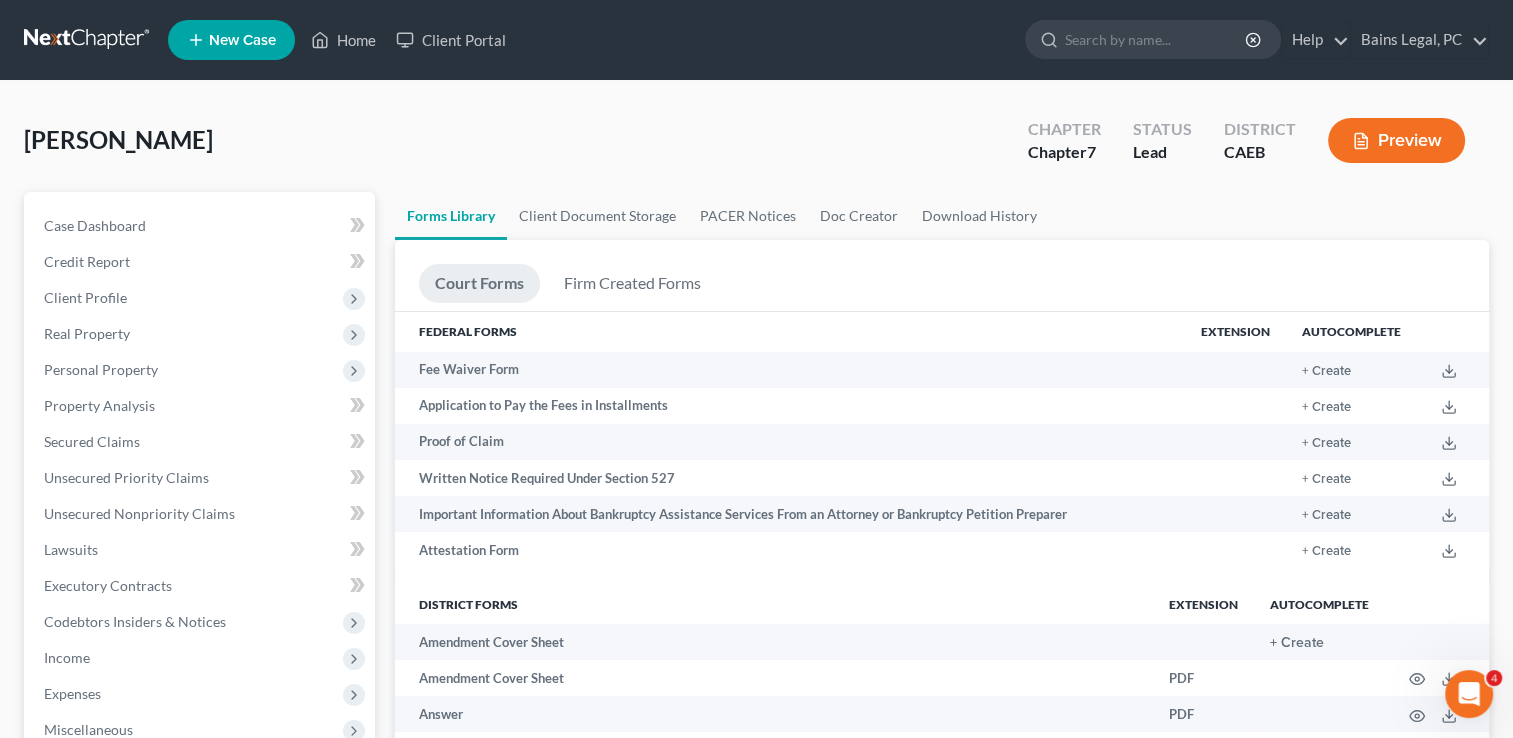 scroll, scrollTop: 3128, scrollLeft: 0, axis: vertical 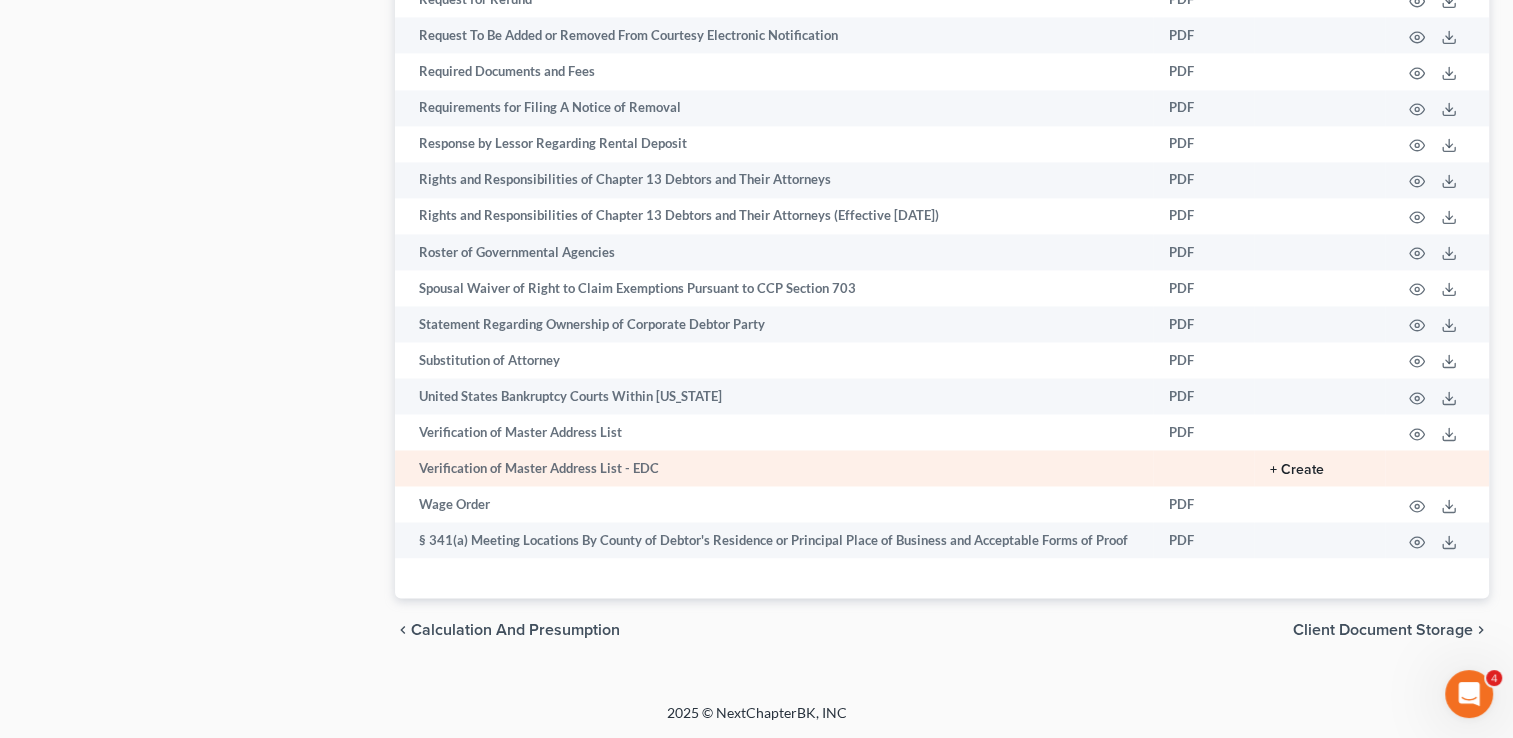 click on "+ Create" at bounding box center [1297, 470] 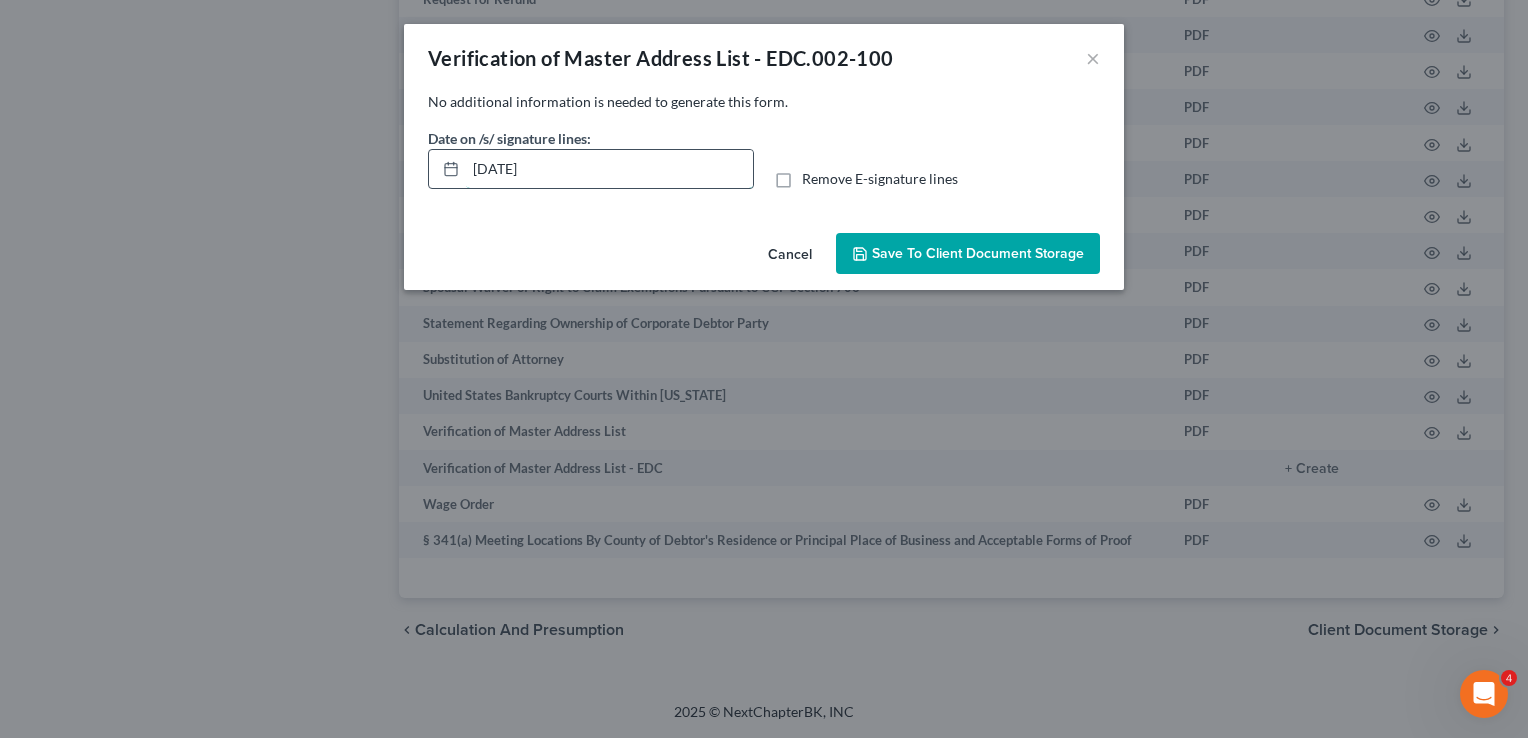 click on "[DATE]" at bounding box center (609, 169) 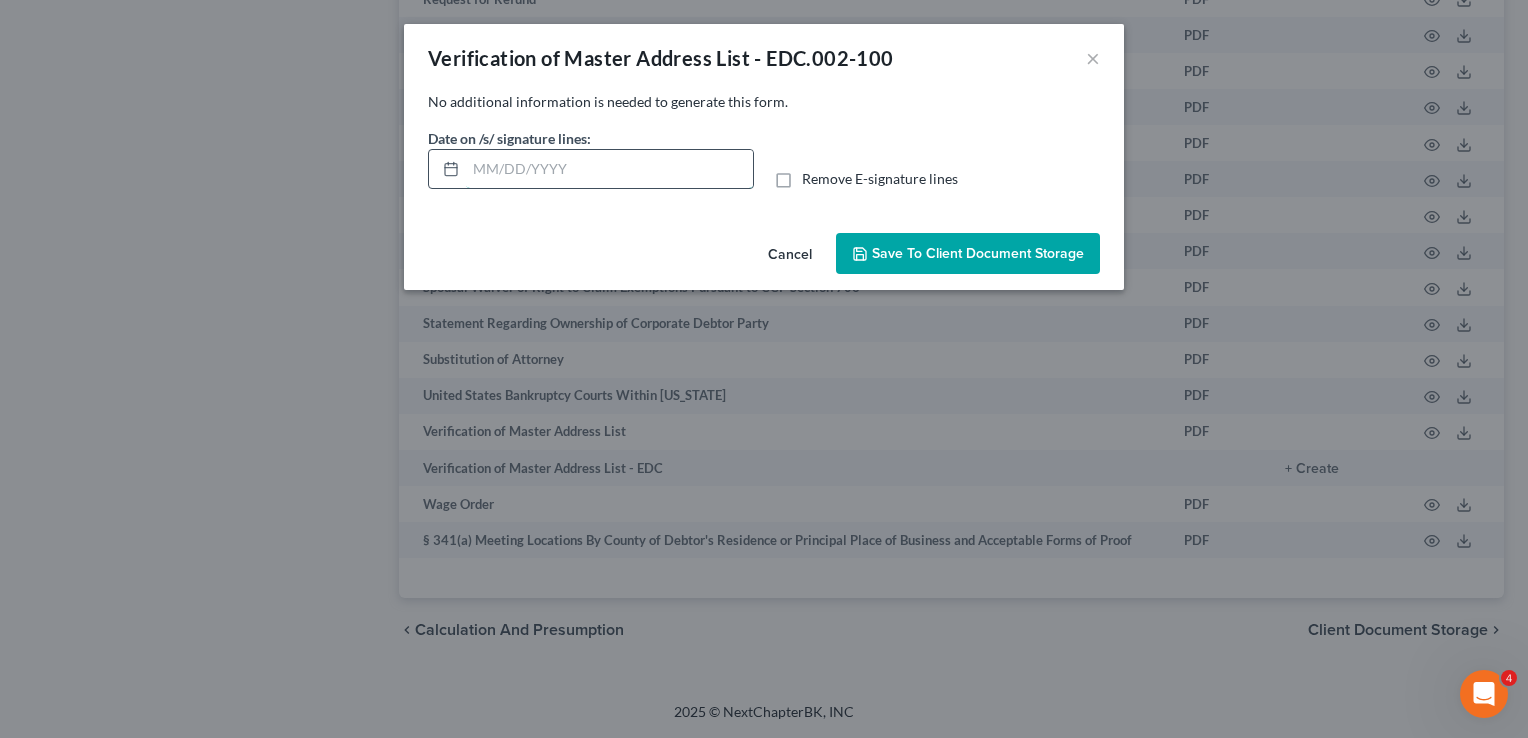 click at bounding box center (609, 169) 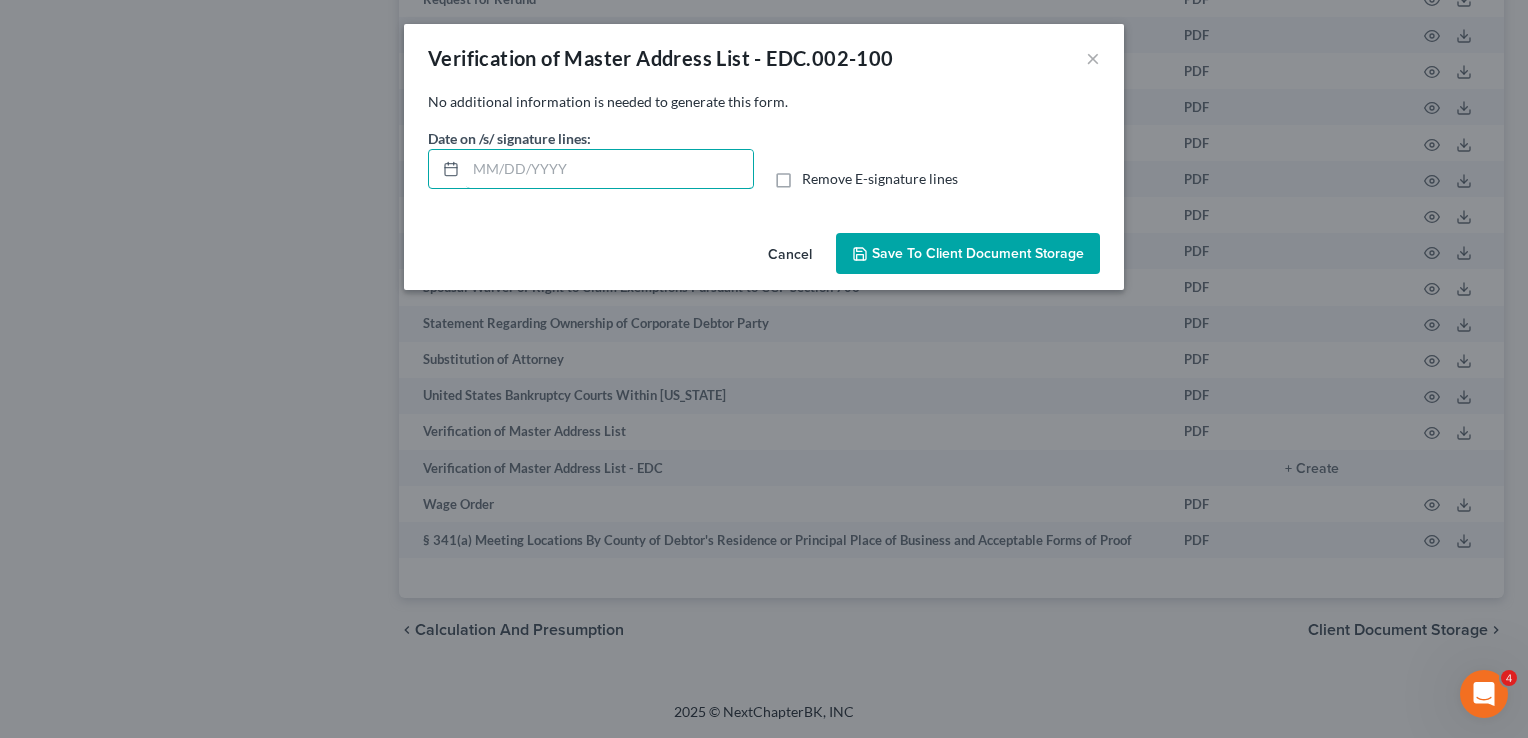 type 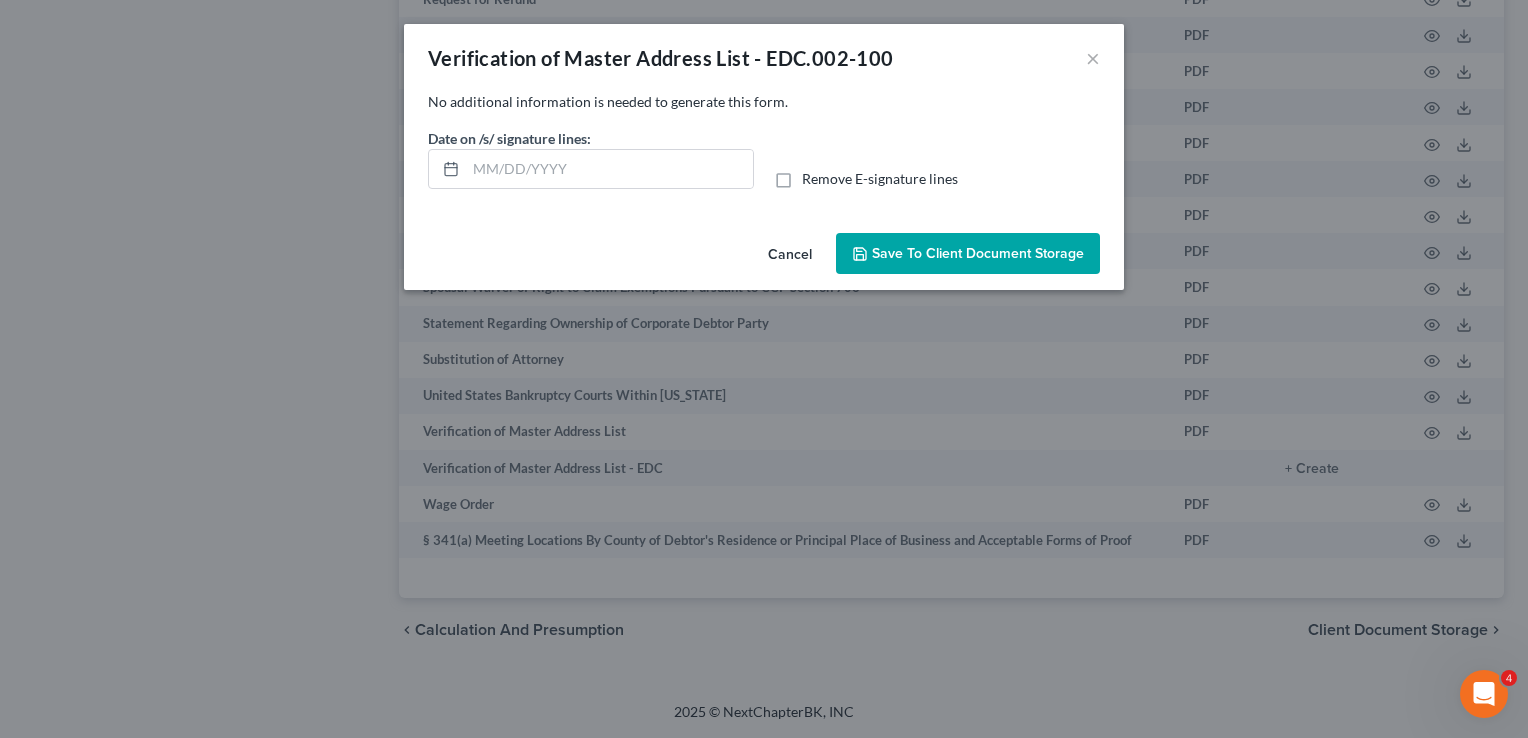 click on "Remove E-signature lines" at bounding box center (880, 179) 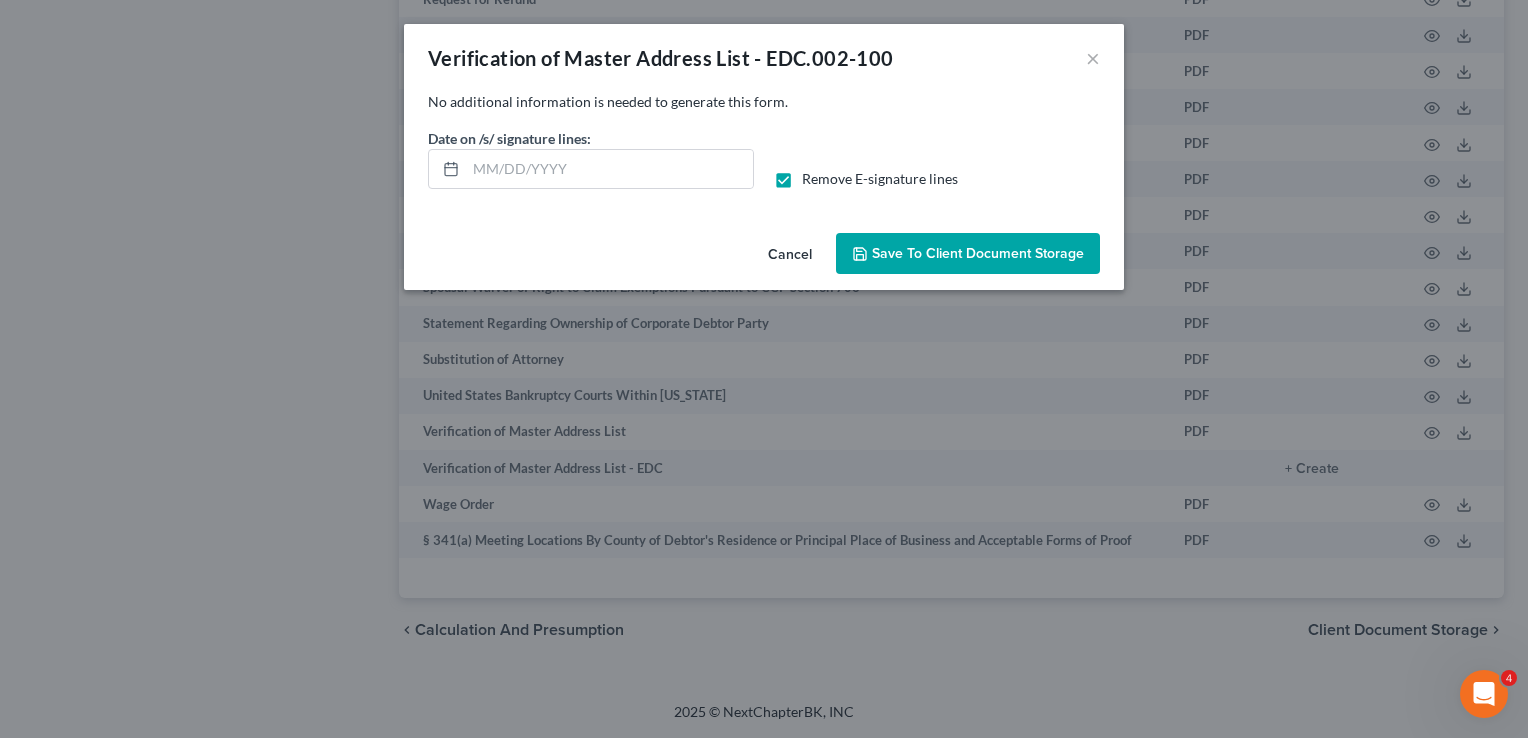 click on "Save to Client Document Storage" at bounding box center (968, 254) 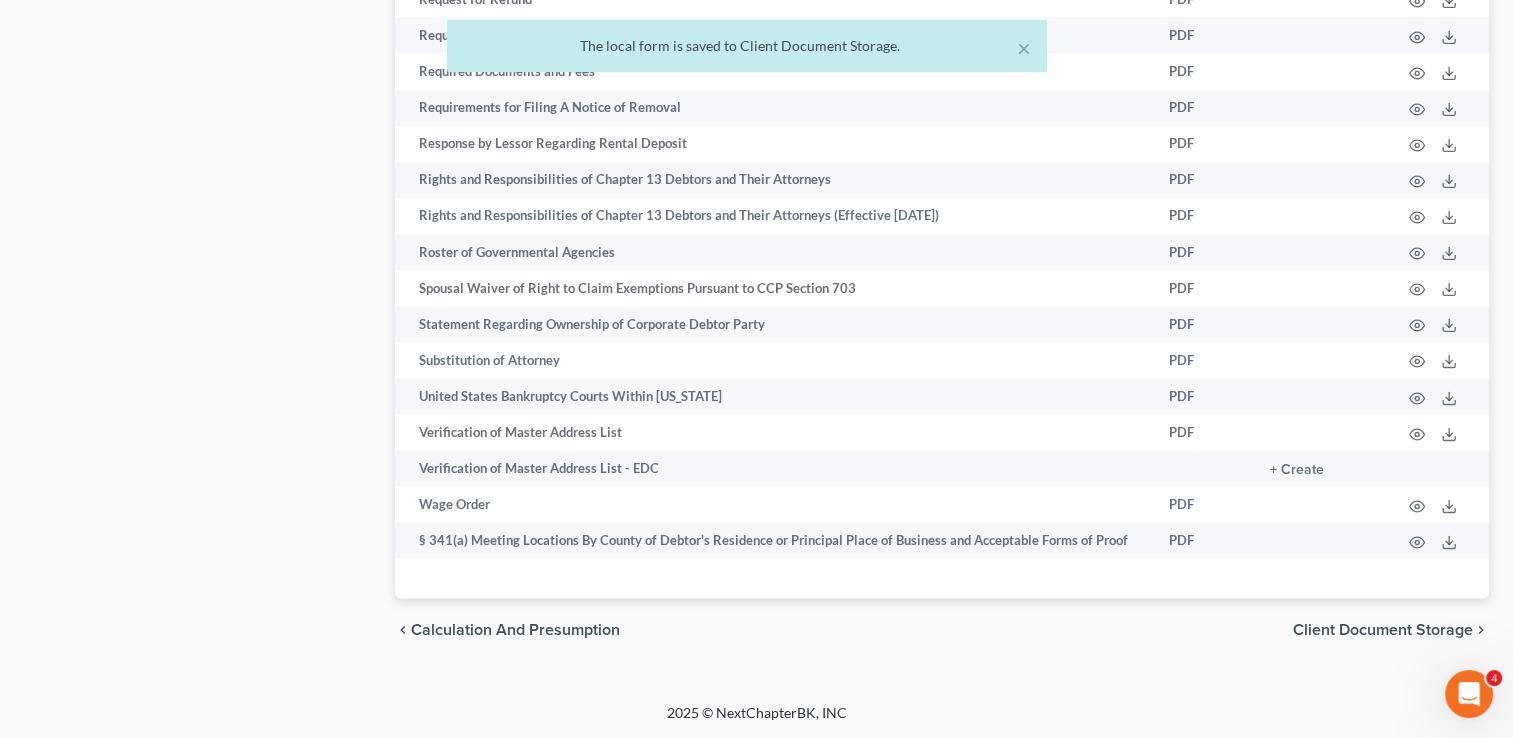click on "Case Dashboard
Payments
Invoices
Payments
Payments
Credit Report
Client Profile" at bounding box center (199, -1130) 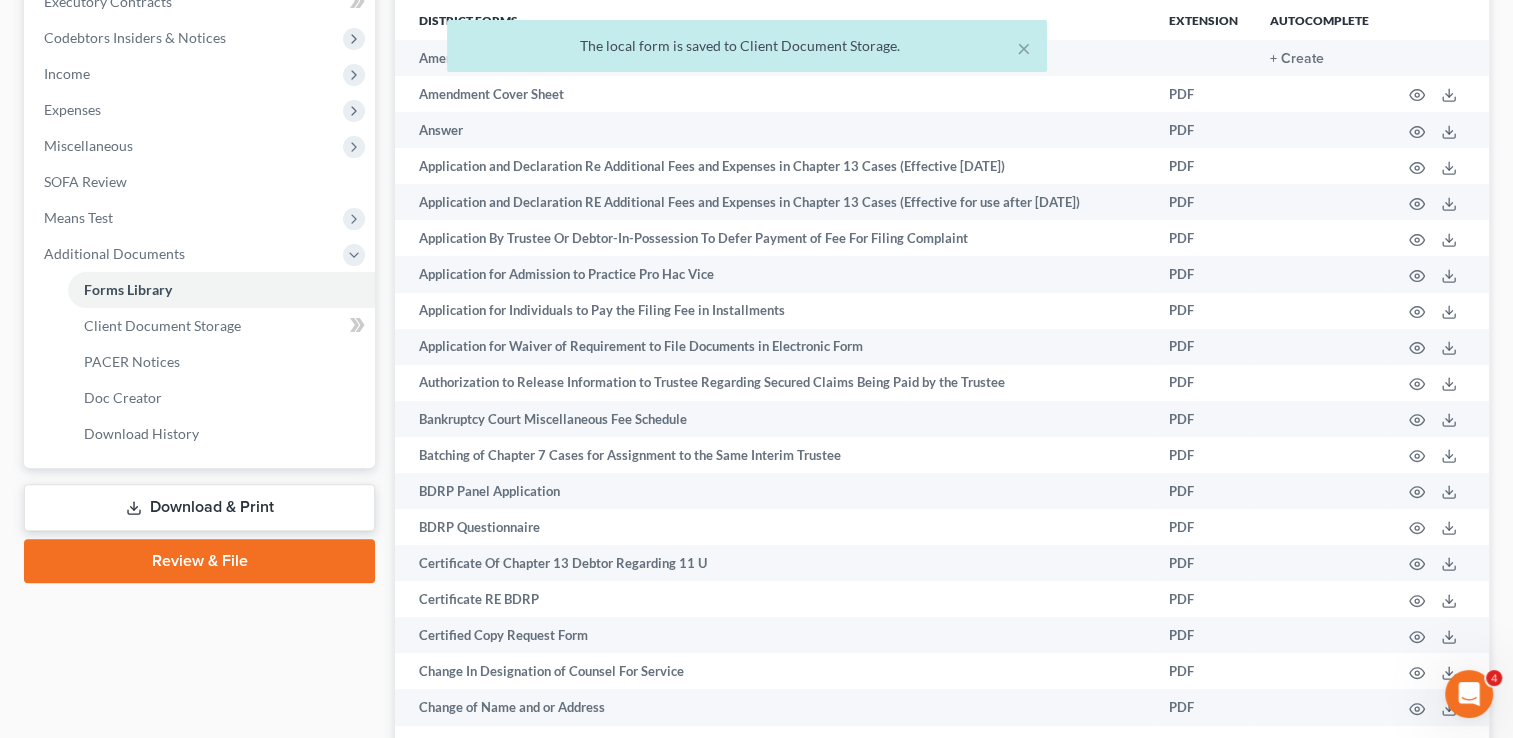 scroll, scrollTop: 488, scrollLeft: 0, axis: vertical 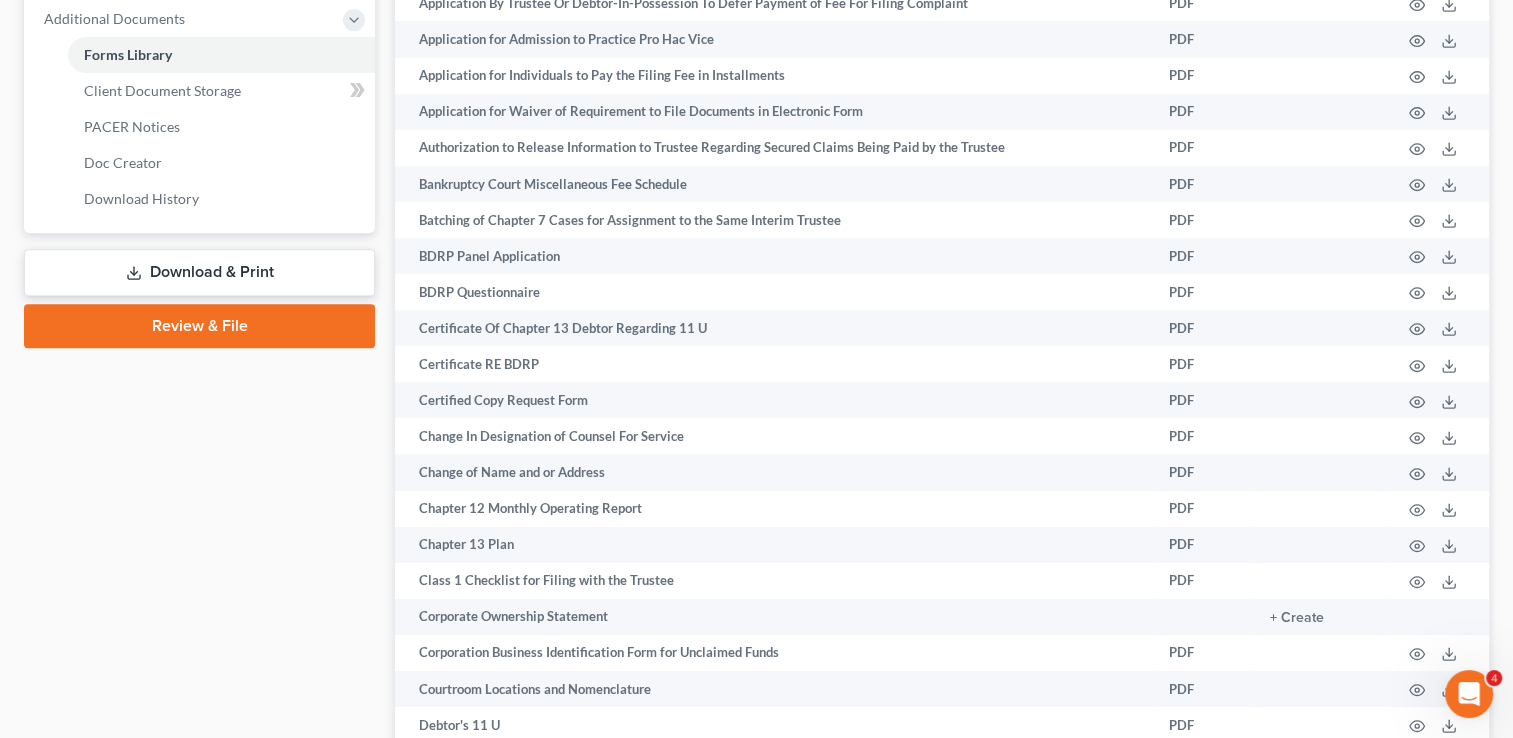 click on "Download & Print" at bounding box center (199, 272) 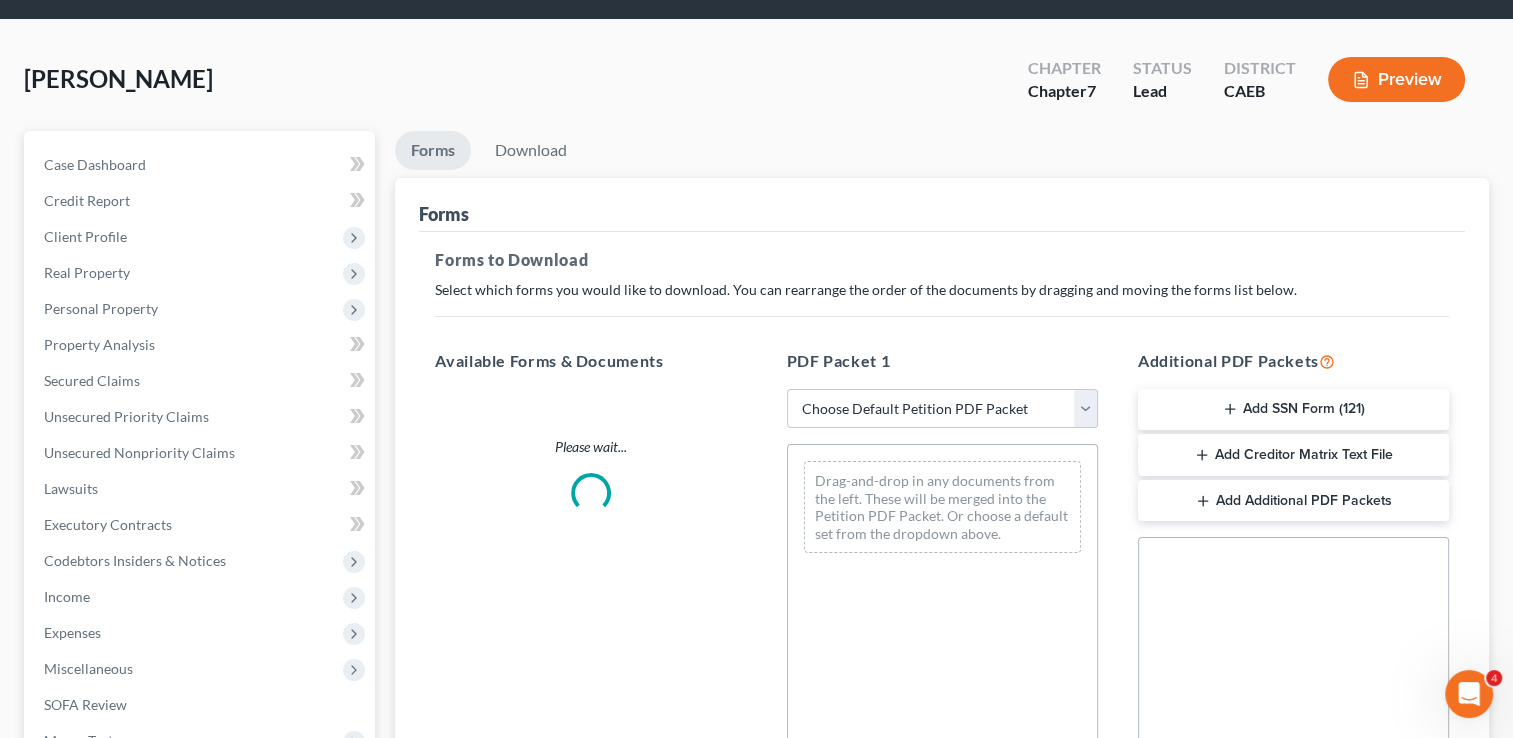 scroll, scrollTop: 0, scrollLeft: 0, axis: both 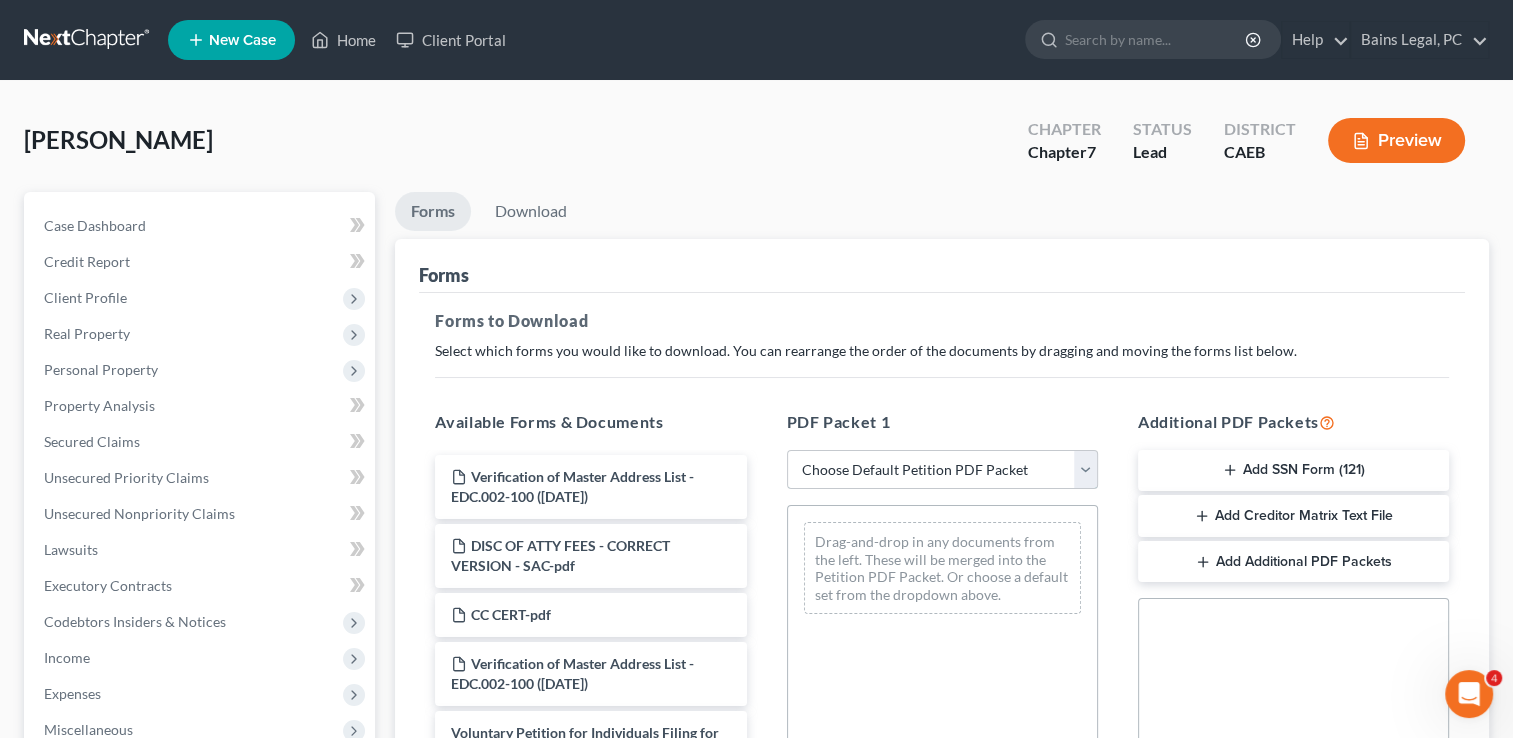 click on "Choose Default Petition PDF Packet Complete Bankruptcy Petition (all forms and schedules) Emergency Filing Forms (Petition and Creditor List Only) Amended Forms Signature Pages Only" at bounding box center [942, 470] 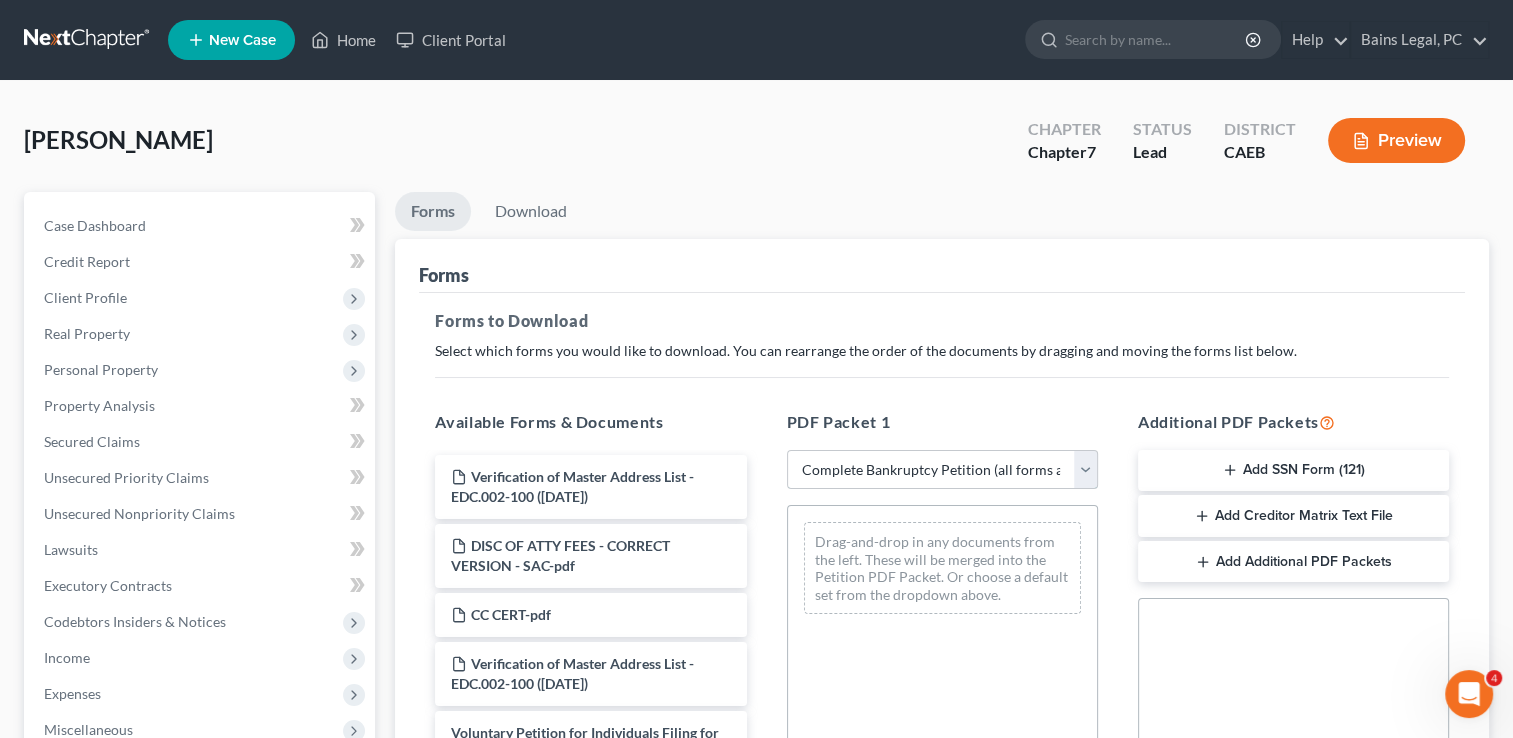 click on "Choose Default Petition PDF Packet Complete Bankruptcy Petition (all forms and schedules) Emergency Filing Forms (Petition and Creditor List Only) Amended Forms Signature Pages Only" at bounding box center [942, 470] 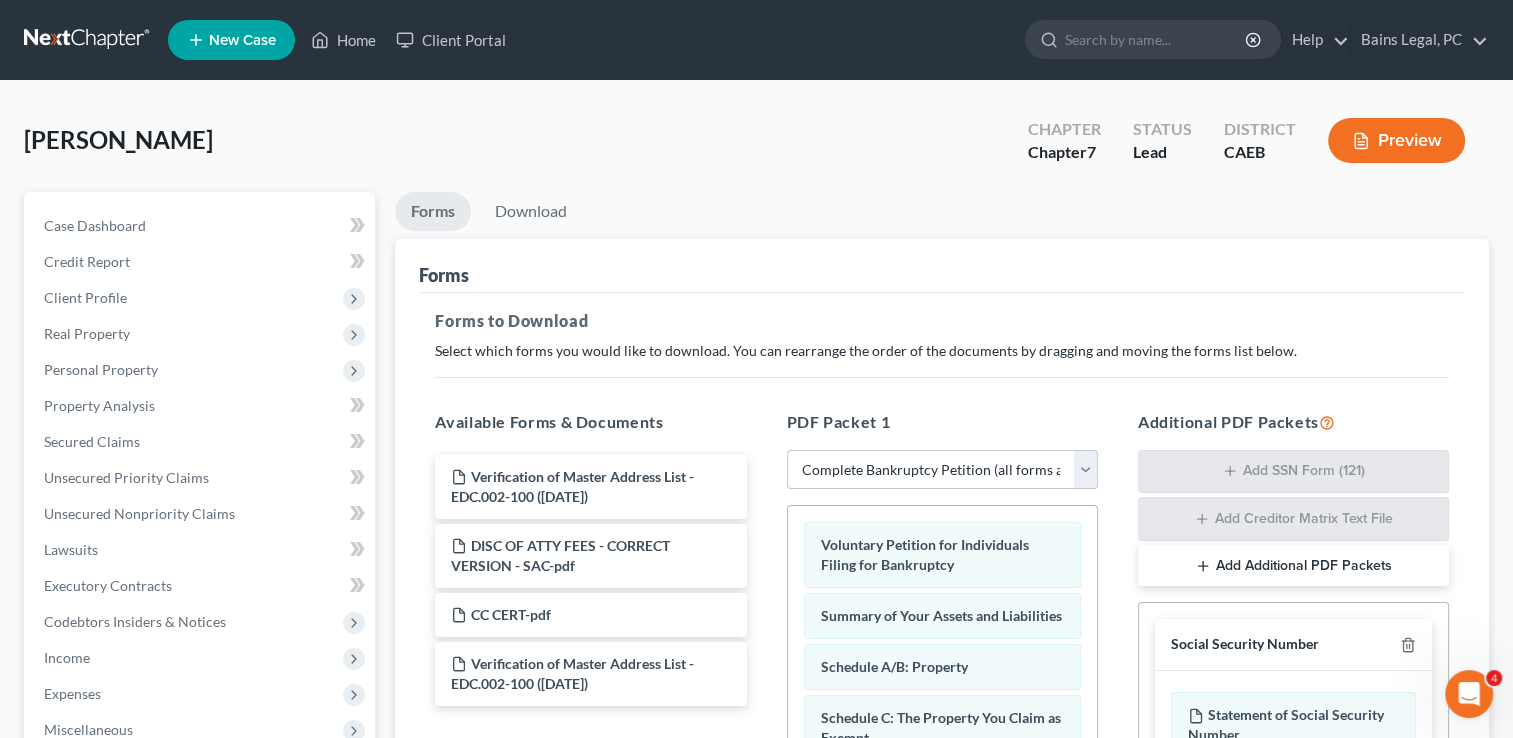 click on "Select which forms you would like to download. You can rearrange the order of the documents by dragging and moving the forms list below." at bounding box center [942, 351] 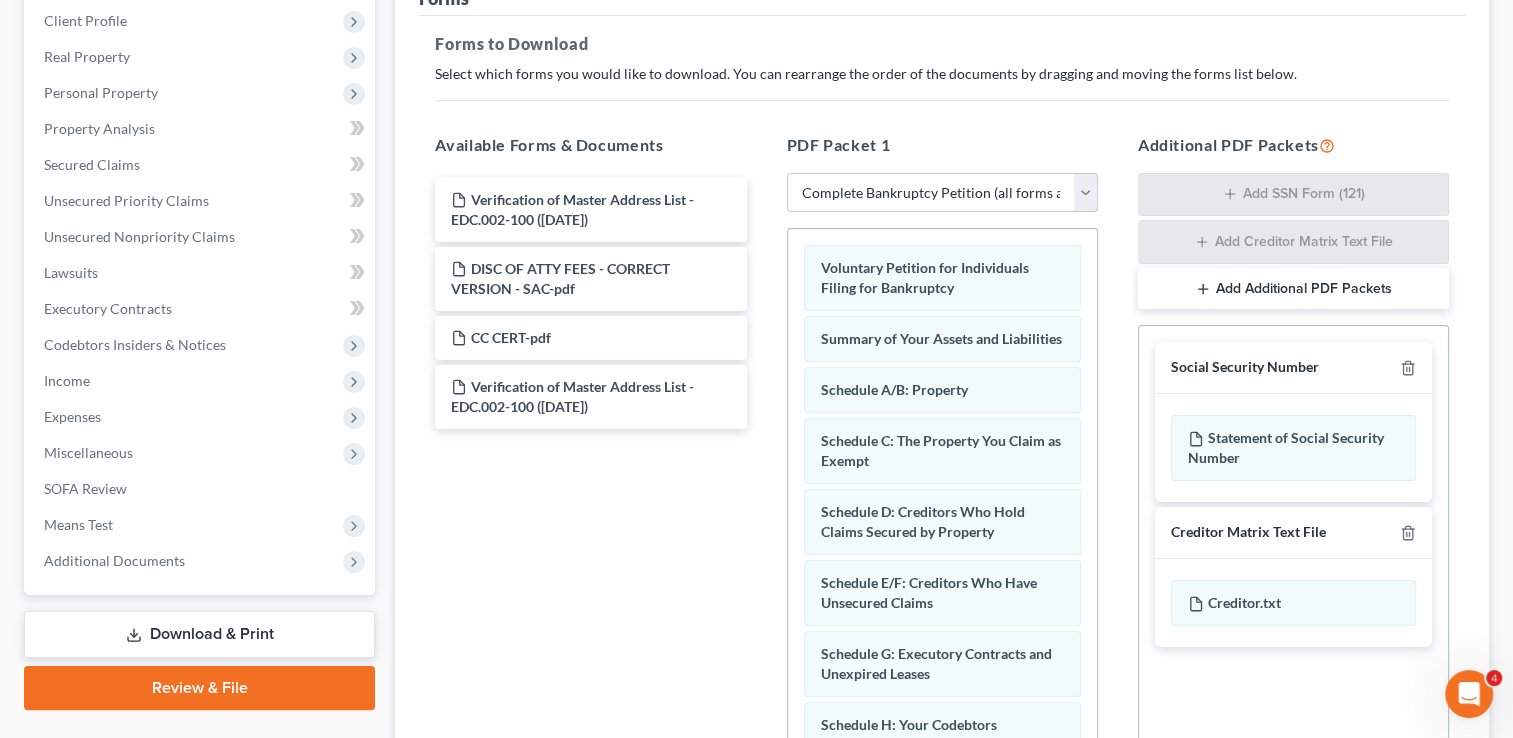 scroll, scrollTop: 320, scrollLeft: 0, axis: vertical 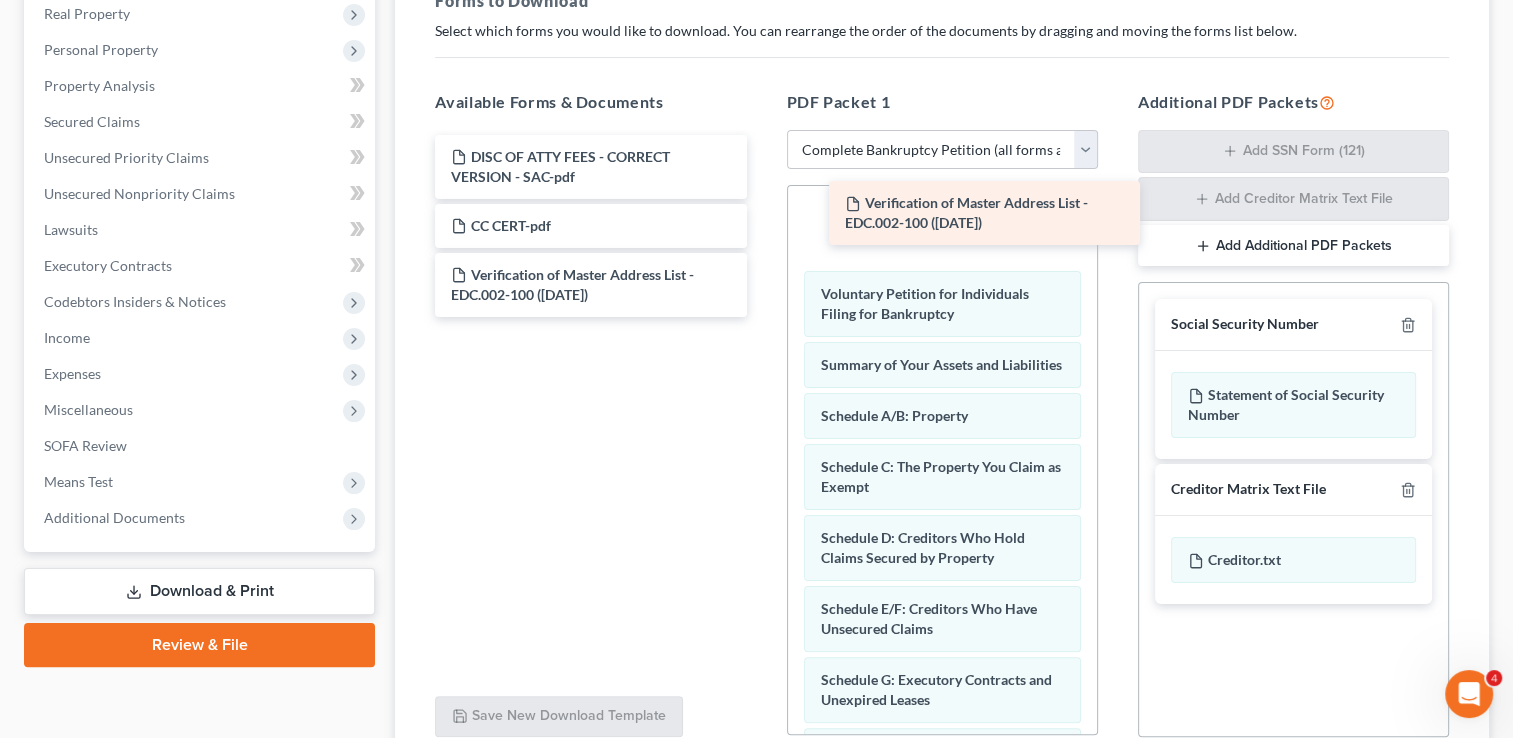 drag, startPoint x: 597, startPoint y: 155, endPoint x: 991, endPoint y: 203, distance: 396.9131 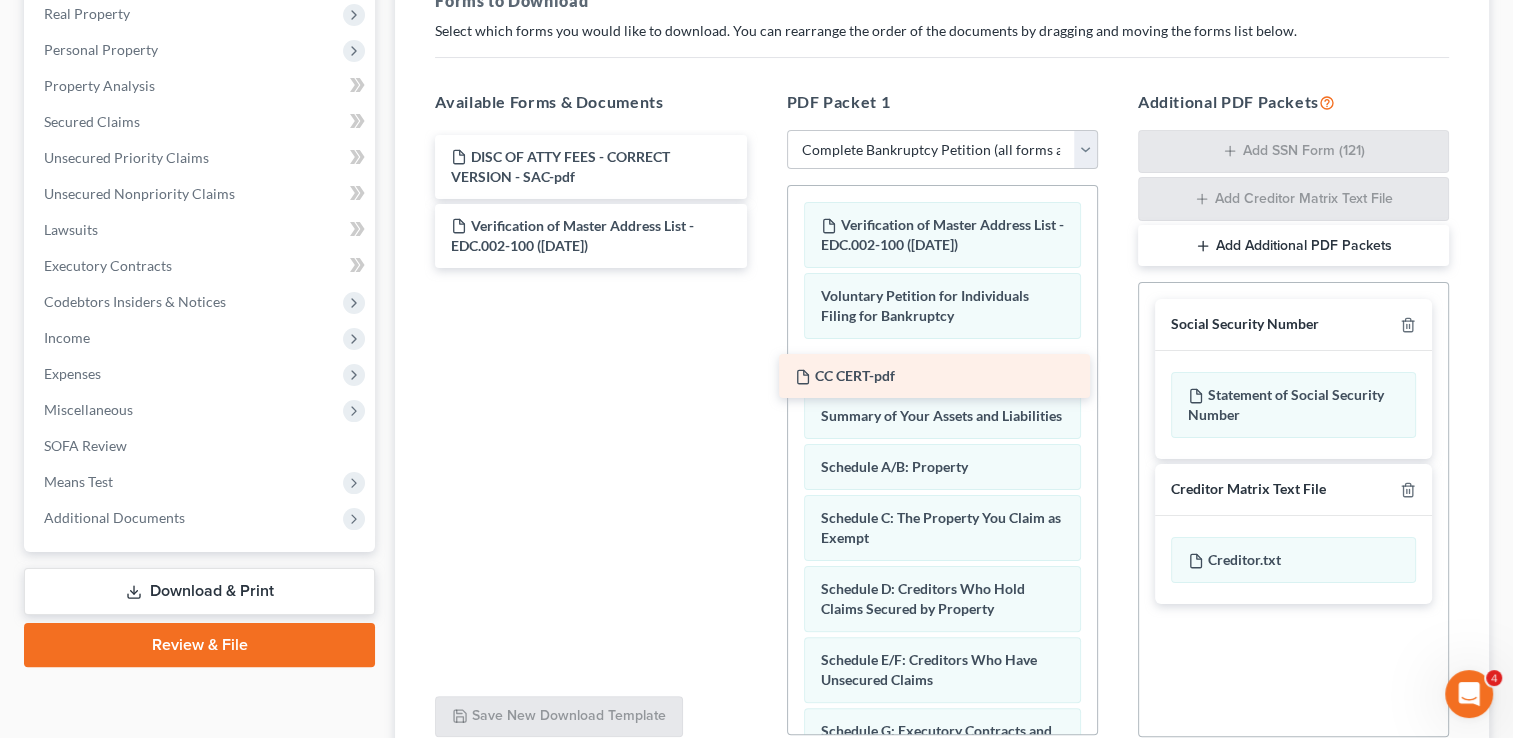 drag, startPoint x: 649, startPoint y: 225, endPoint x: 993, endPoint y: 377, distance: 376.08508 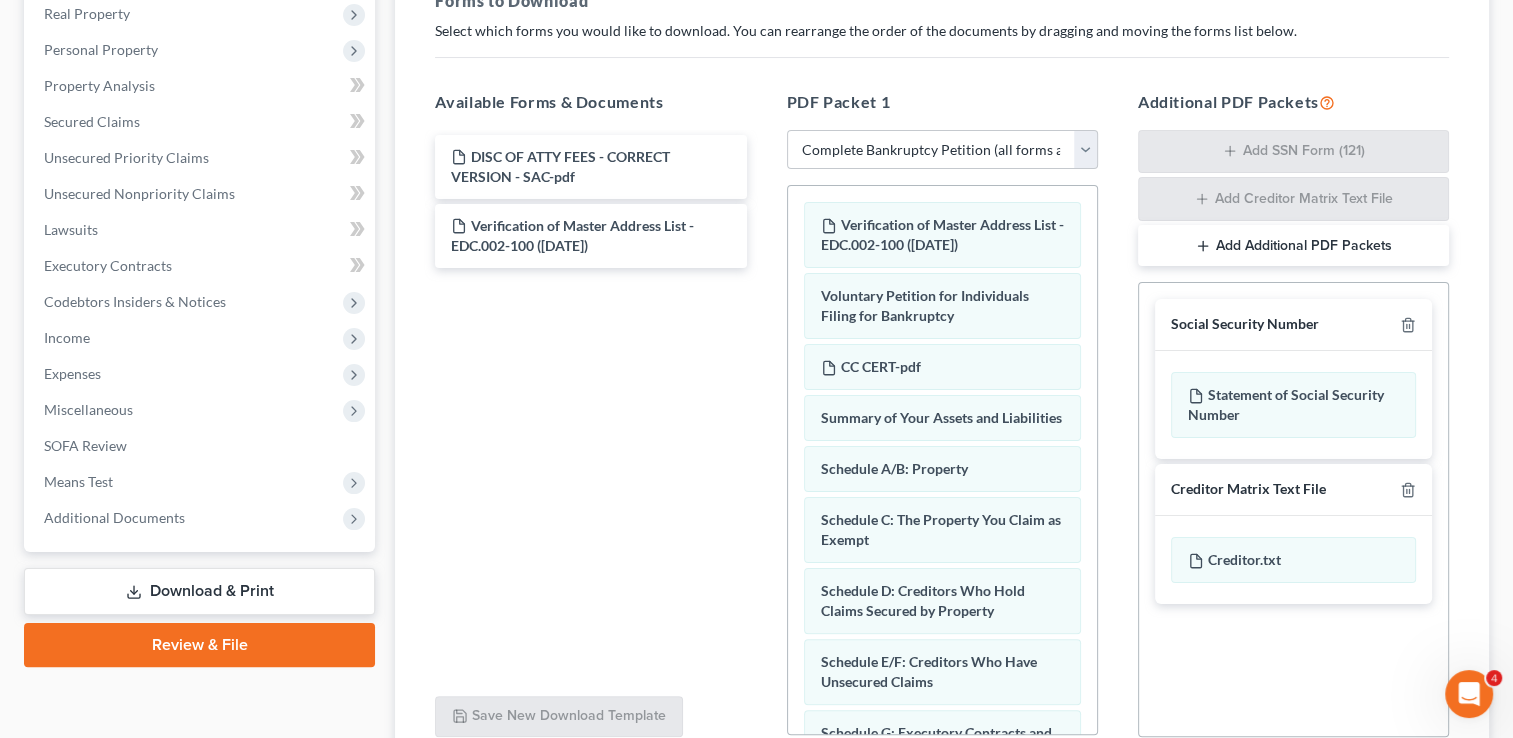 scroll, scrollTop: 887, scrollLeft: 0, axis: vertical 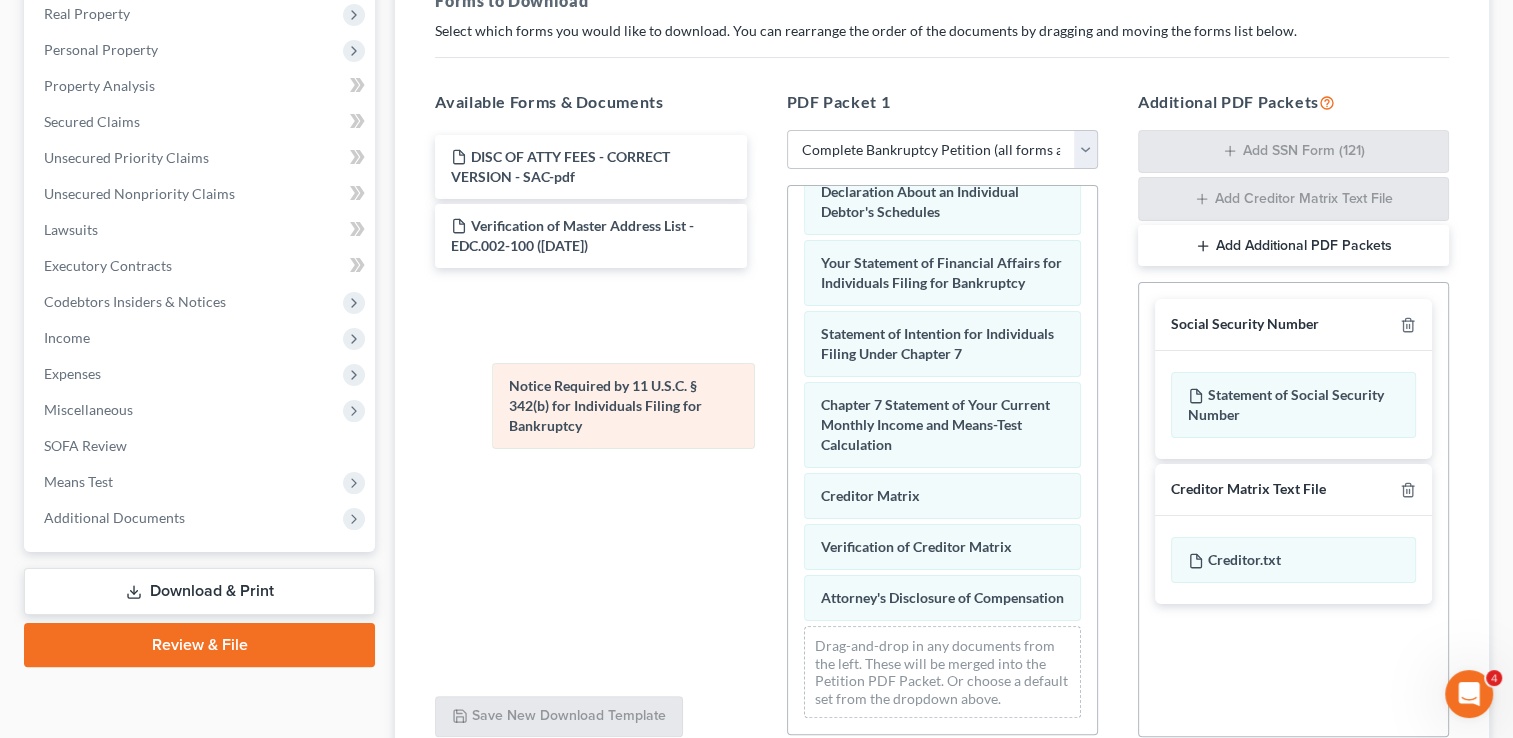 drag, startPoint x: 876, startPoint y: 502, endPoint x: 541, endPoint y: 391, distance: 352.91077 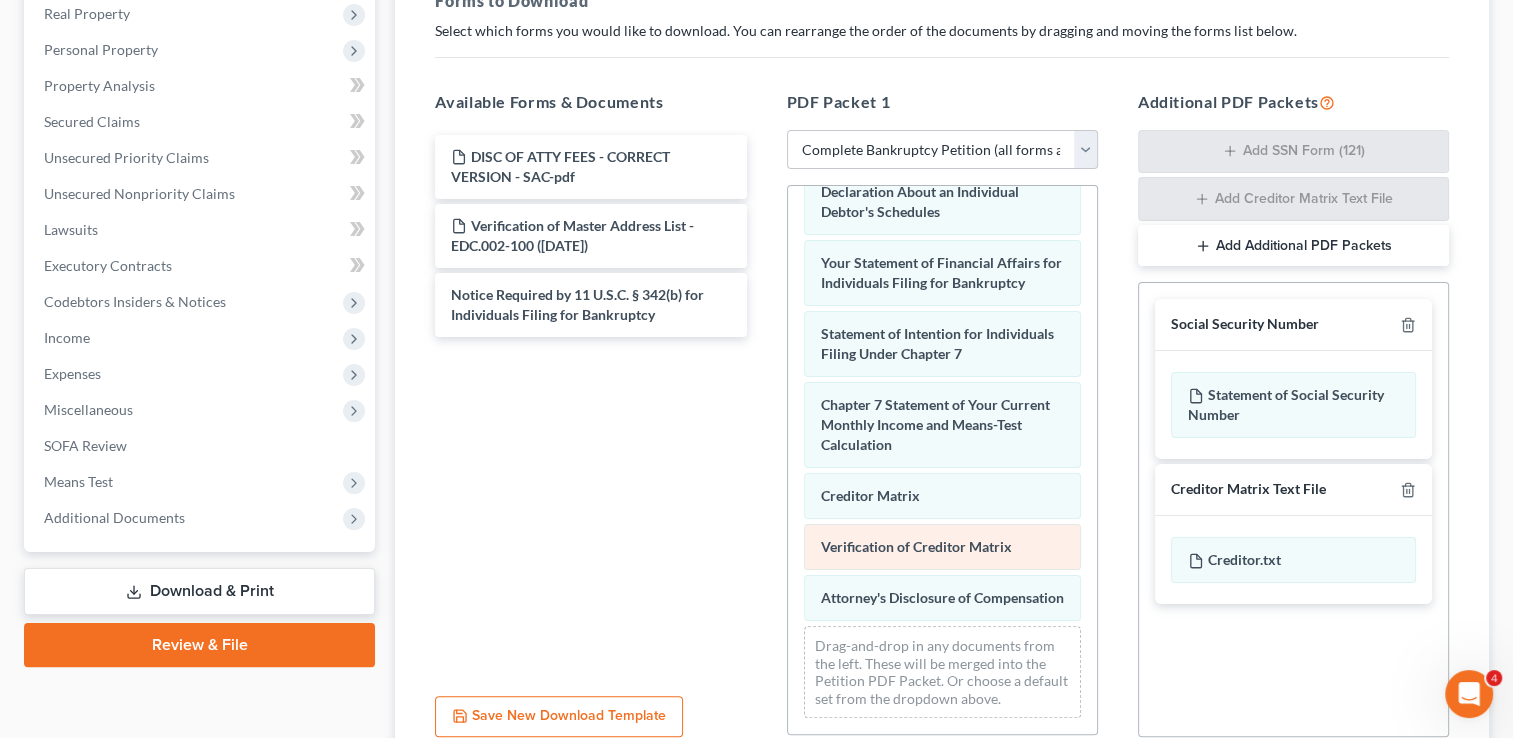 scroll, scrollTop: 745, scrollLeft: 0, axis: vertical 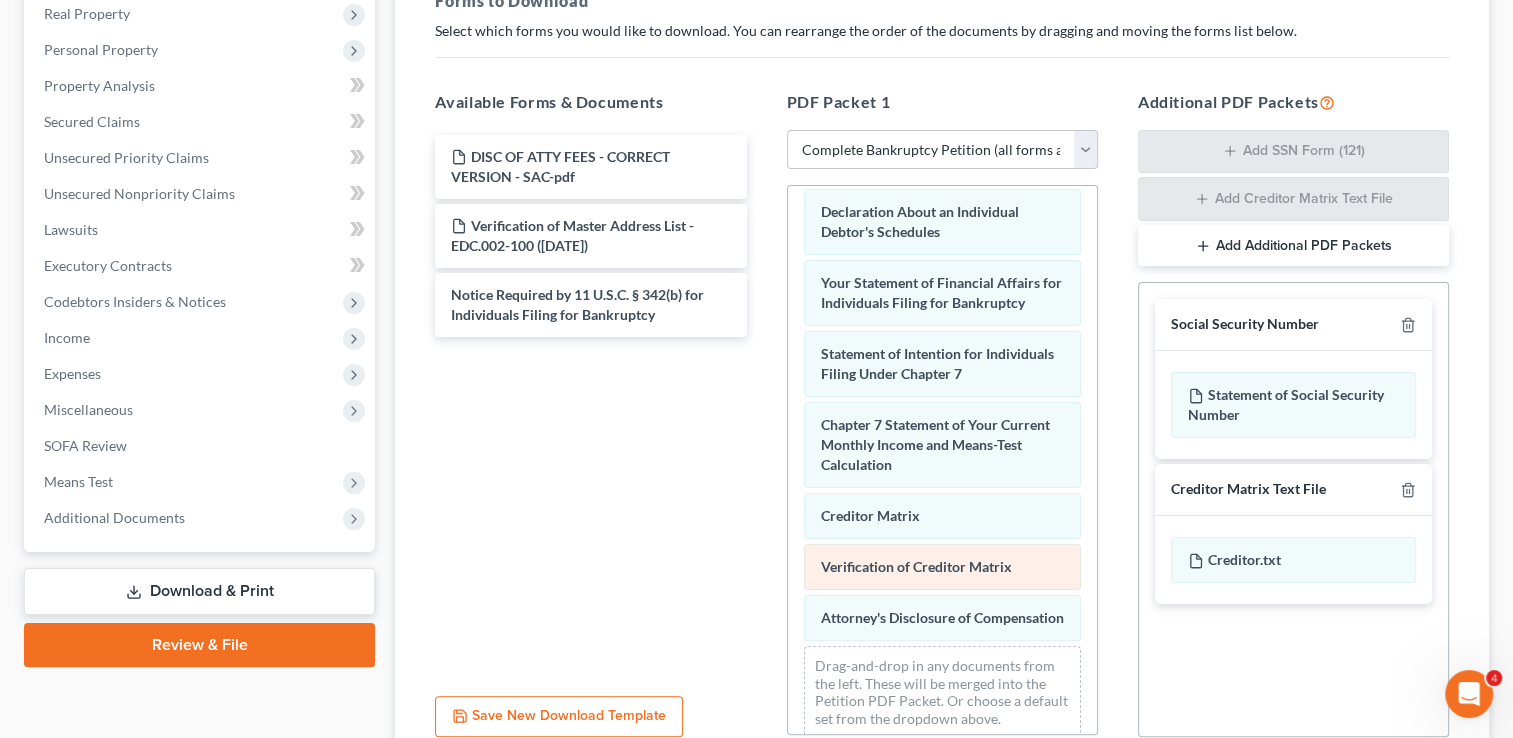 click on "Verification of Master Address List - EDC.002-100 ([DATE]) Voluntary Petition for Individuals Filing for Bankruptcy CC CERT-pdf Summary of Your Assets and Liabilities Schedule A/B: Property Schedule C: The Property You Claim as Exempt Schedule D: Creditors Who Hold Claims Secured by Property Schedule E/F: Creditors Who Have Unsecured Claims Schedule G: Executory Contracts and Unexpired Leases Schedule H: Your Codebtors Schedule I: Your Income Schedule J: Your Expenses Declaration About an Individual Debtor's Schedules Your Statement of Financial Affairs for Individuals Filing for Bankruptcy Statement of Intention for Individuals Filing Under Chapter 7 Chapter 7 Statement of Your Current Monthly Income and Means-Test Calculation Creditor Matrix Verification of Creditor Matrix Attorney's Disclosure of Compensation Drag-and-drop in any documents from the left. These will be merged into the Petition PDF Packet. Or choose a default set from the dropdown above." at bounding box center (942, 97) 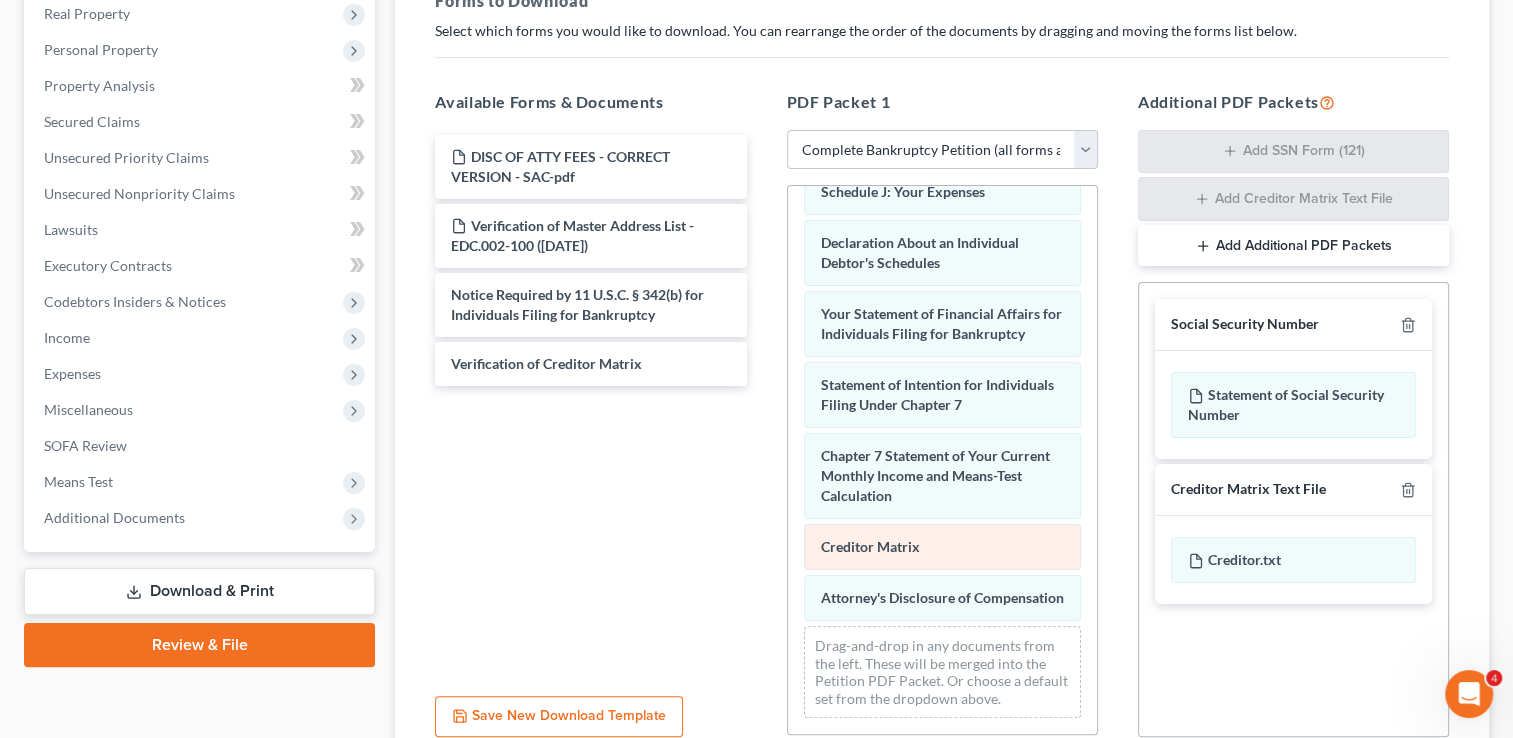 scroll, scrollTop: 695, scrollLeft: 0, axis: vertical 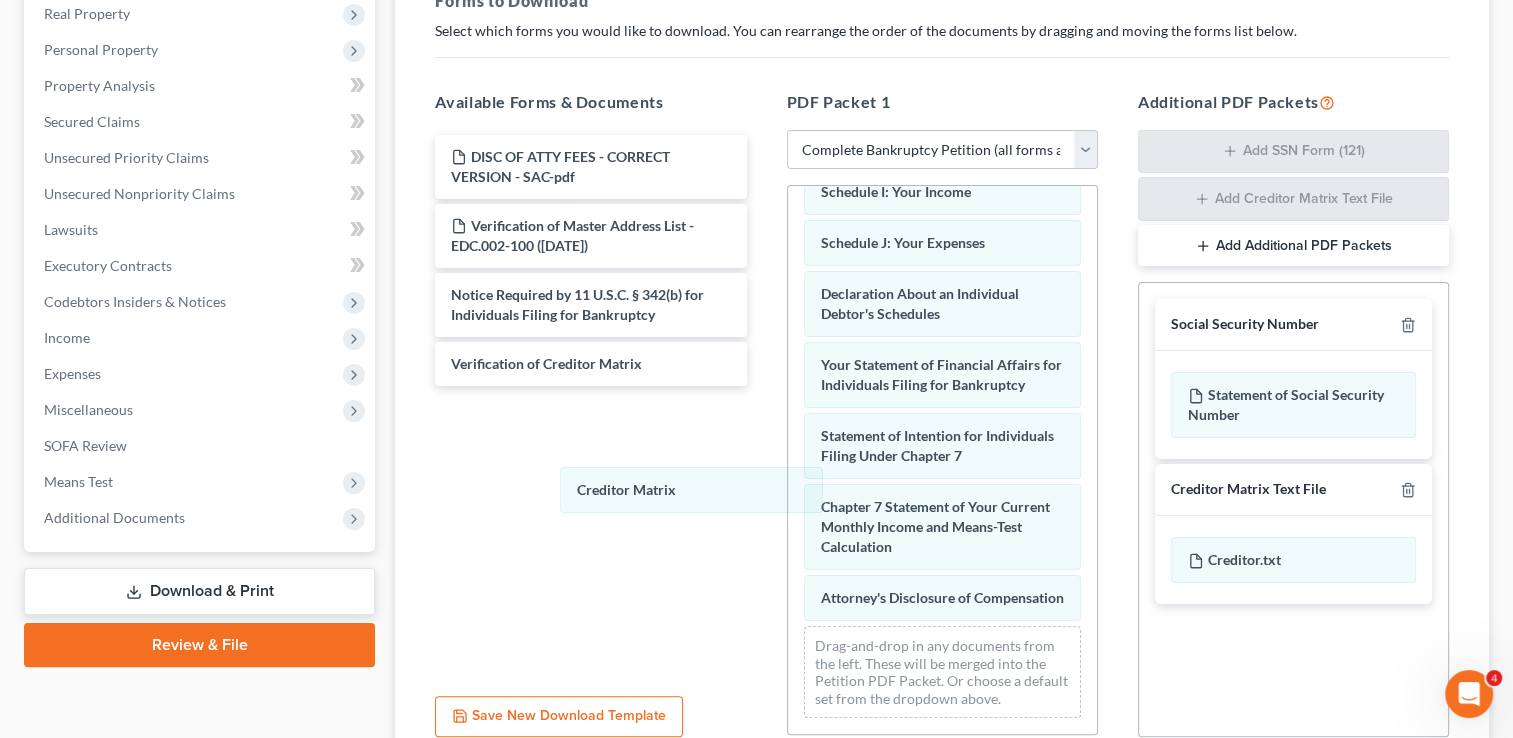 click on "Creditor Matrix Verification of Master Address List - EDC.002-100 ([DATE]) Voluntary Petition for Individuals Filing for Bankruptcy CC CERT-pdf Summary of Your Assets and Liabilities Schedule A/B: Property Schedule C: The Property You Claim as Exempt Schedule D: Creditors Who Hold Claims Secured by Property Schedule E/F: Creditors Who Have Unsecured Claims Schedule G: Executory Contracts and Unexpired Leases Schedule H: Your Codebtors Schedule I: Your Income Schedule J: Your Expenses Declaration About an Individual Debtor's Schedules Your Statement of Financial Affairs for Individuals Filing for Bankruptcy Statement of Intention for Individuals Filing Under Chapter 7 Chapter 7 Statement of Your Current Monthly Income and Means-Test Calculation Creditor Matrix Attorney's Disclosure of Compensation Drag-and-drop in any documents from the left. These will be merged into the Petition PDF Packet. Or choose a default set from the dropdown above." at bounding box center [942, 128] 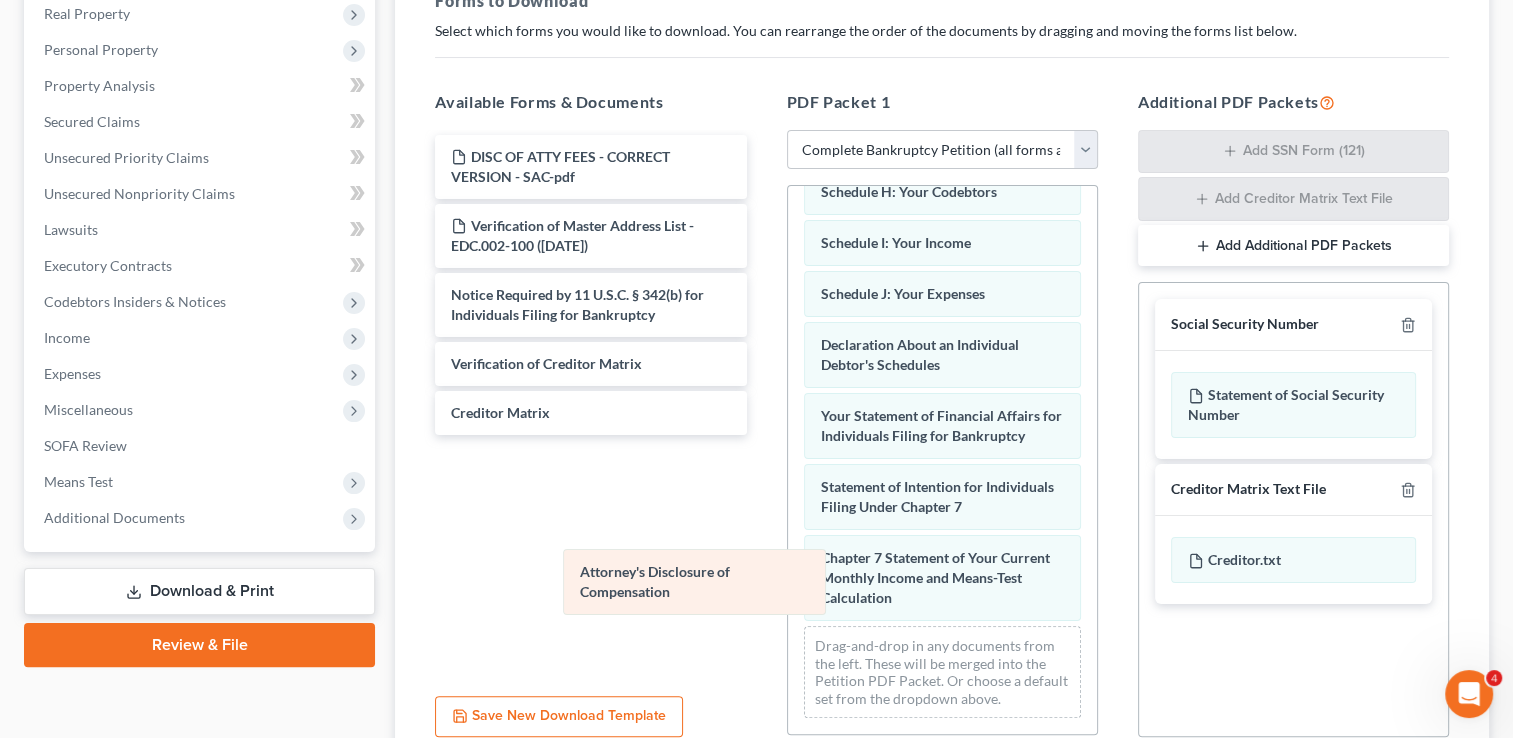 scroll, scrollTop: 624, scrollLeft: 0, axis: vertical 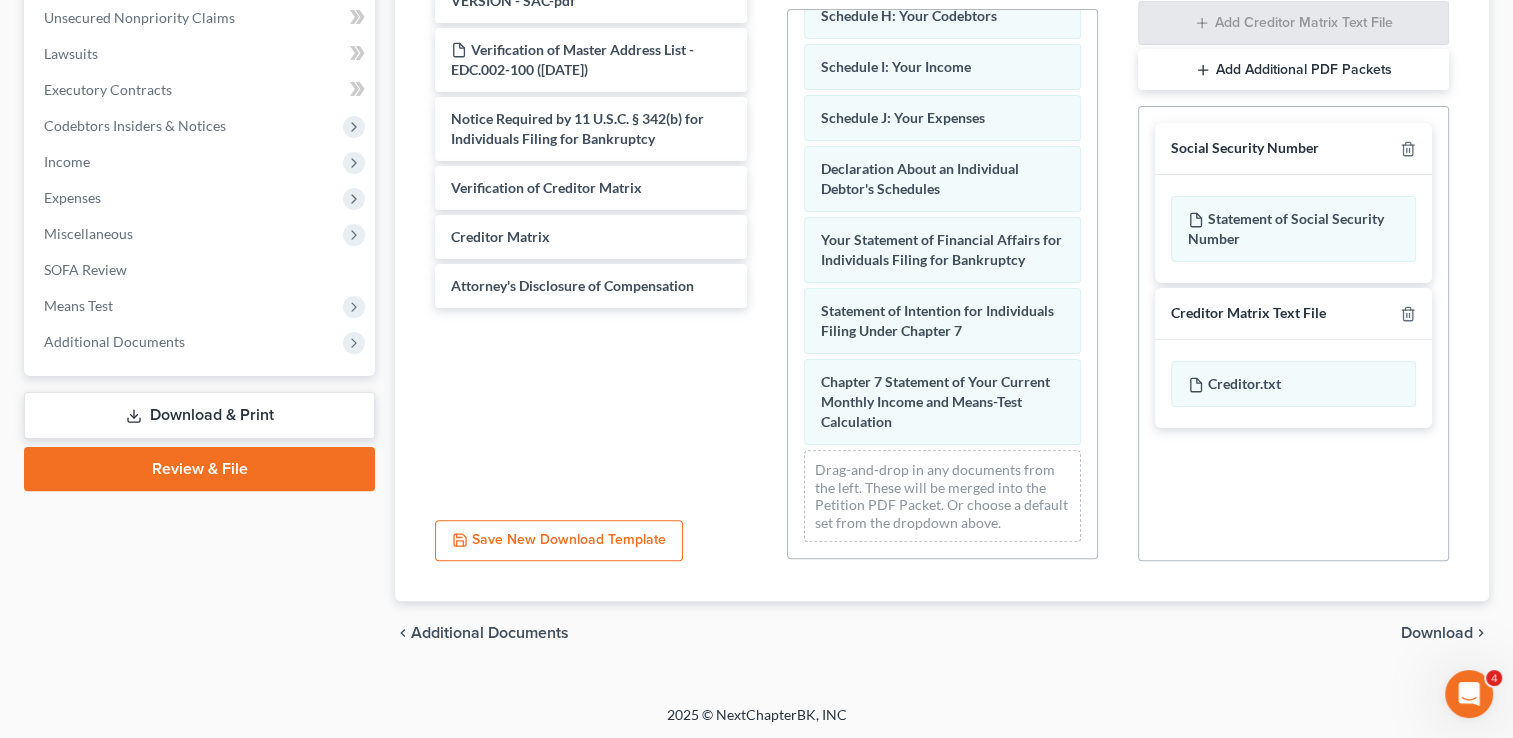 click on "Download" at bounding box center (1437, 633) 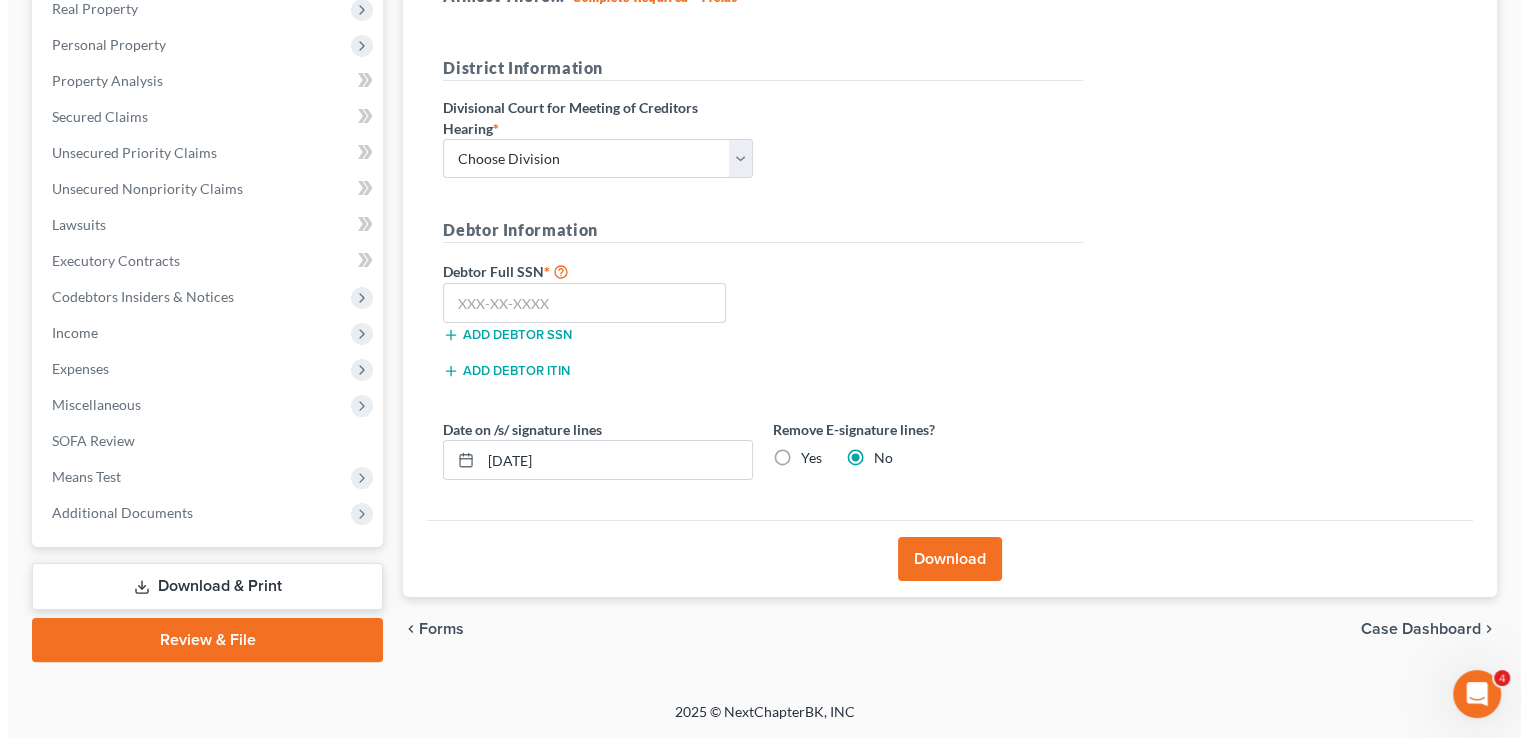 scroll, scrollTop: 323, scrollLeft: 0, axis: vertical 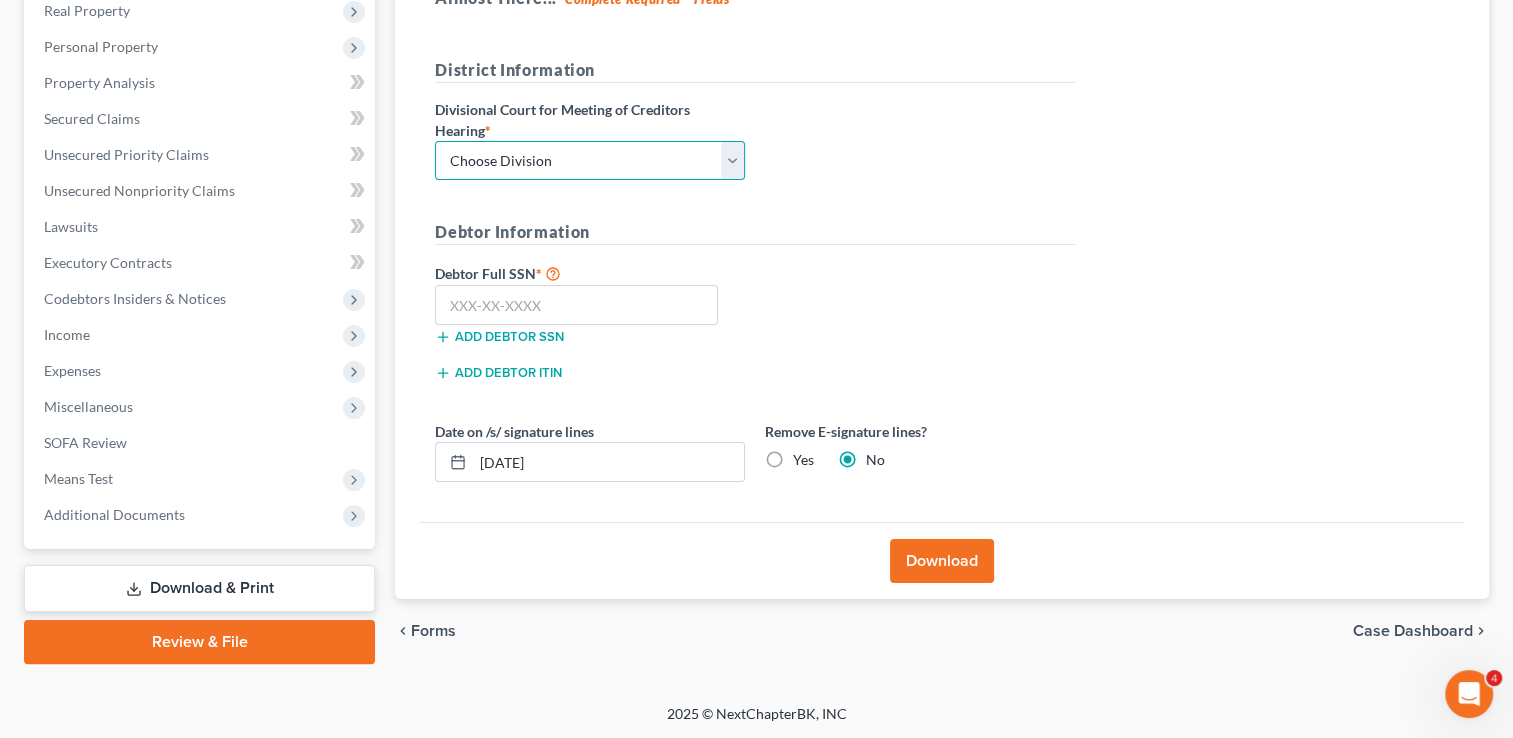 click on "Choose Division Fresno Modesto [GEOGRAPHIC_DATA]" at bounding box center [590, 161] 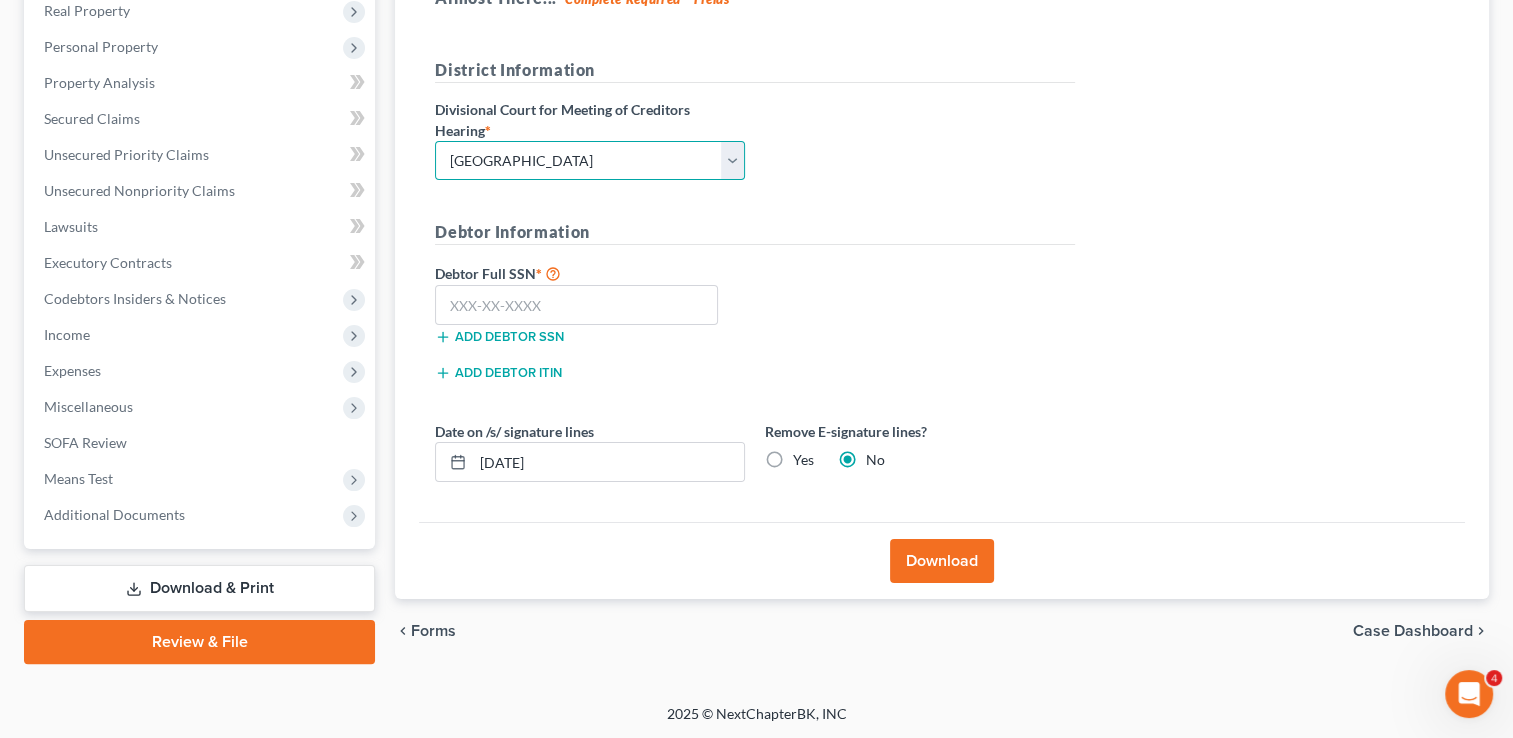 click on "Choose Division Fresno Modesto [GEOGRAPHIC_DATA]" at bounding box center [590, 161] 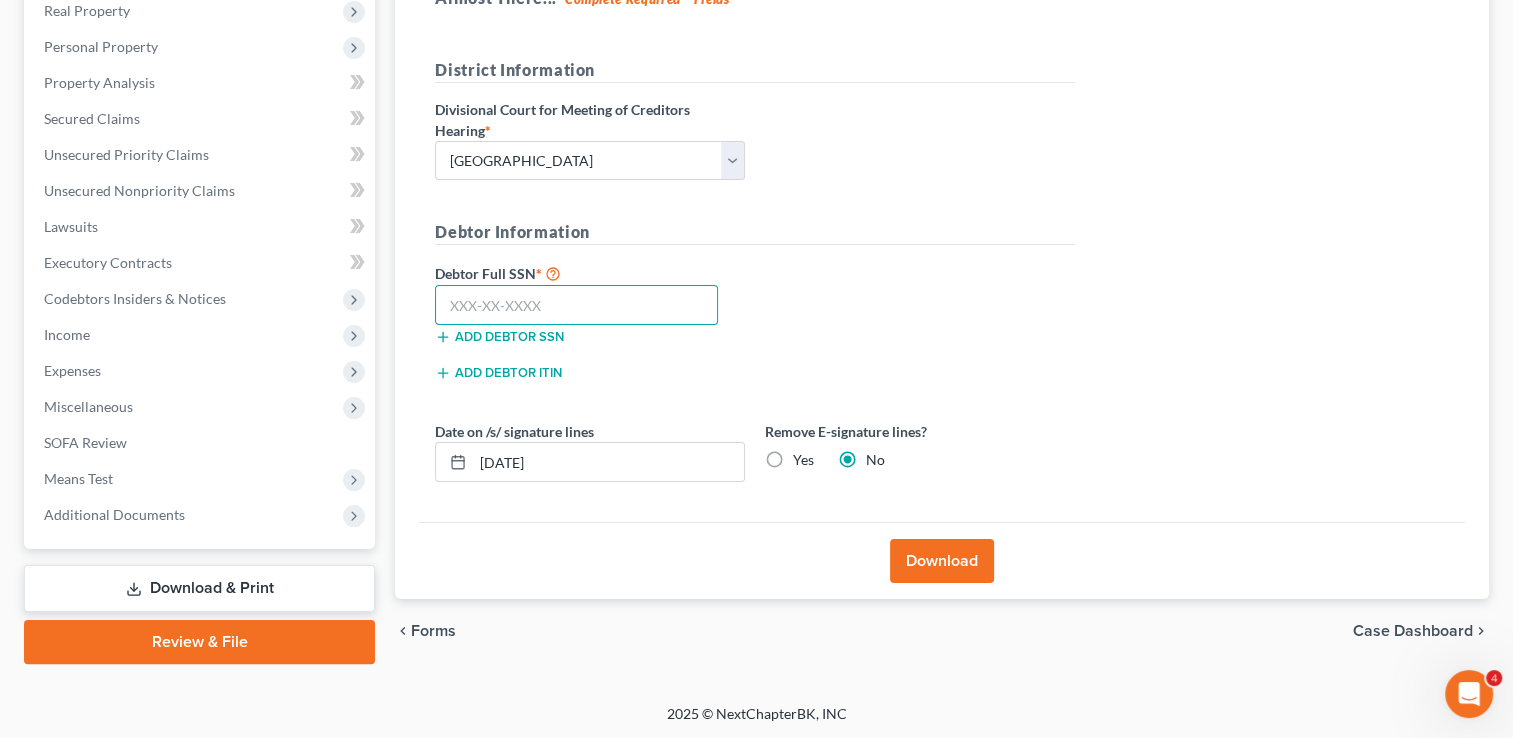 click at bounding box center [576, 305] 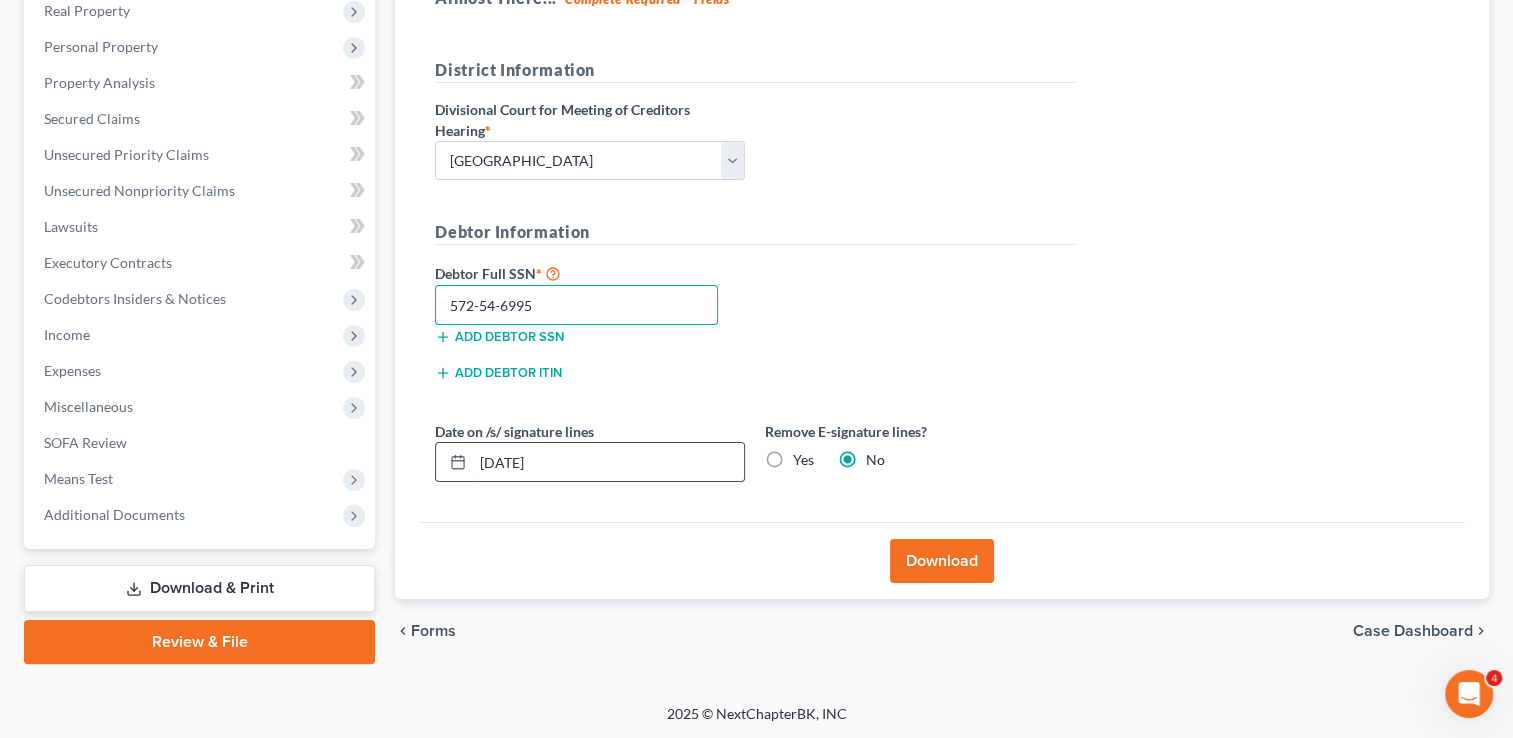 type on "572-54-6995" 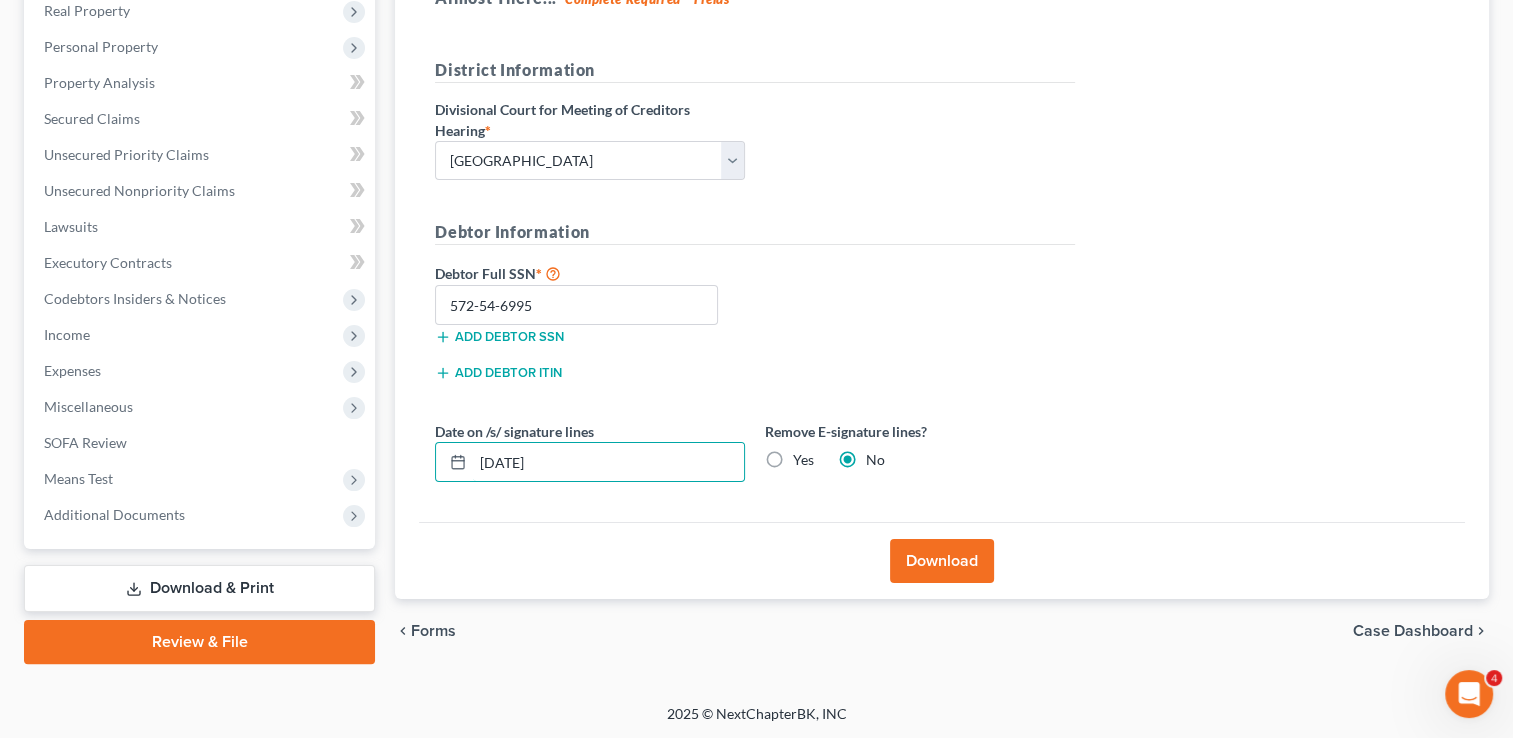 drag, startPoint x: 571, startPoint y: 450, endPoint x: 427, endPoint y: 480, distance: 147.09181 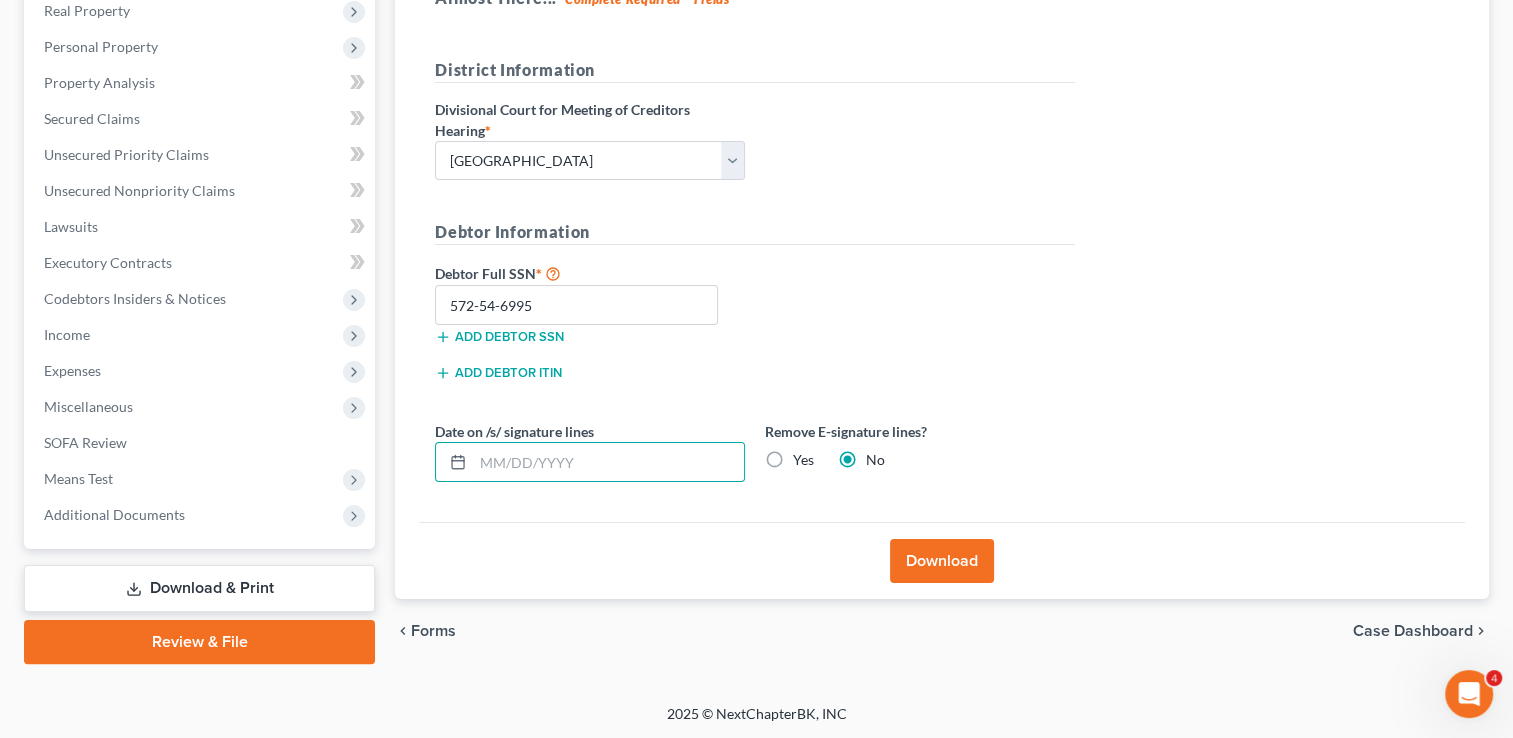 type 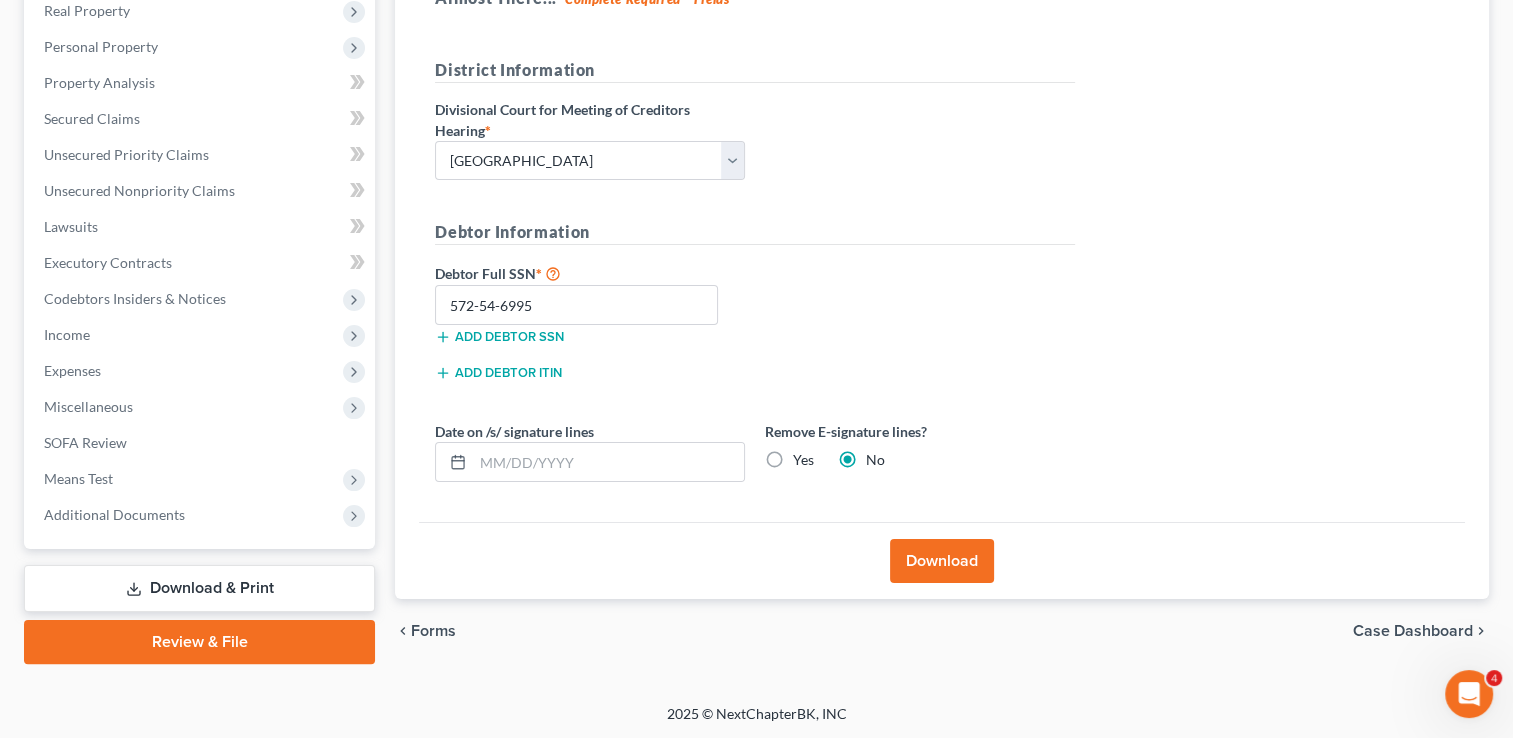 click on "Yes" at bounding box center [803, 460] 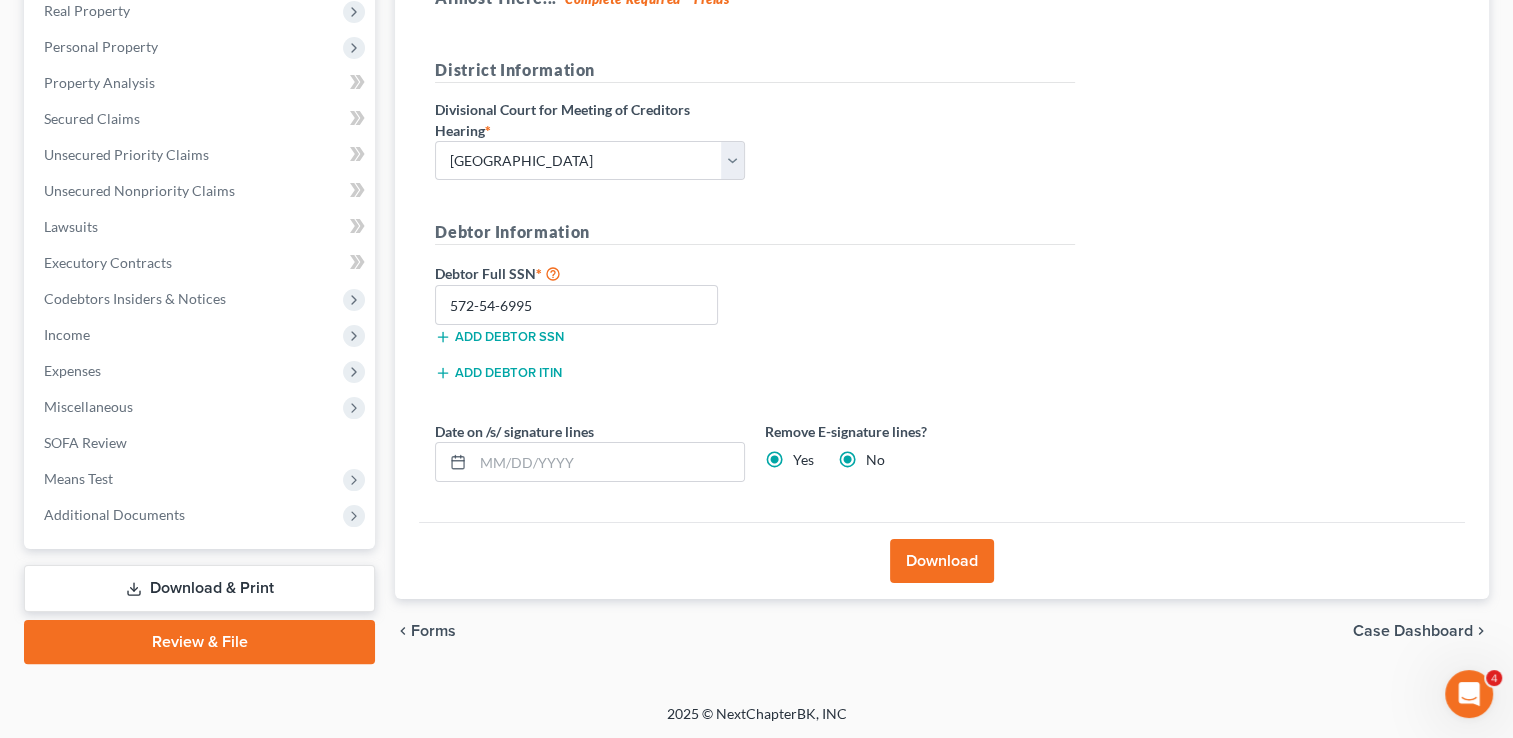 radio on "false" 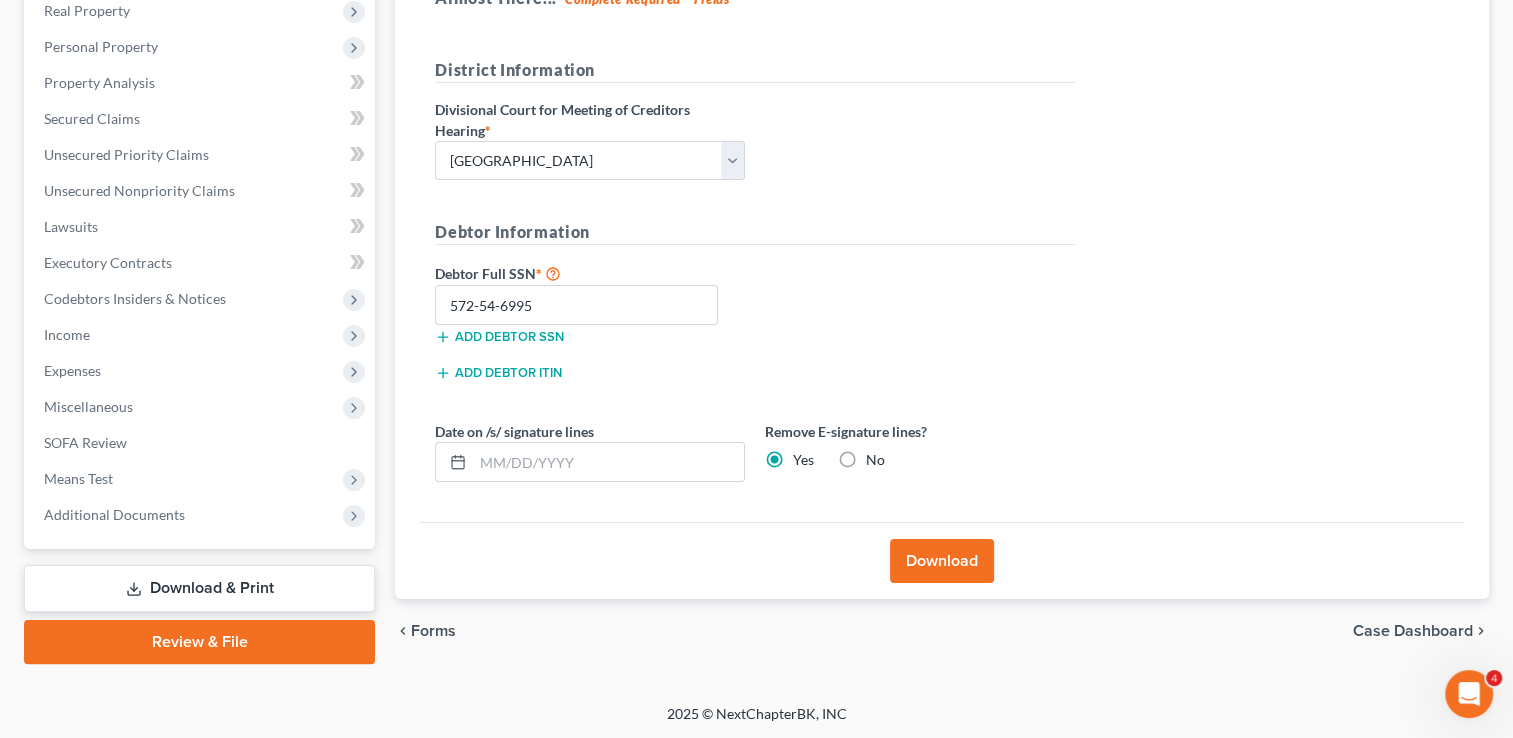 click on "Download" at bounding box center (942, 561) 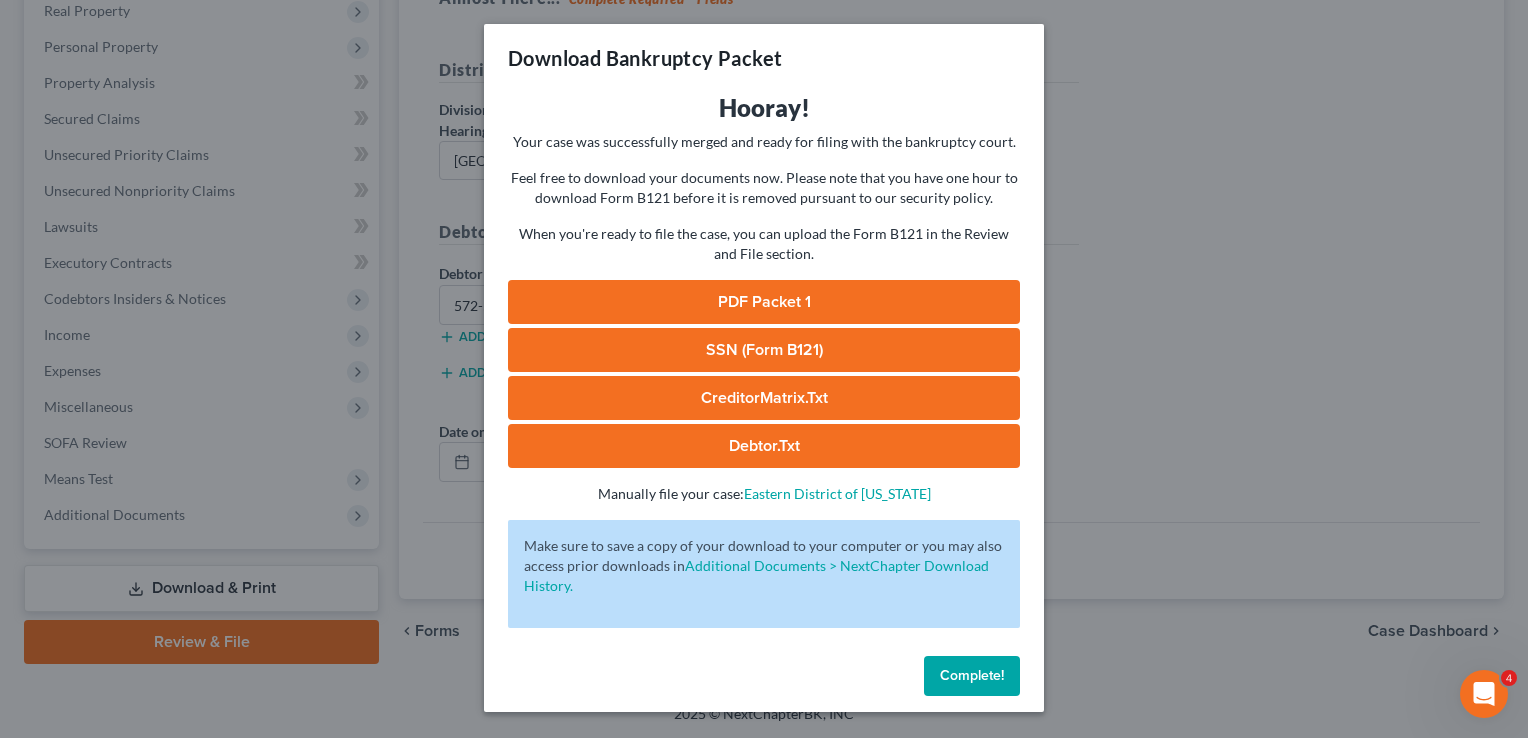 click on "PDF Packet 1" at bounding box center (764, 302) 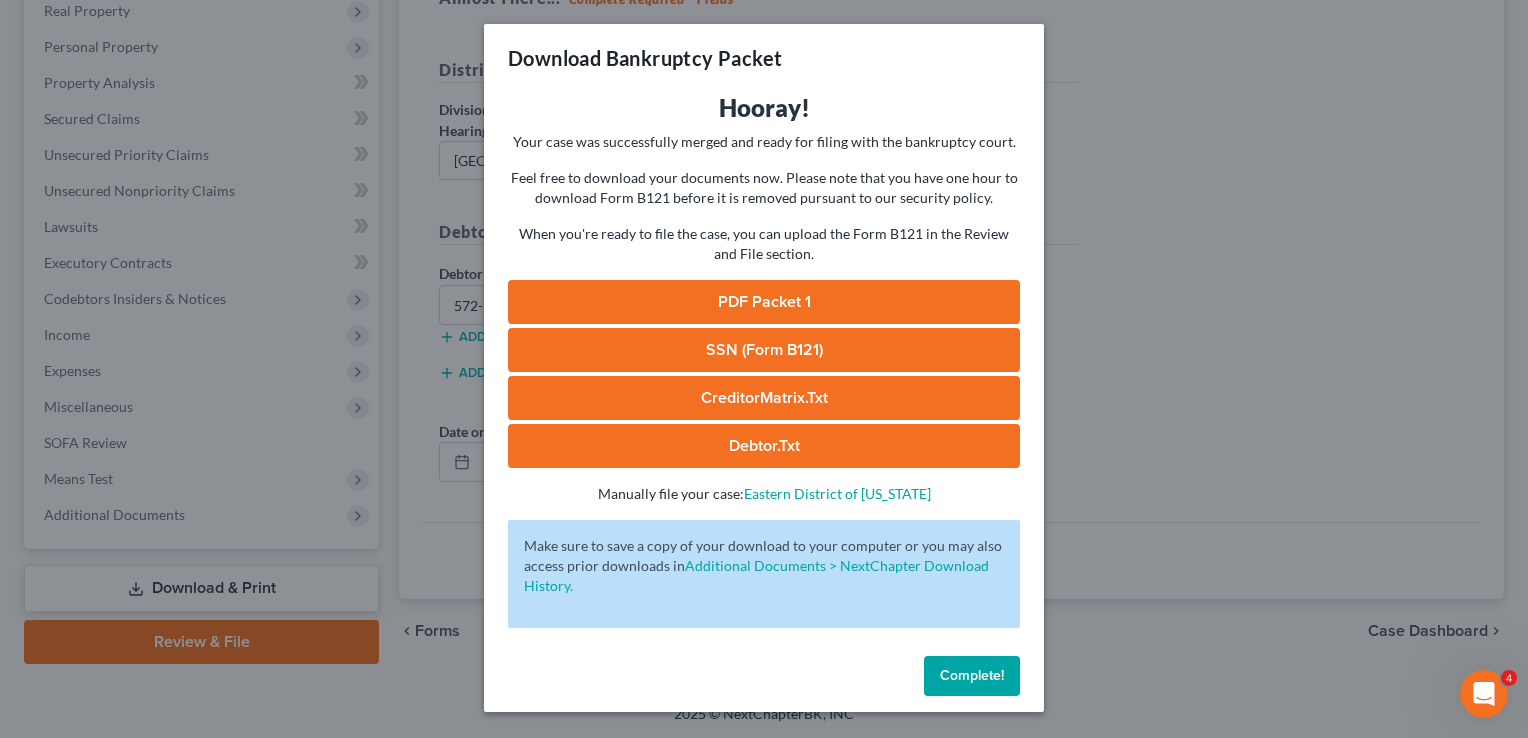 click on "SSN (Form B121)" at bounding box center (764, 350) 